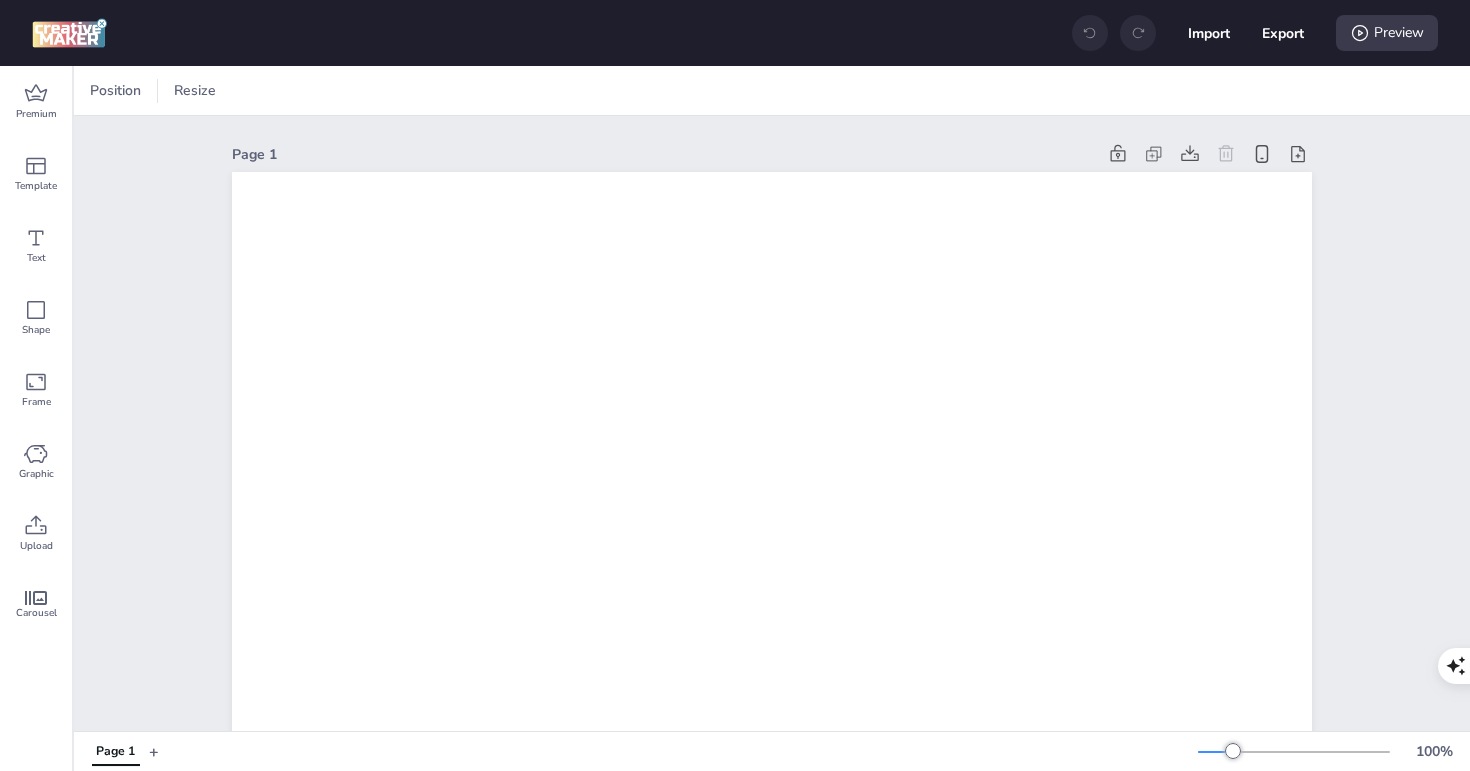scroll, scrollTop: 0, scrollLeft: 0, axis: both 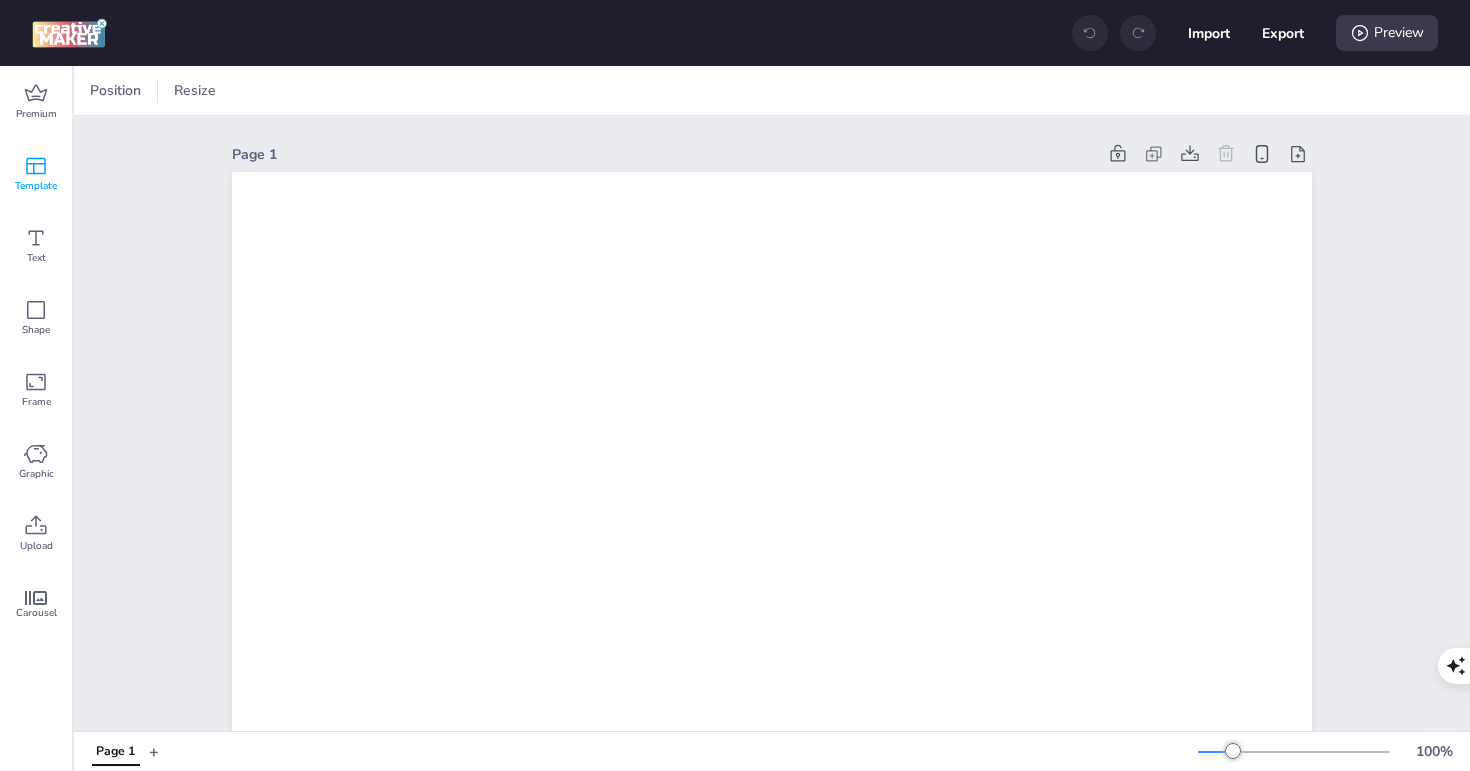 click 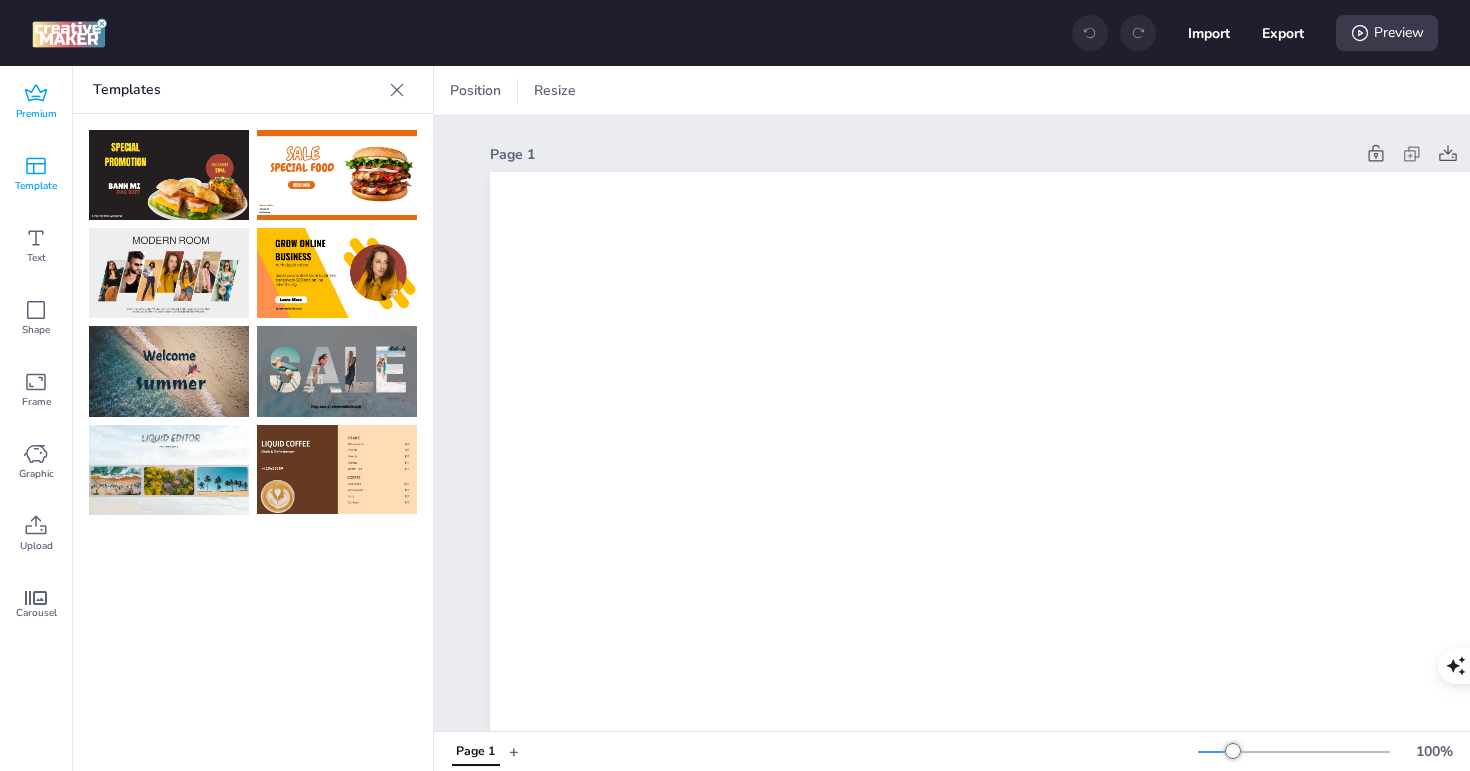 click 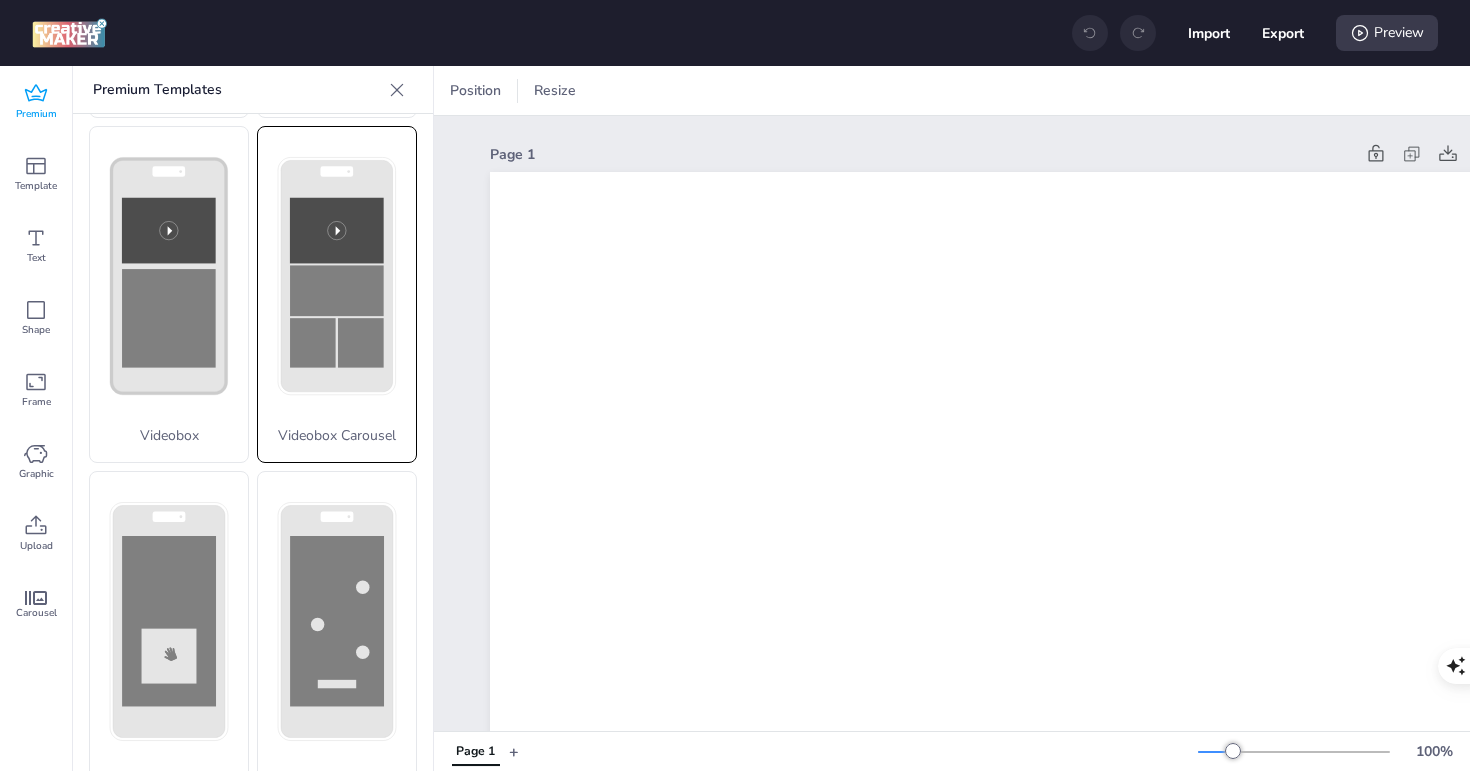 scroll, scrollTop: 750, scrollLeft: 0, axis: vertical 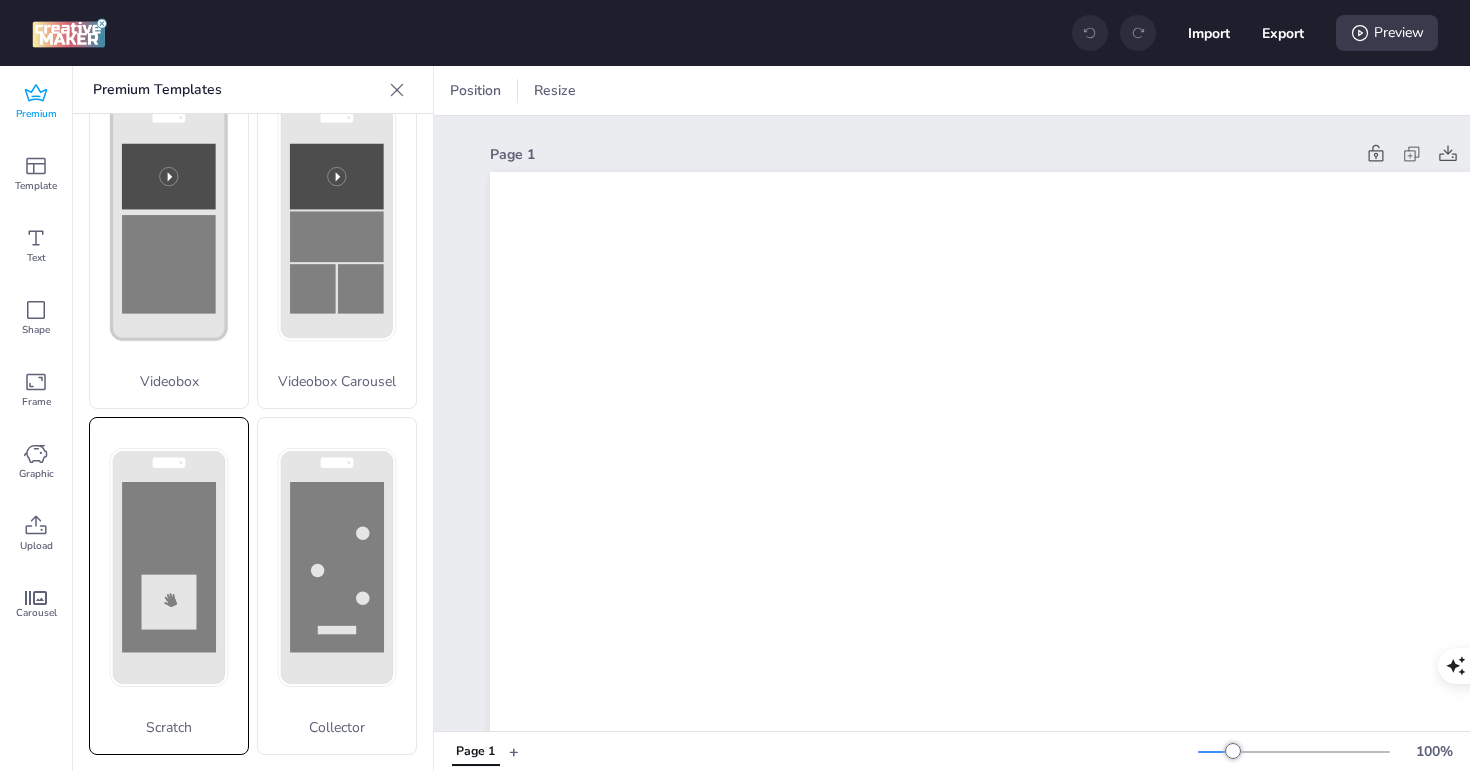 click 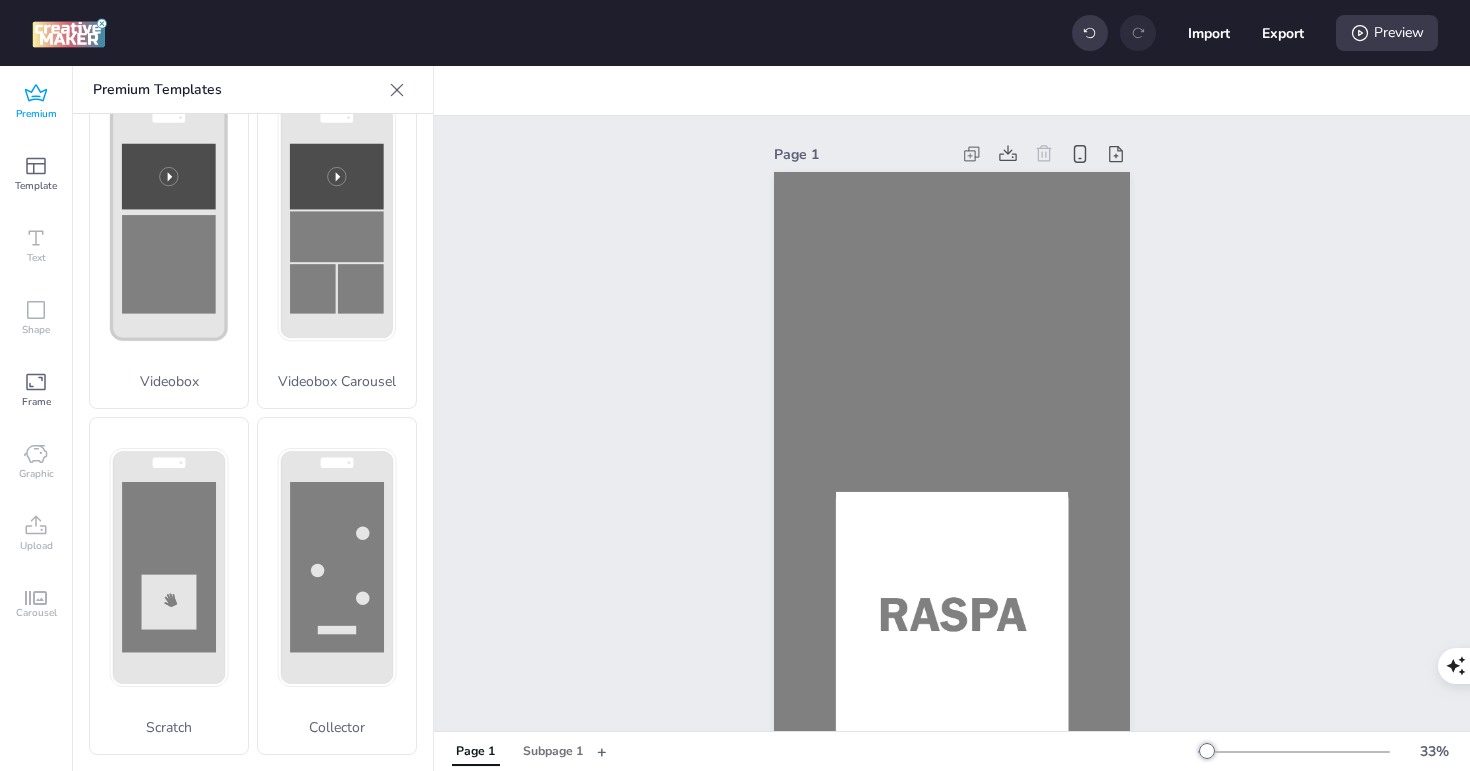 scroll, scrollTop: 98, scrollLeft: 0, axis: vertical 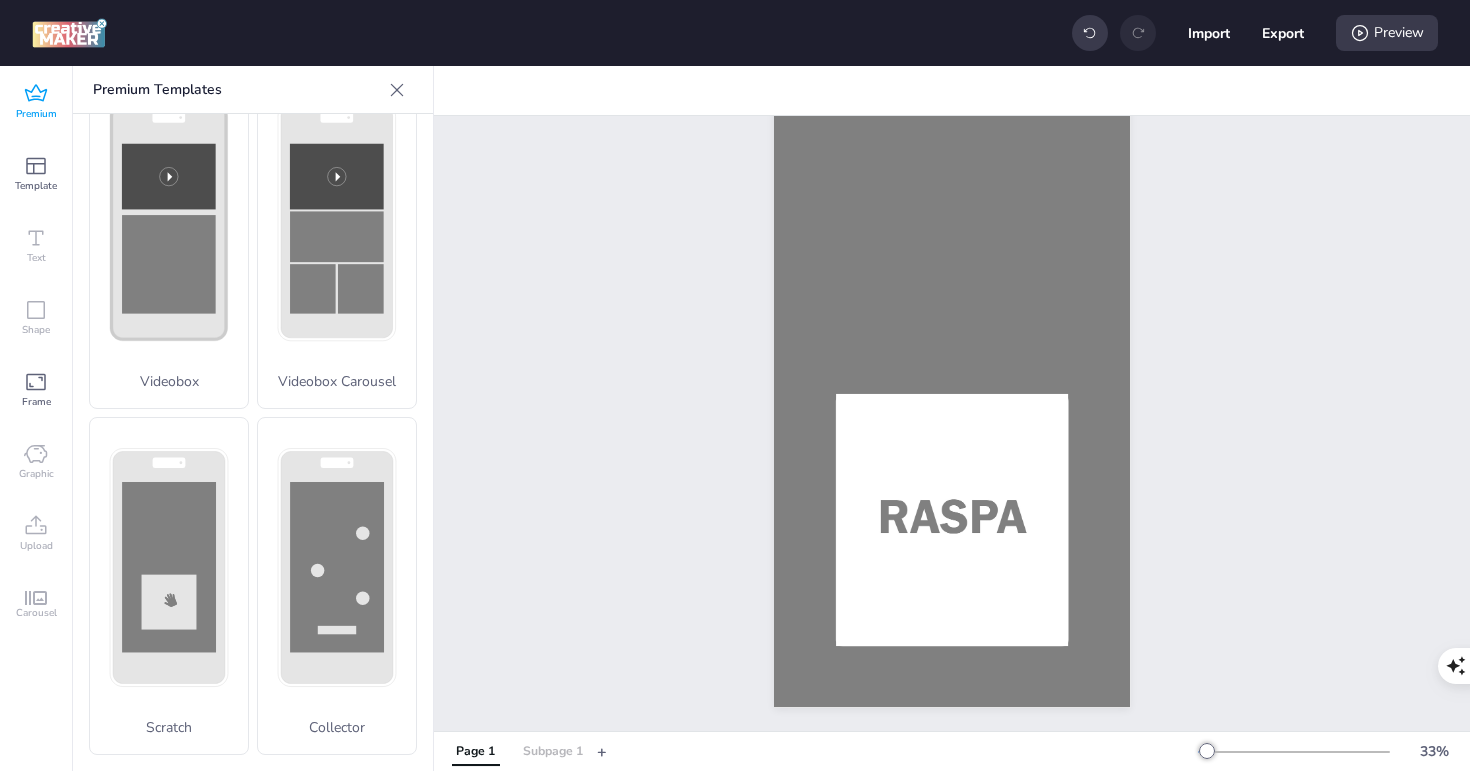 click on "Subpage 1" at bounding box center (553, 752) 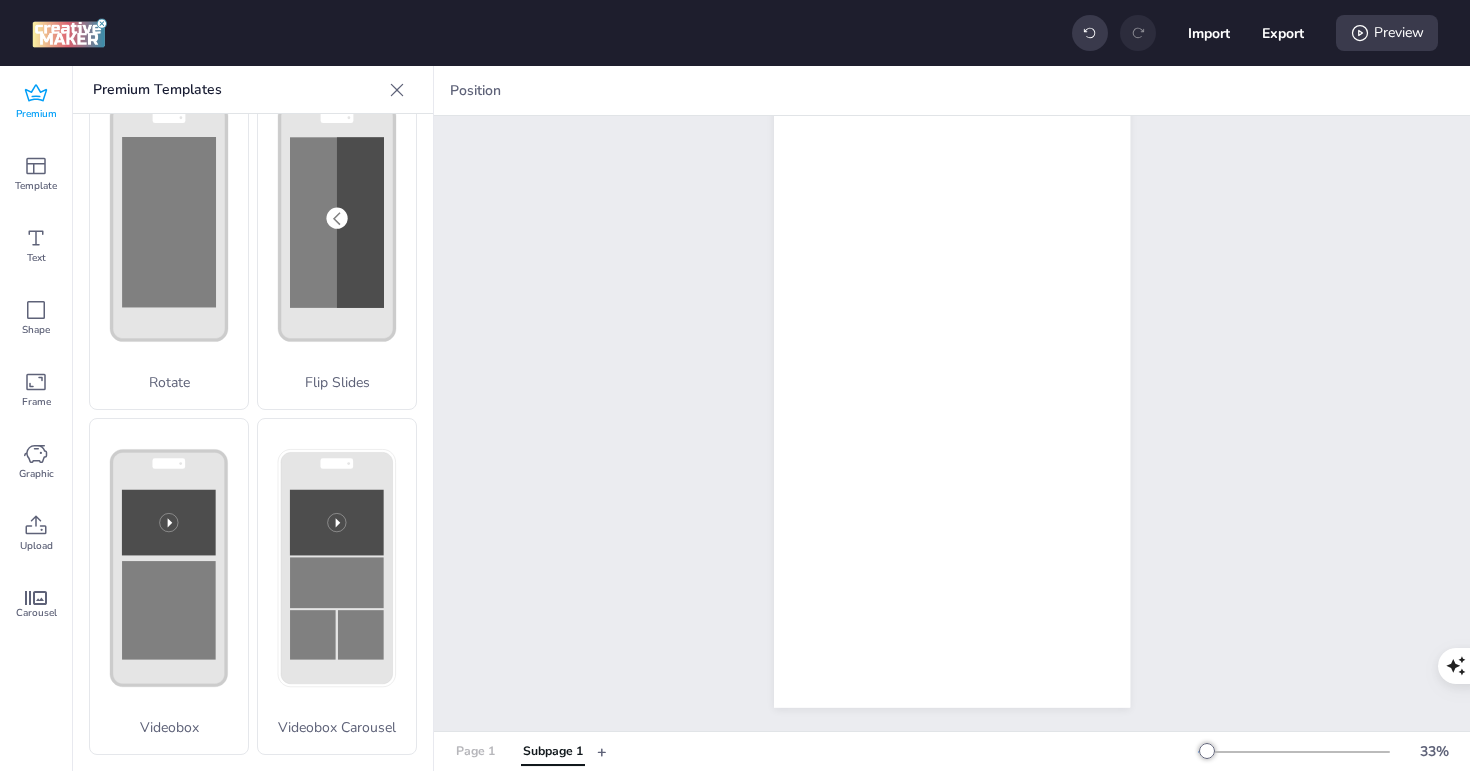 click on "Page 1" at bounding box center (475, 752) 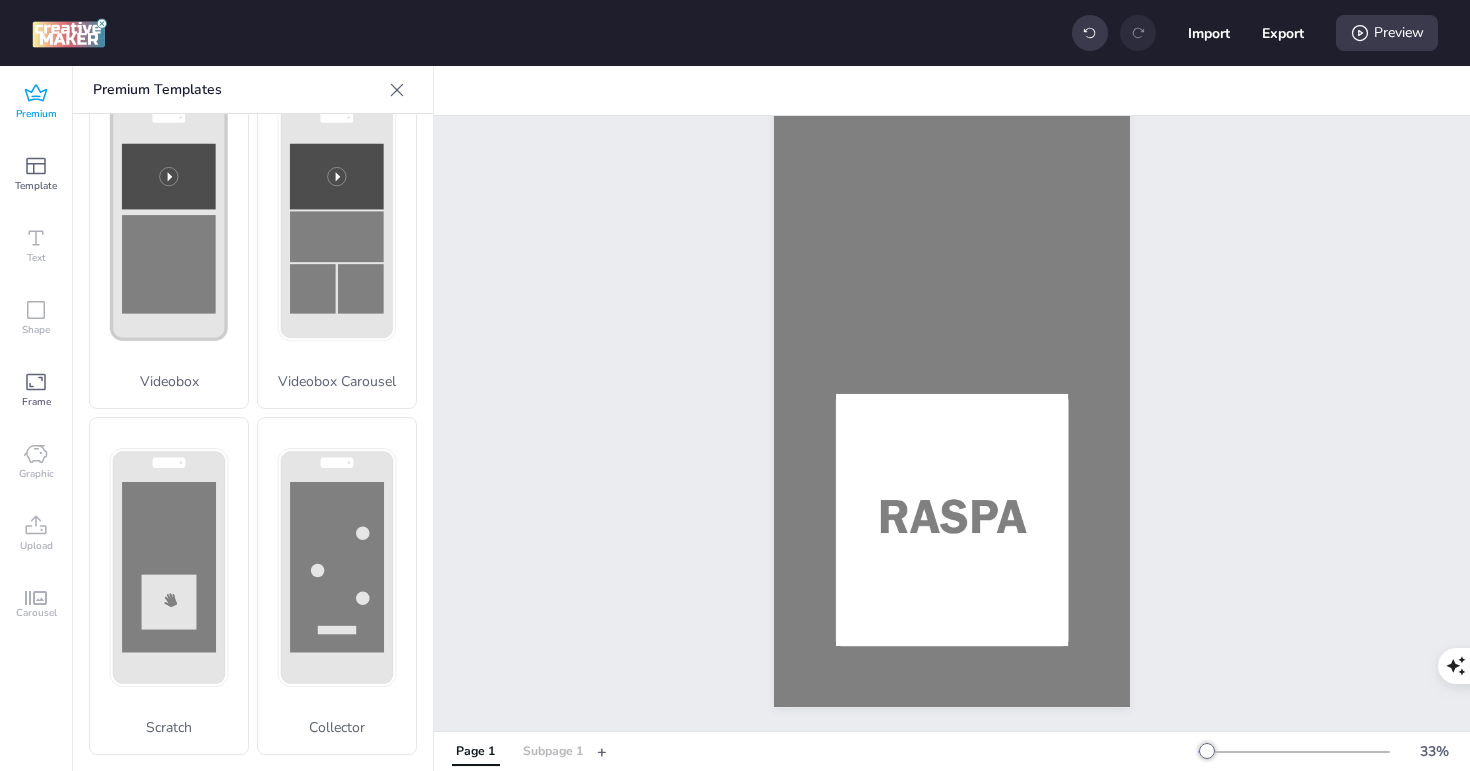 click on "Subpage 1" at bounding box center [553, 752] 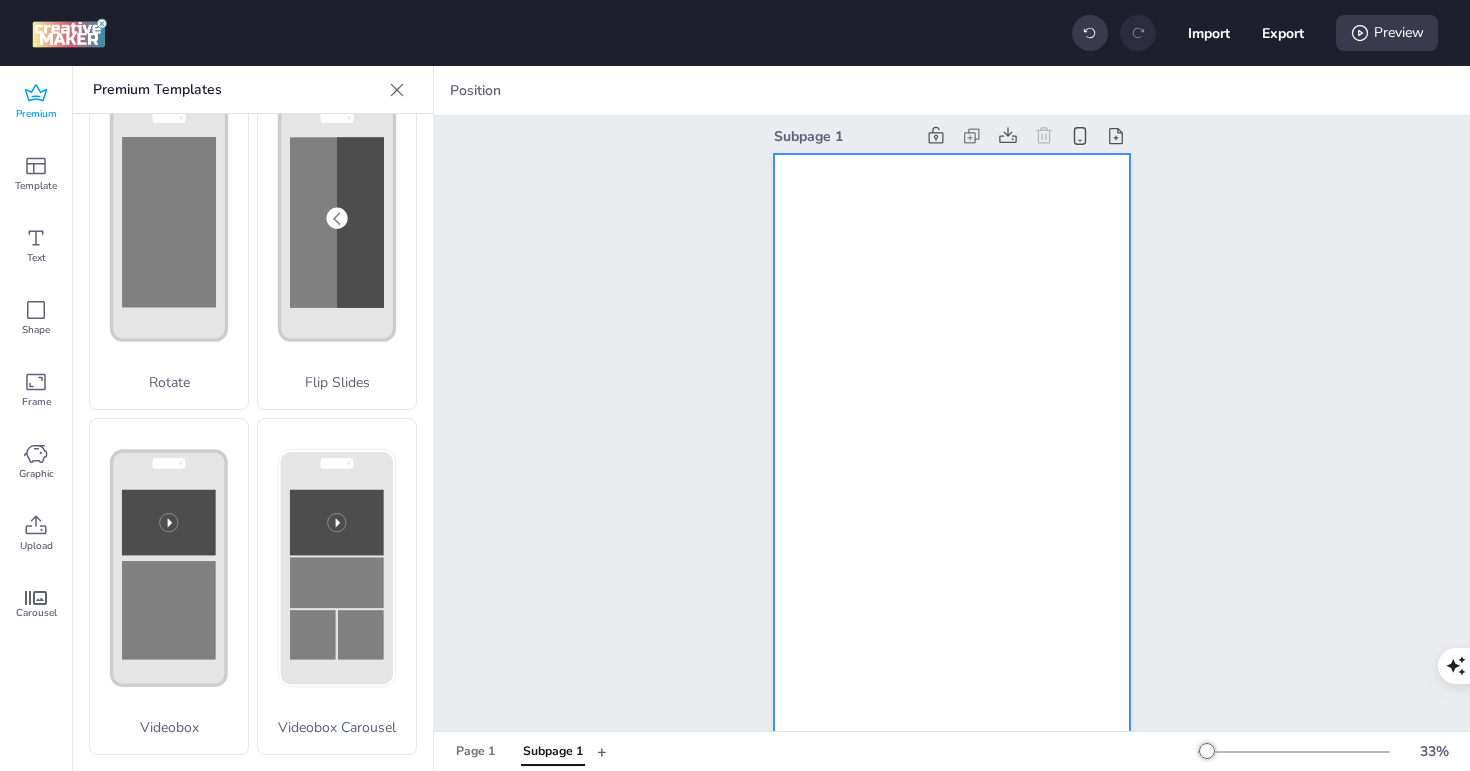scroll, scrollTop: 23, scrollLeft: 0, axis: vertical 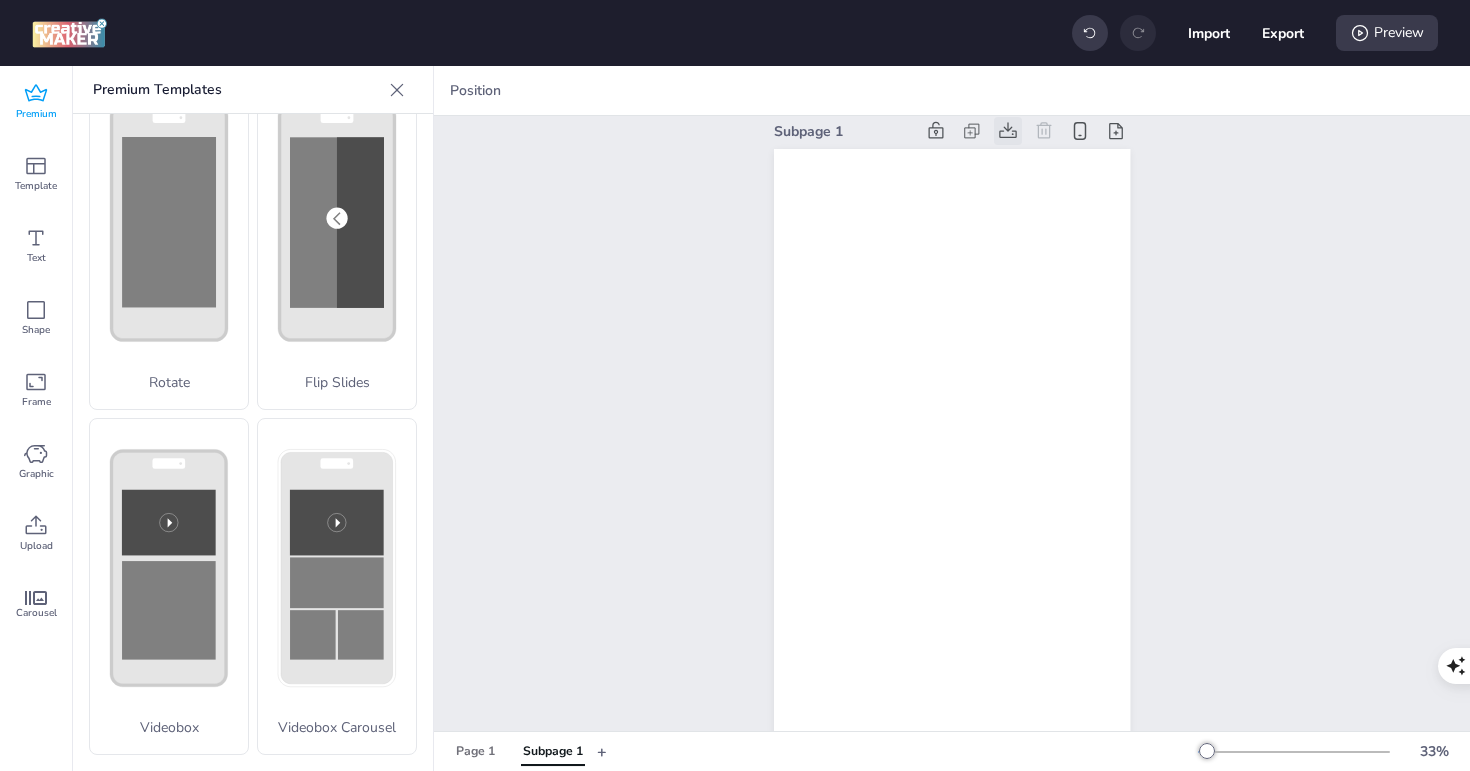 click 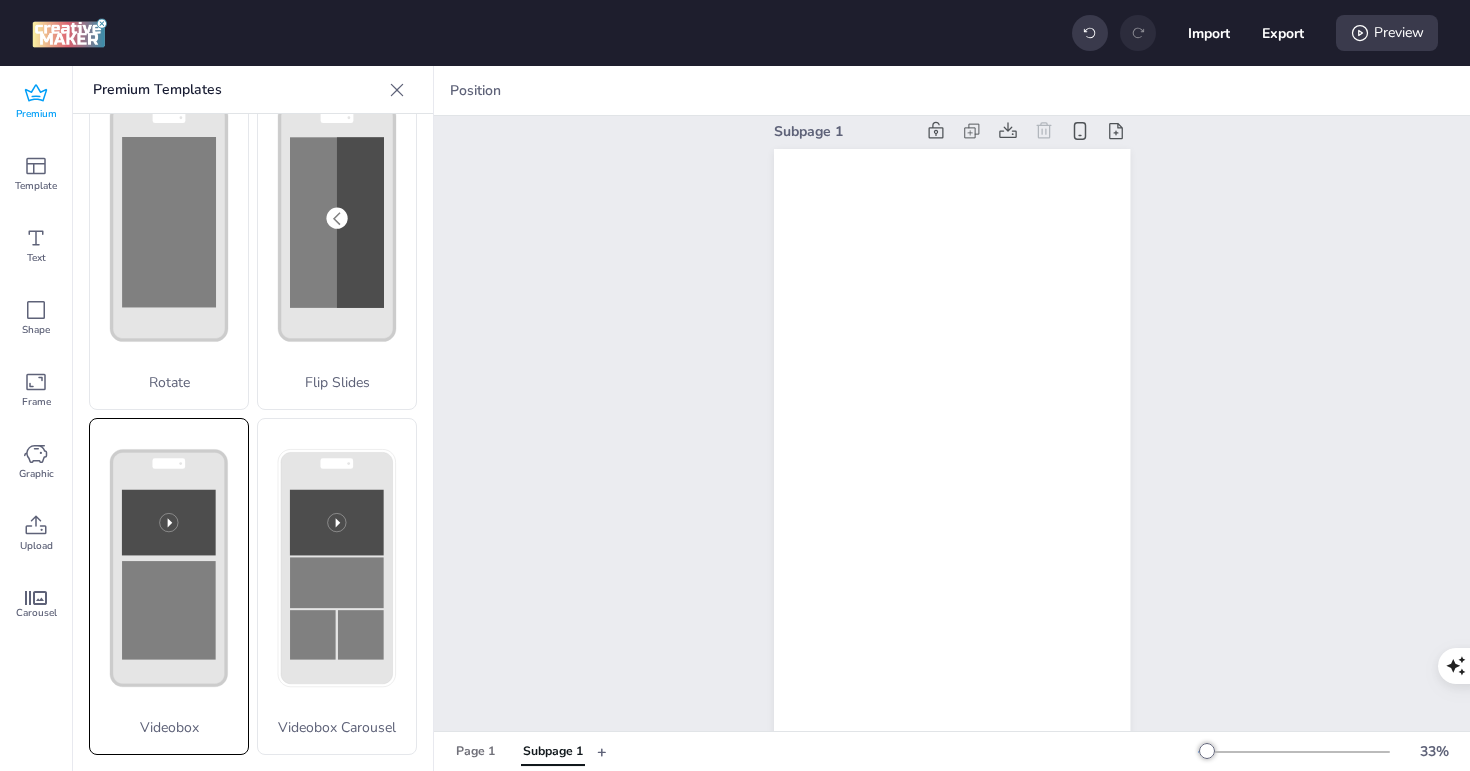 click 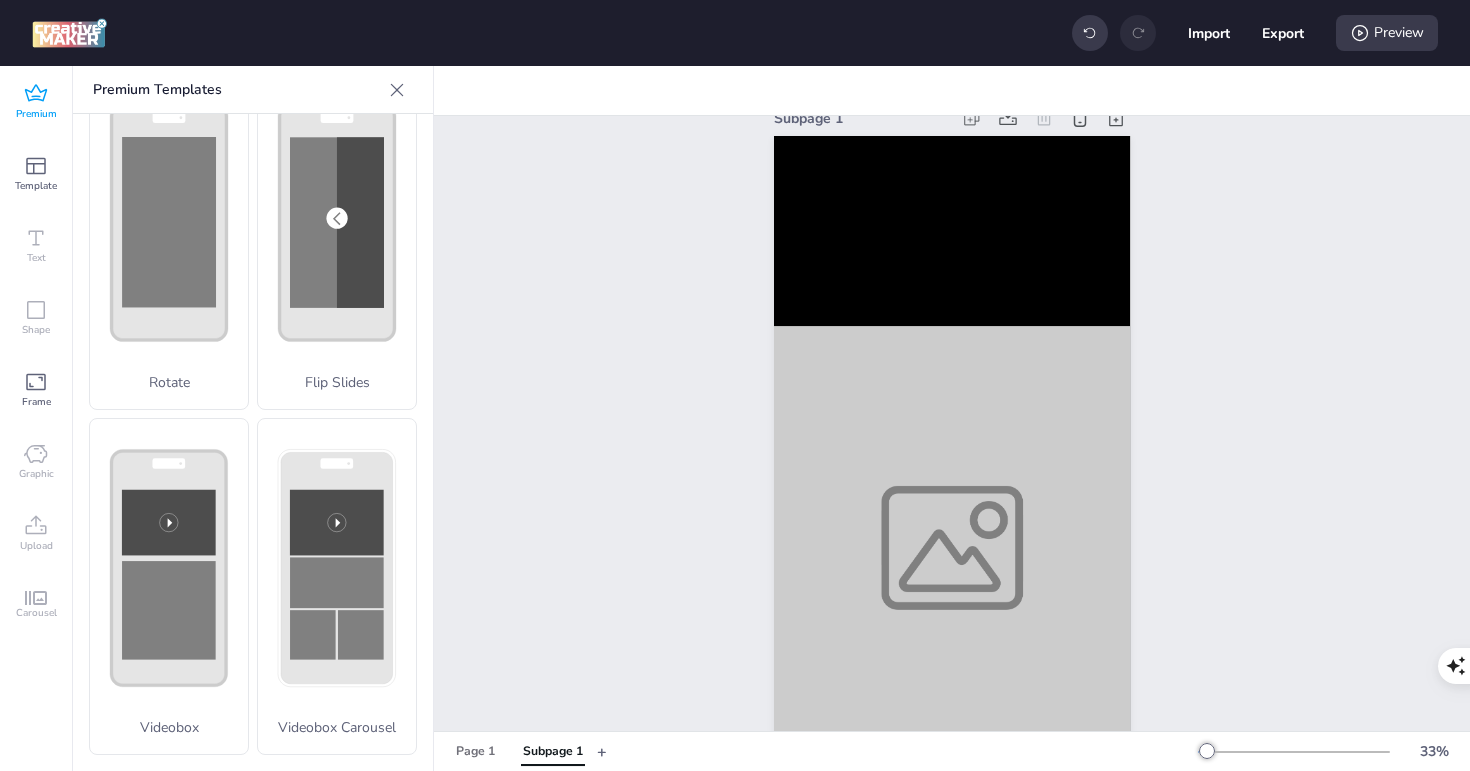 scroll, scrollTop: 0, scrollLeft: 0, axis: both 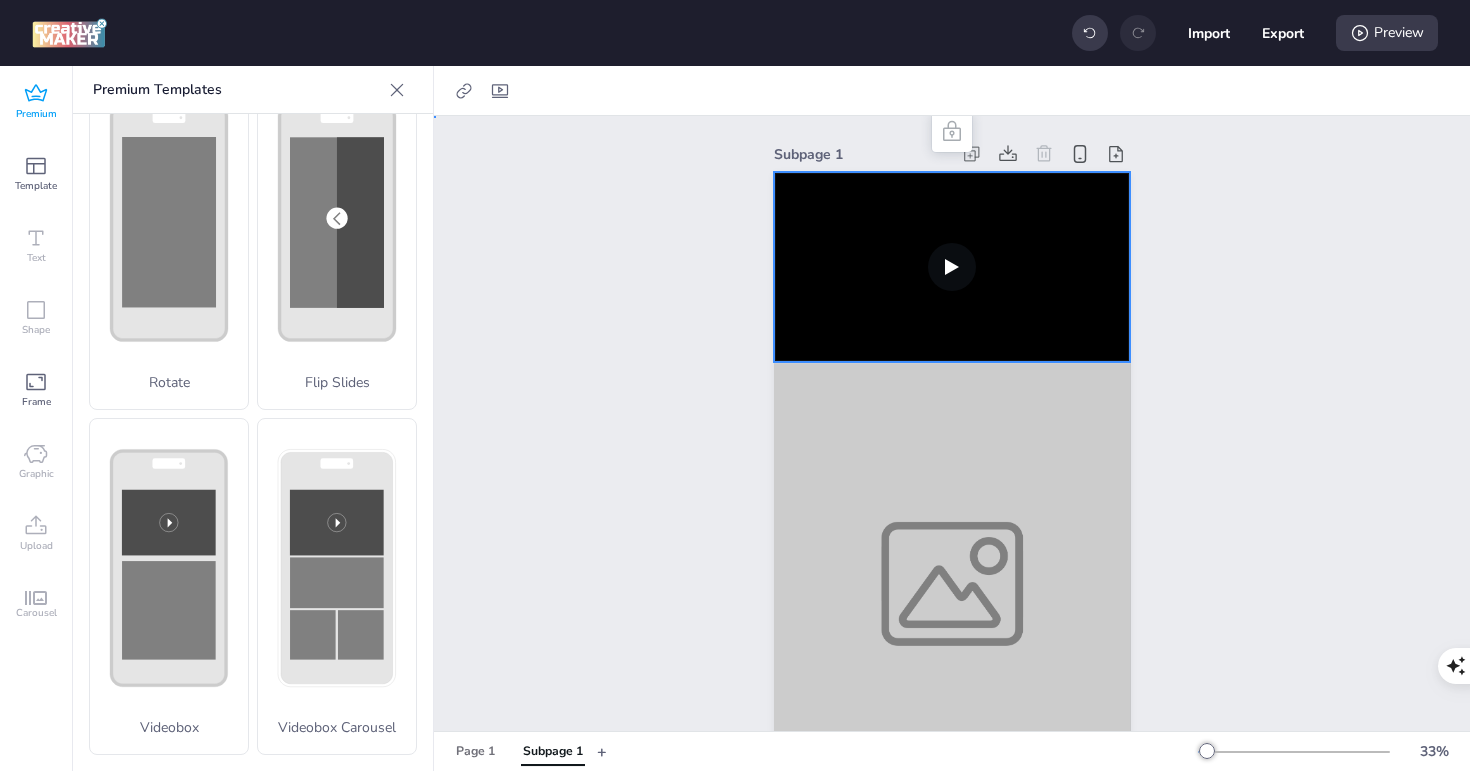 click at bounding box center [952, 267] 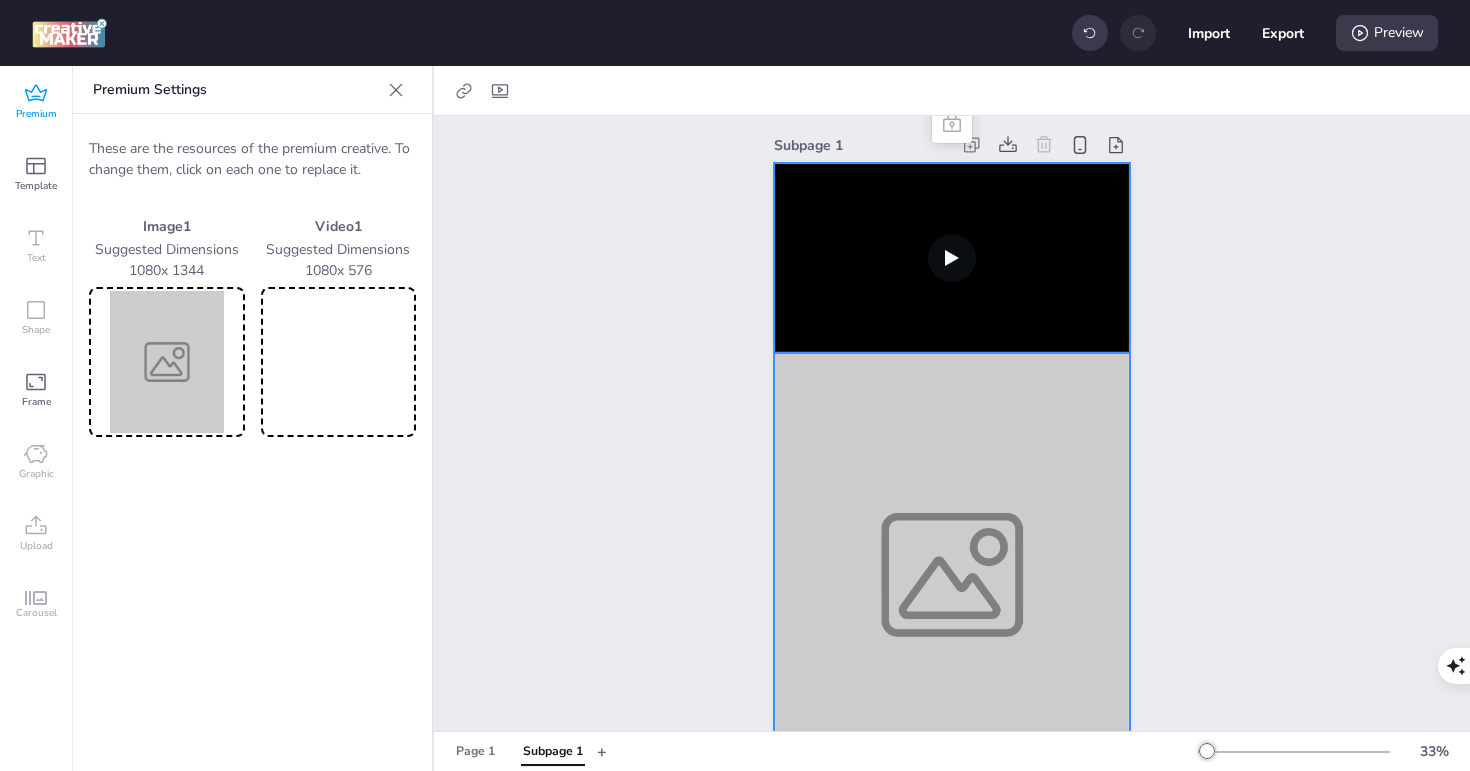 scroll, scrollTop: 0, scrollLeft: 0, axis: both 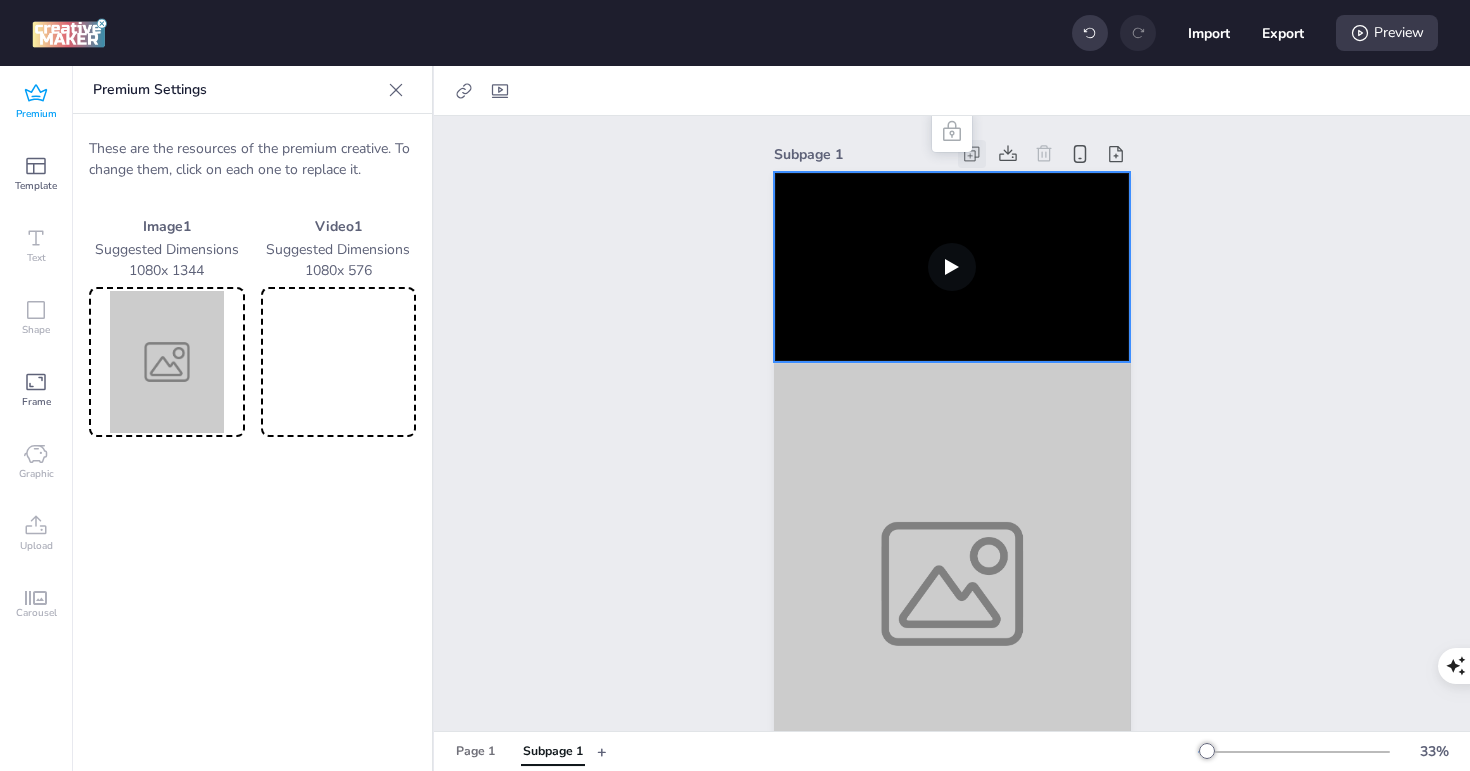 click 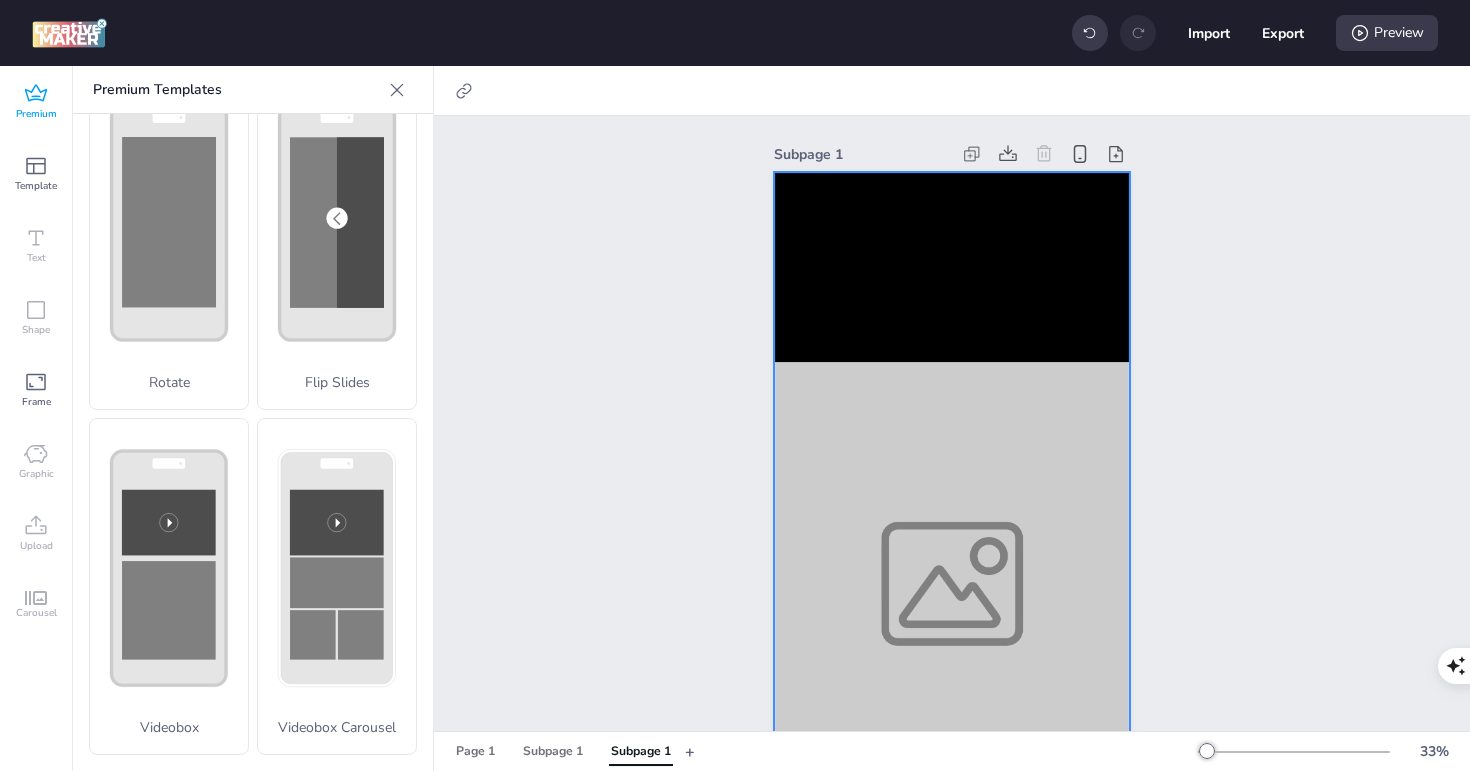 click 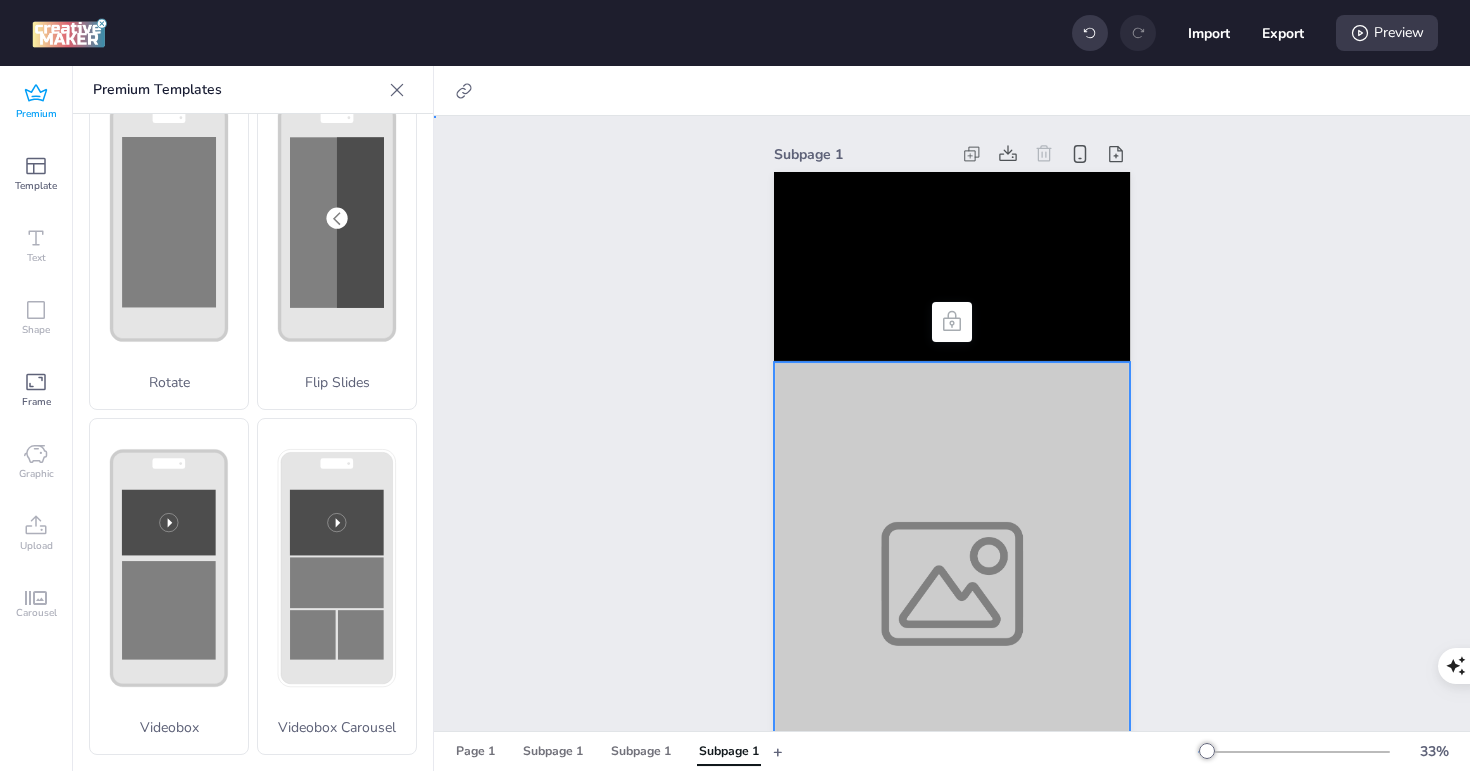 click at bounding box center [952, 584] 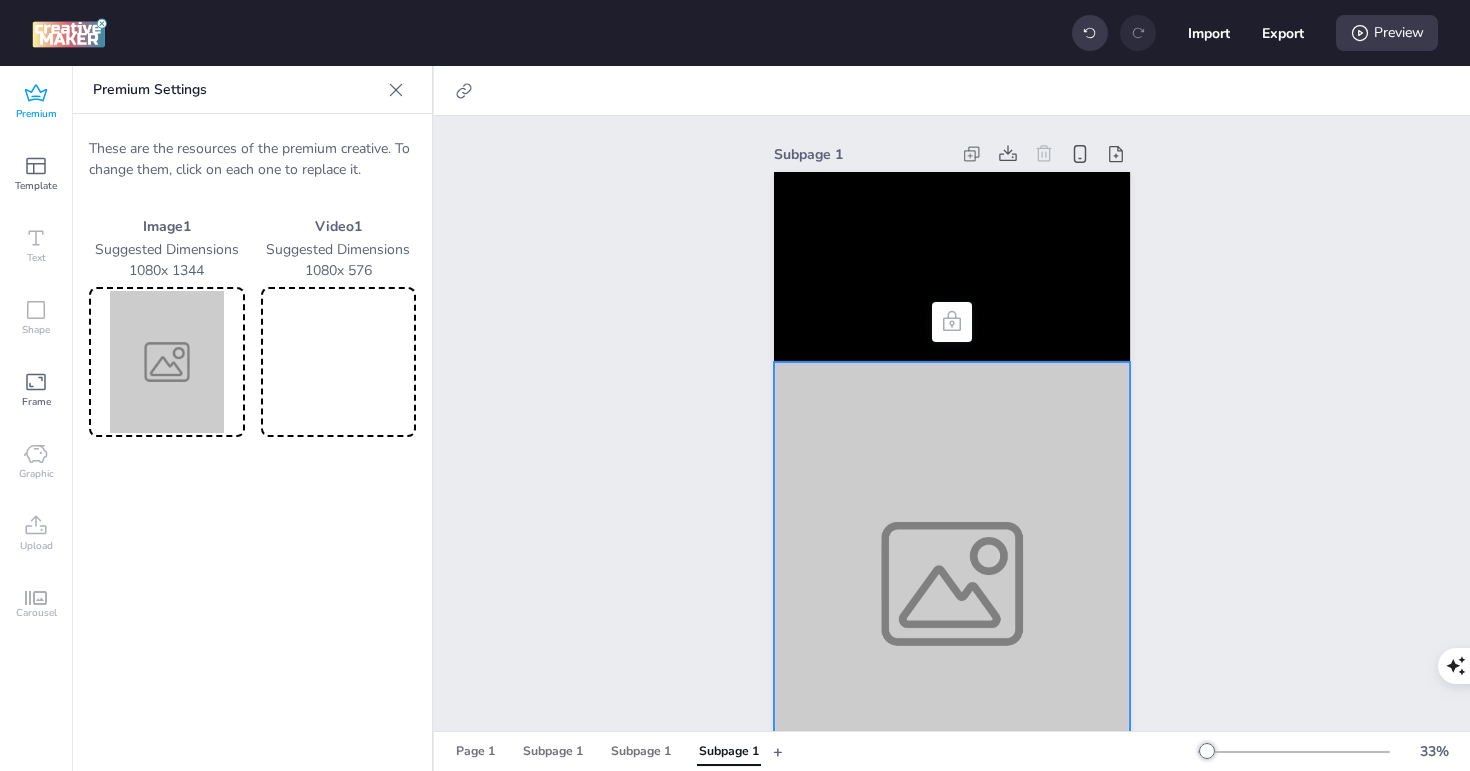 click at bounding box center [167, 362] 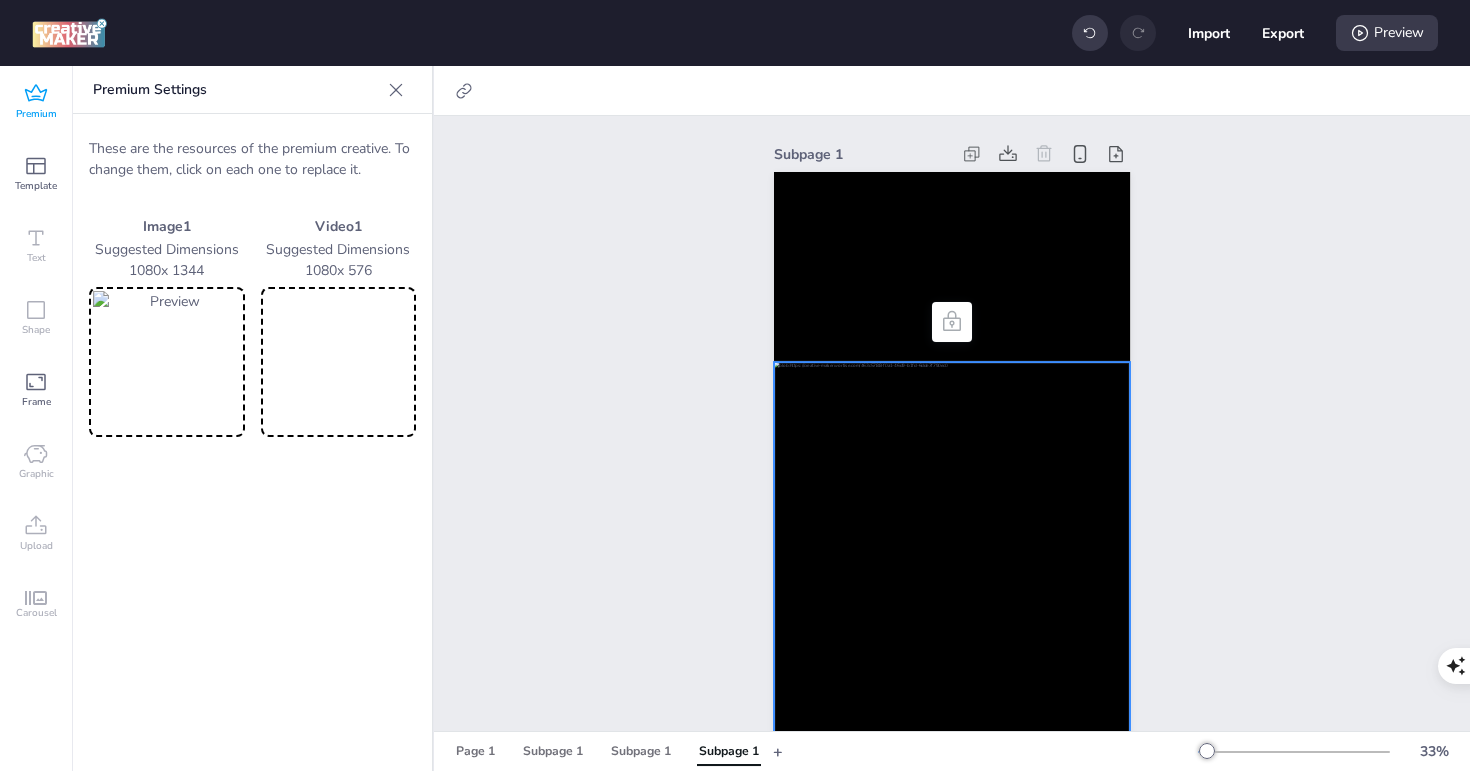 scroll, scrollTop: 98, scrollLeft: 0, axis: vertical 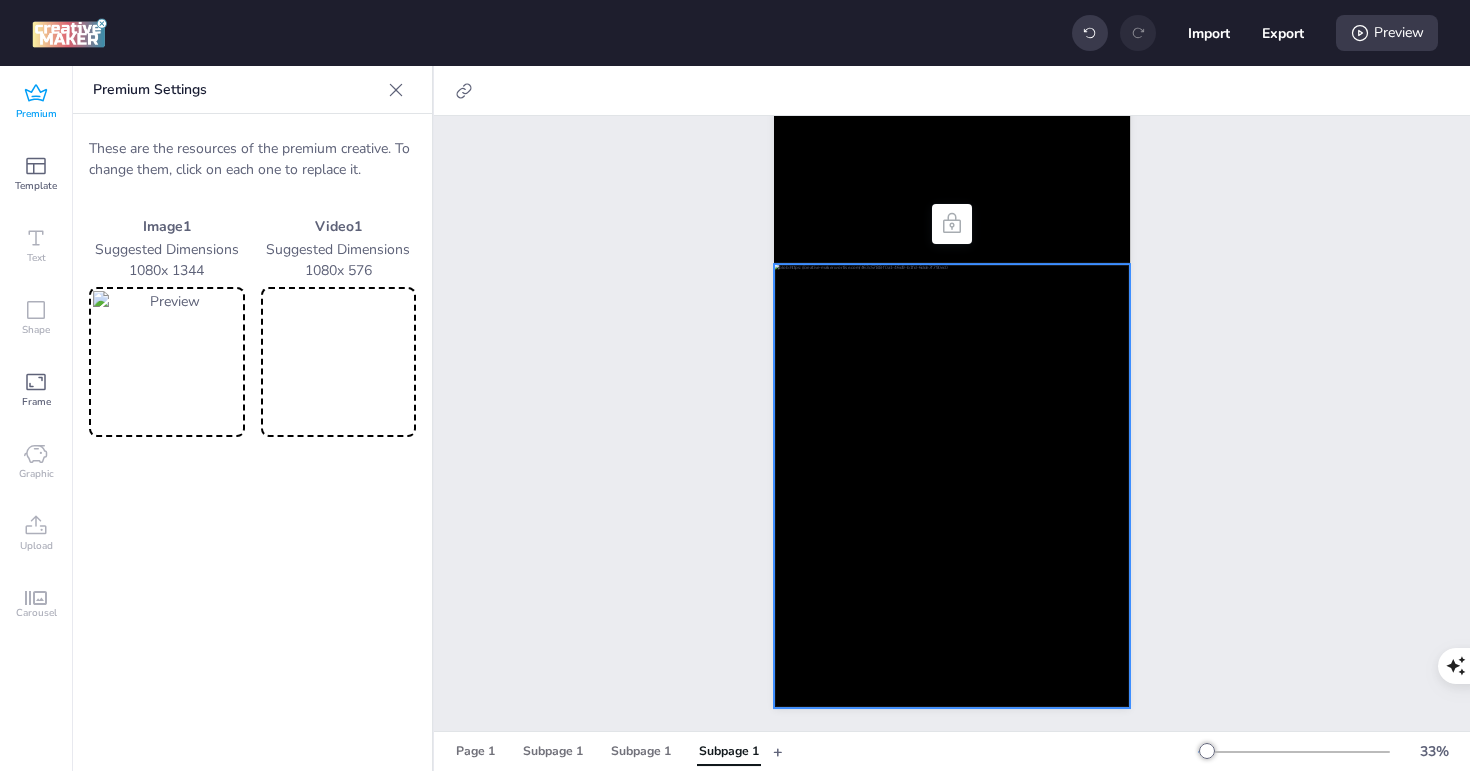 click at bounding box center [339, 362] 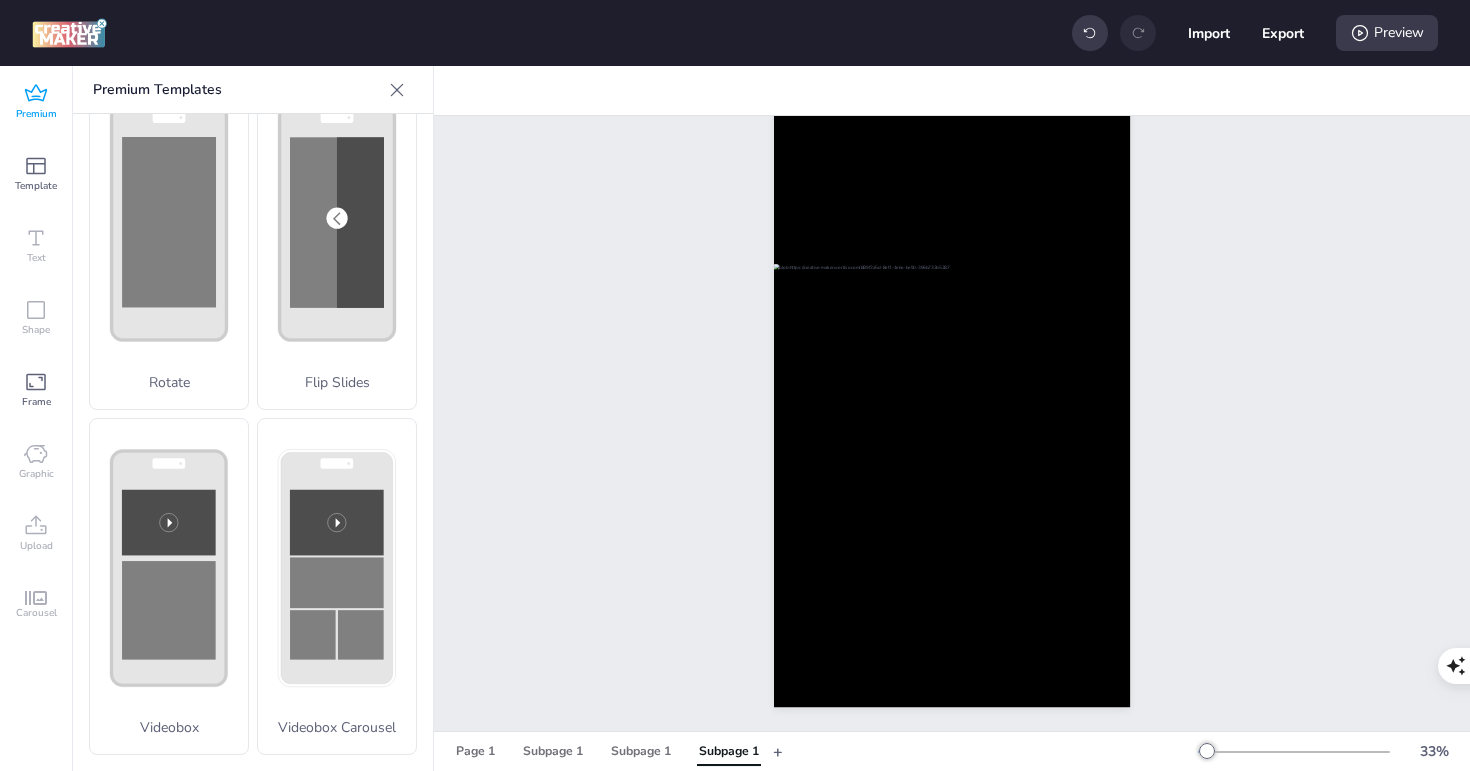 scroll, scrollTop: 0, scrollLeft: 0, axis: both 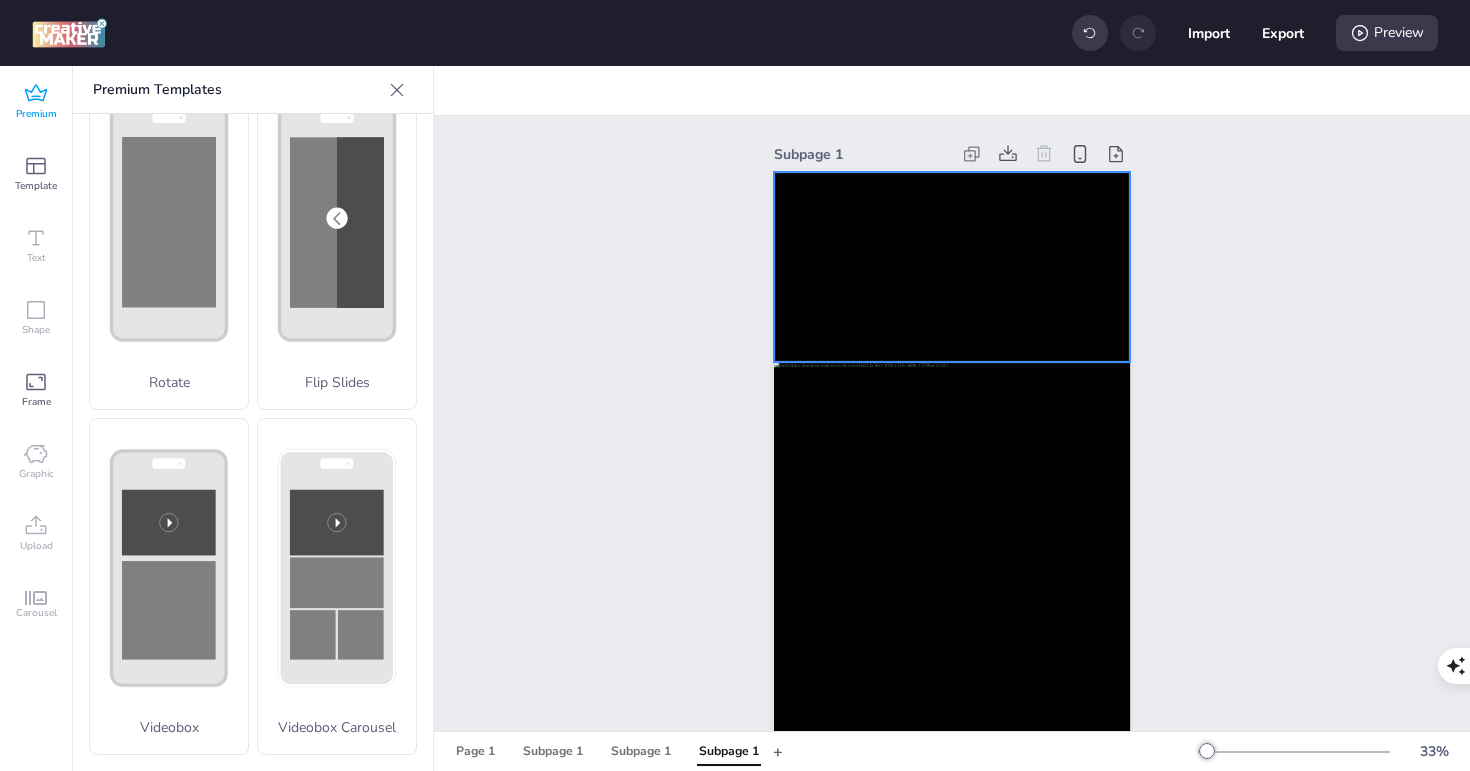 click at bounding box center (952, 267) 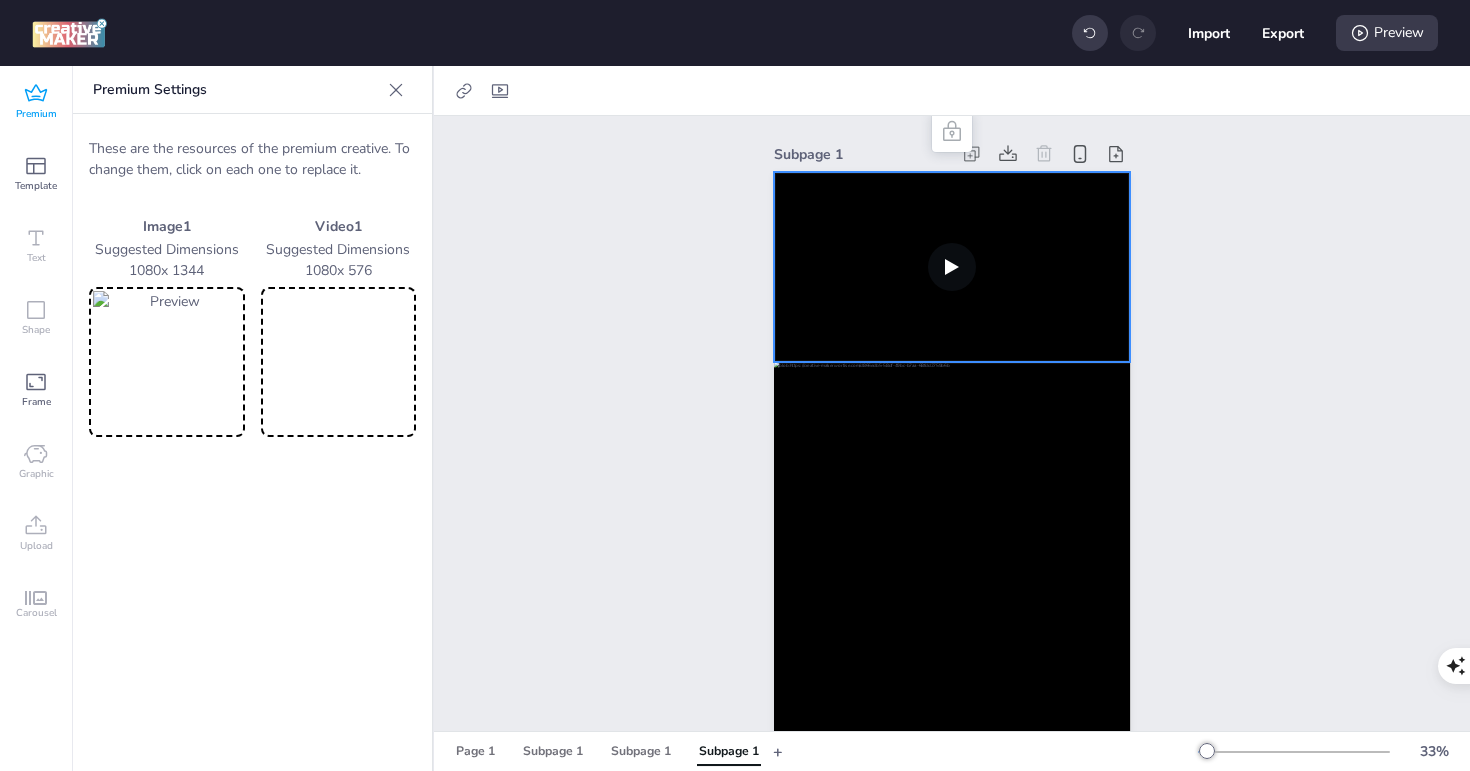click at bounding box center [339, 362] 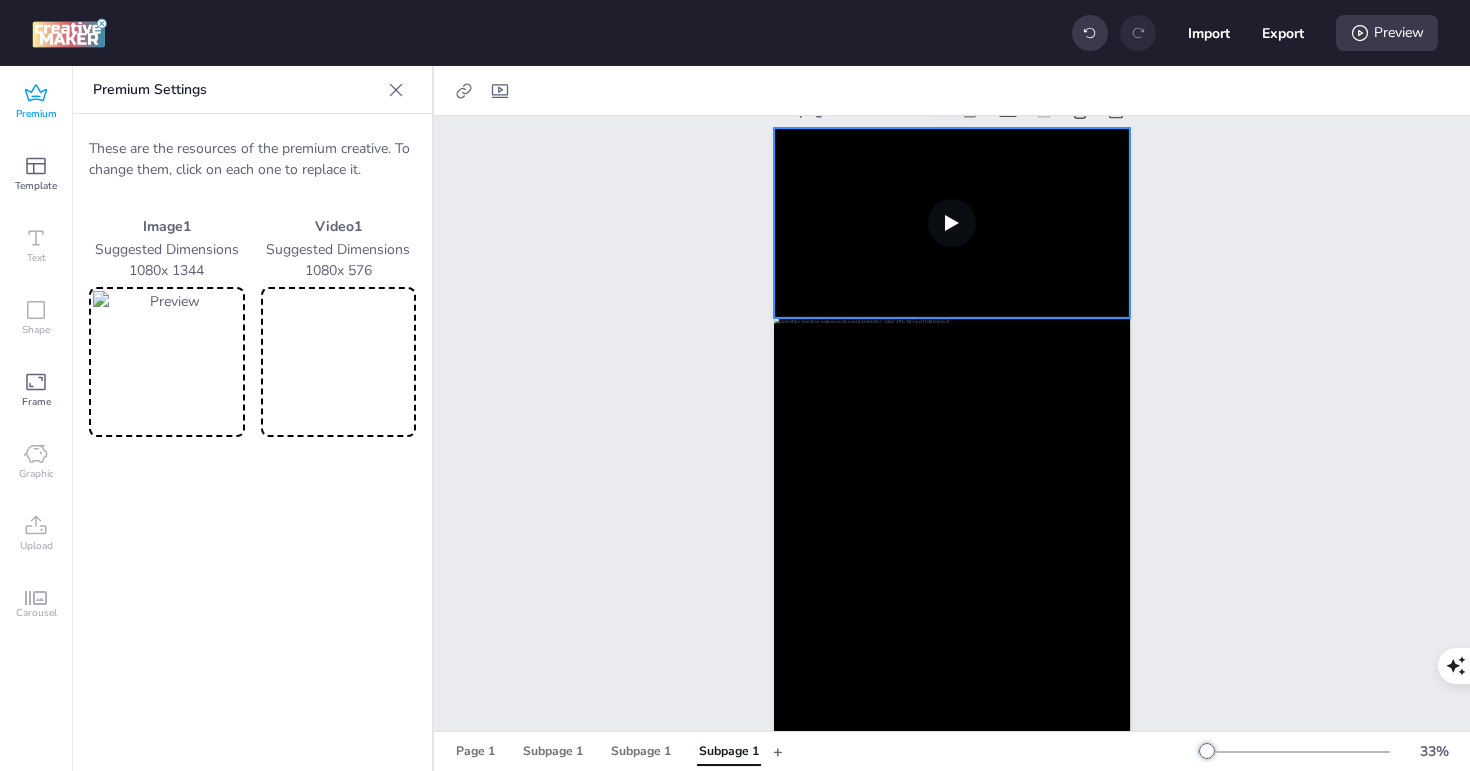 scroll, scrollTop: 0, scrollLeft: 0, axis: both 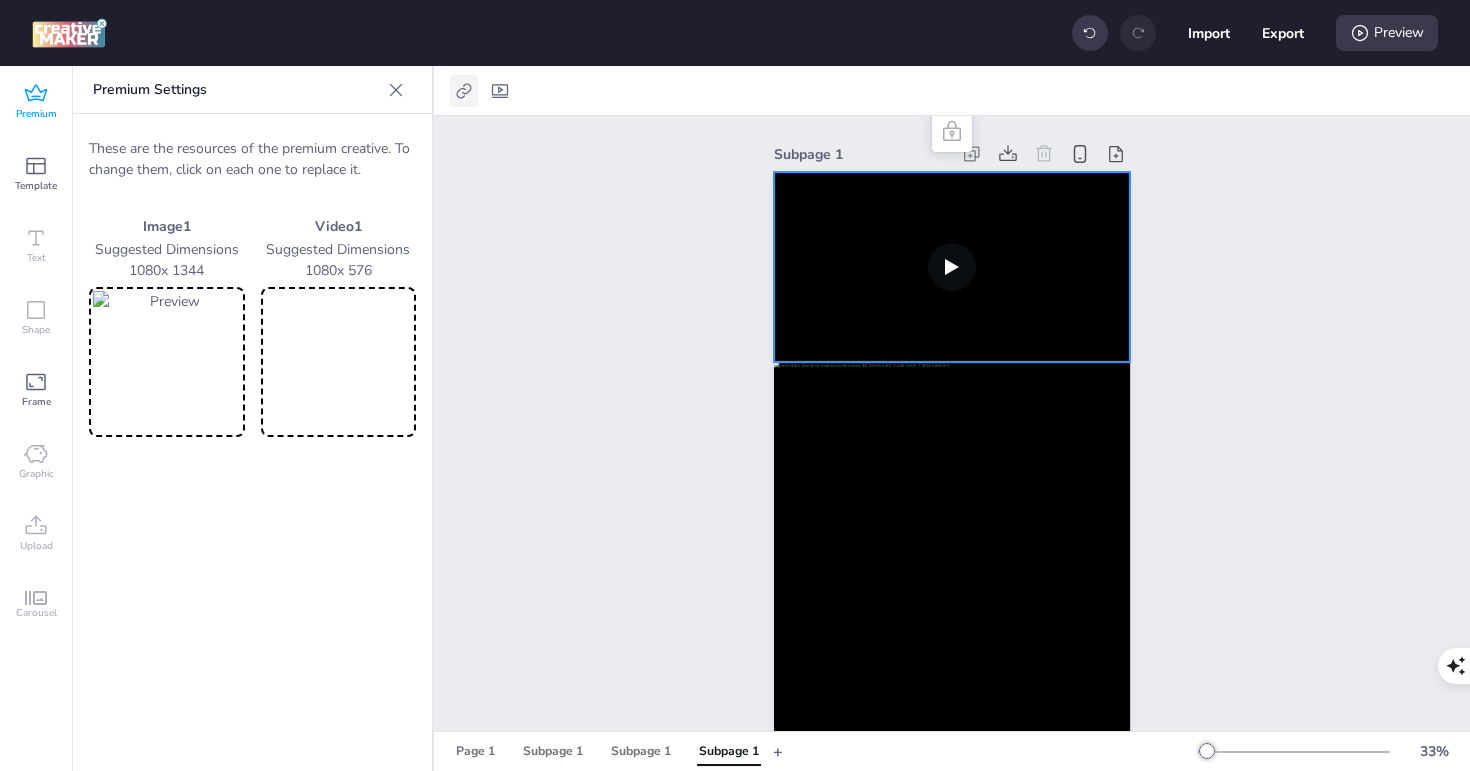 click 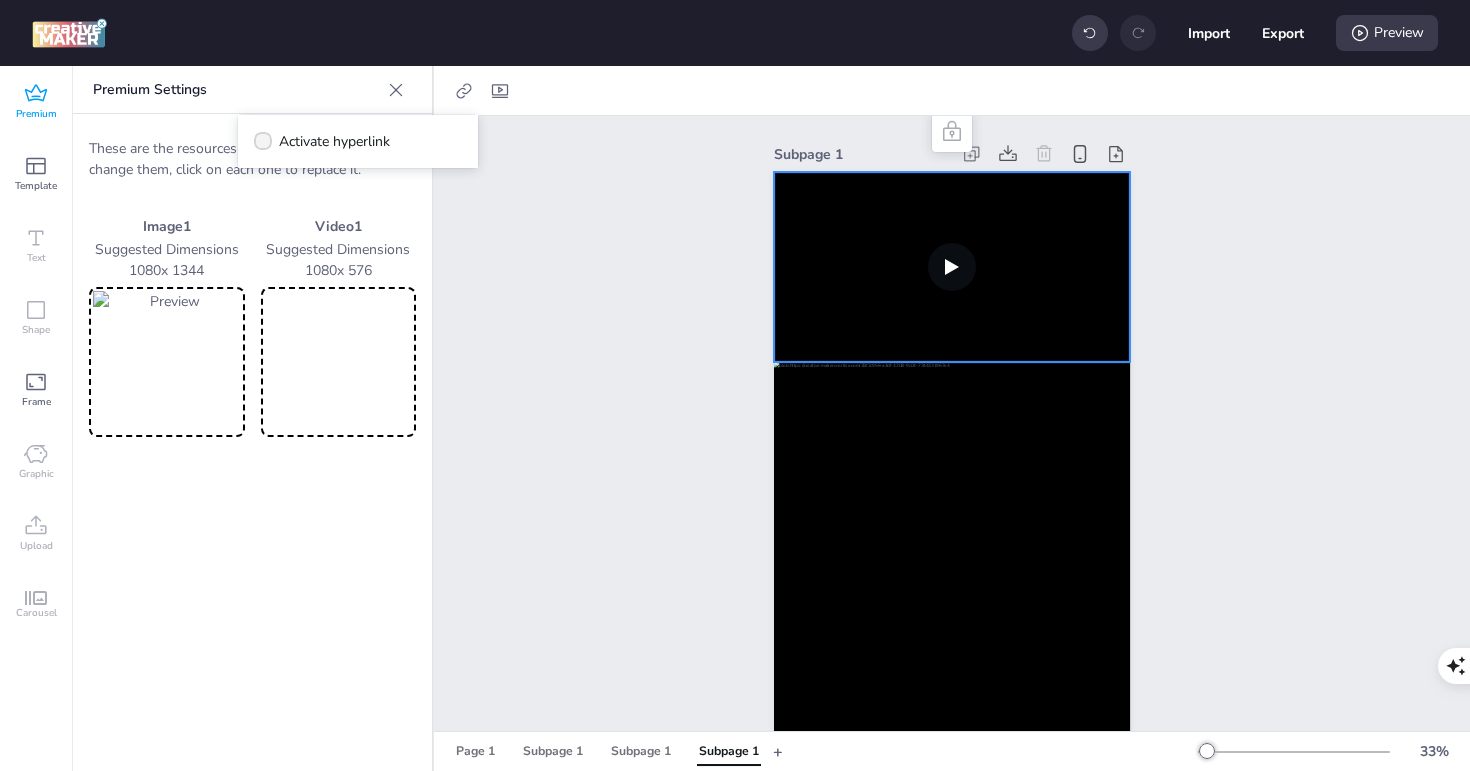 click on "Activate hyperlink" at bounding box center (334, 141) 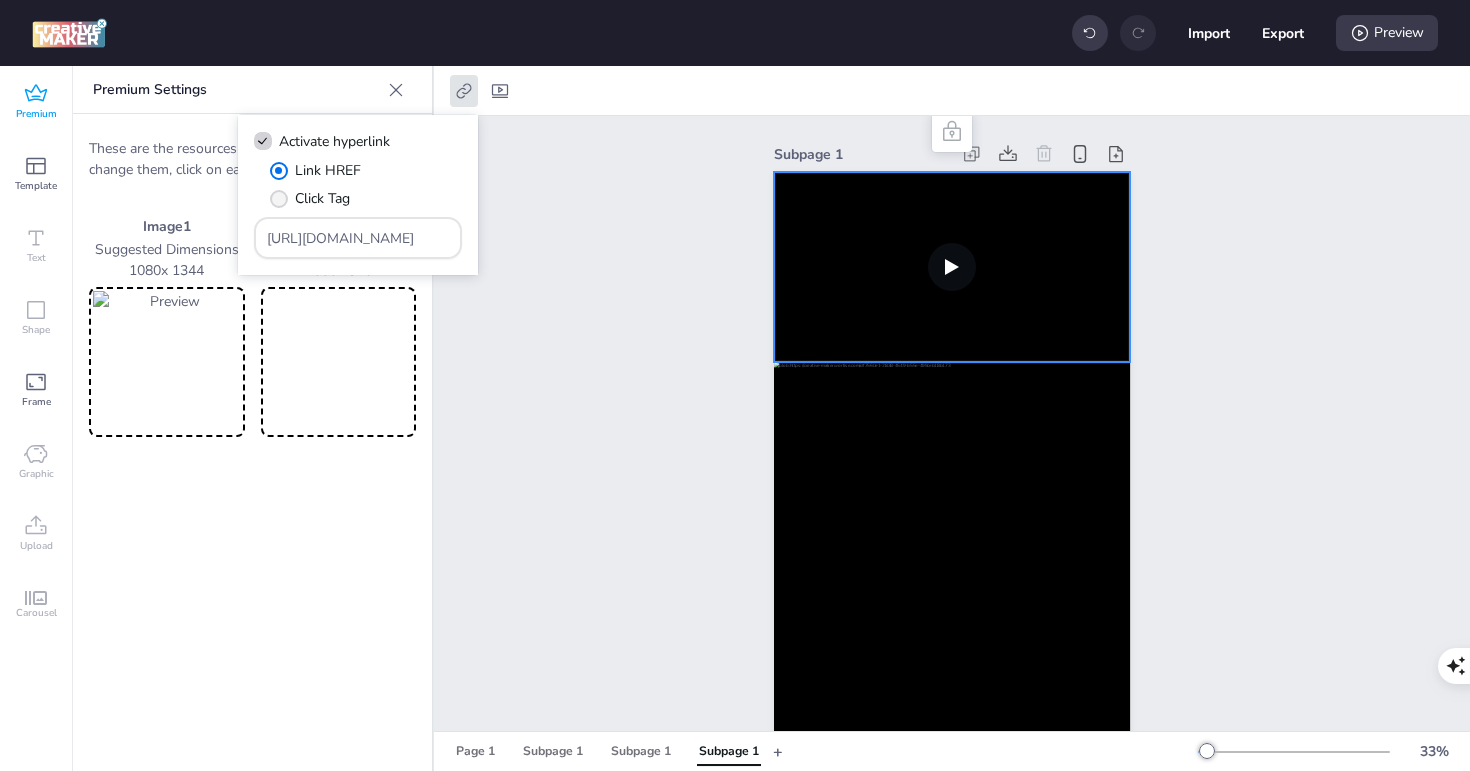 click at bounding box center [279, 199] 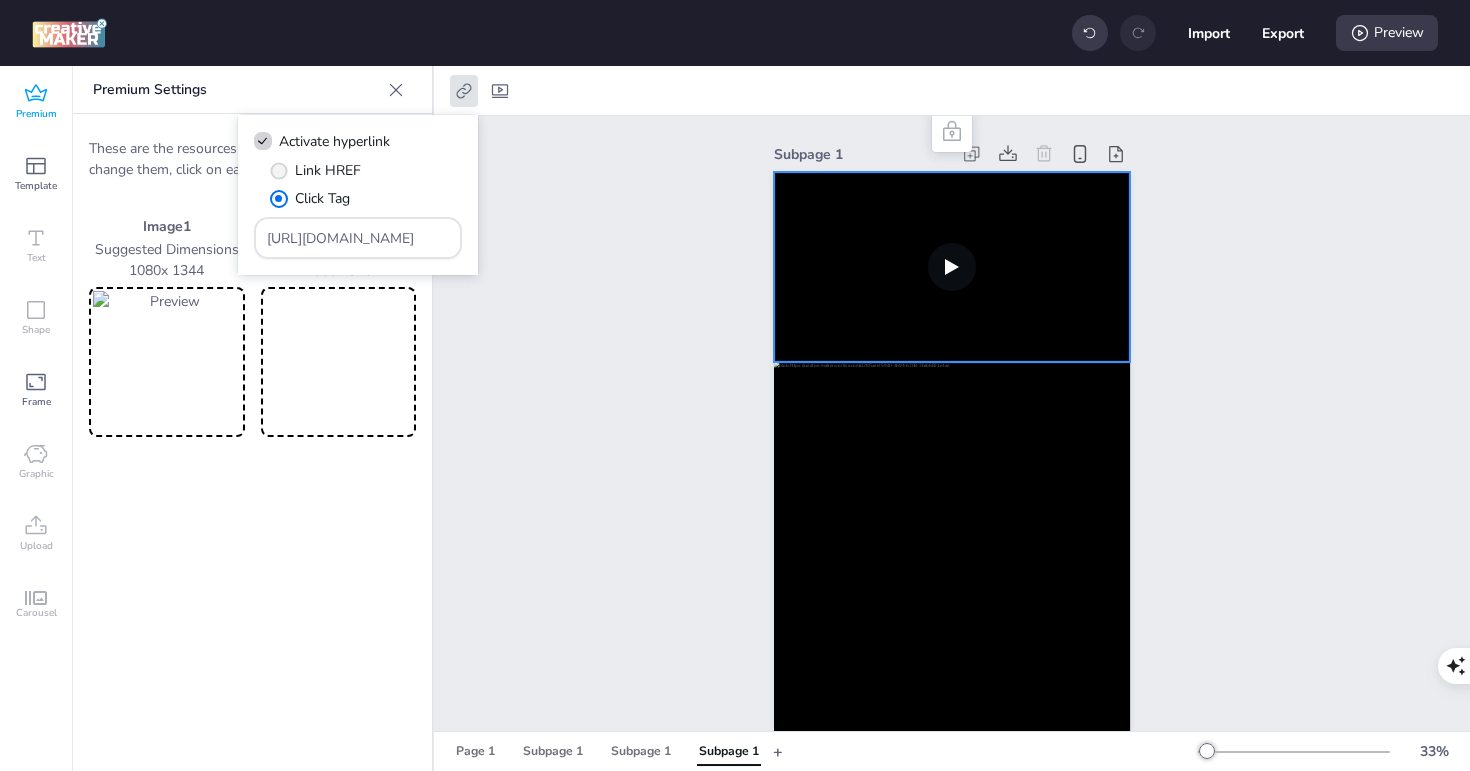 click at bounding box center [278, 170] 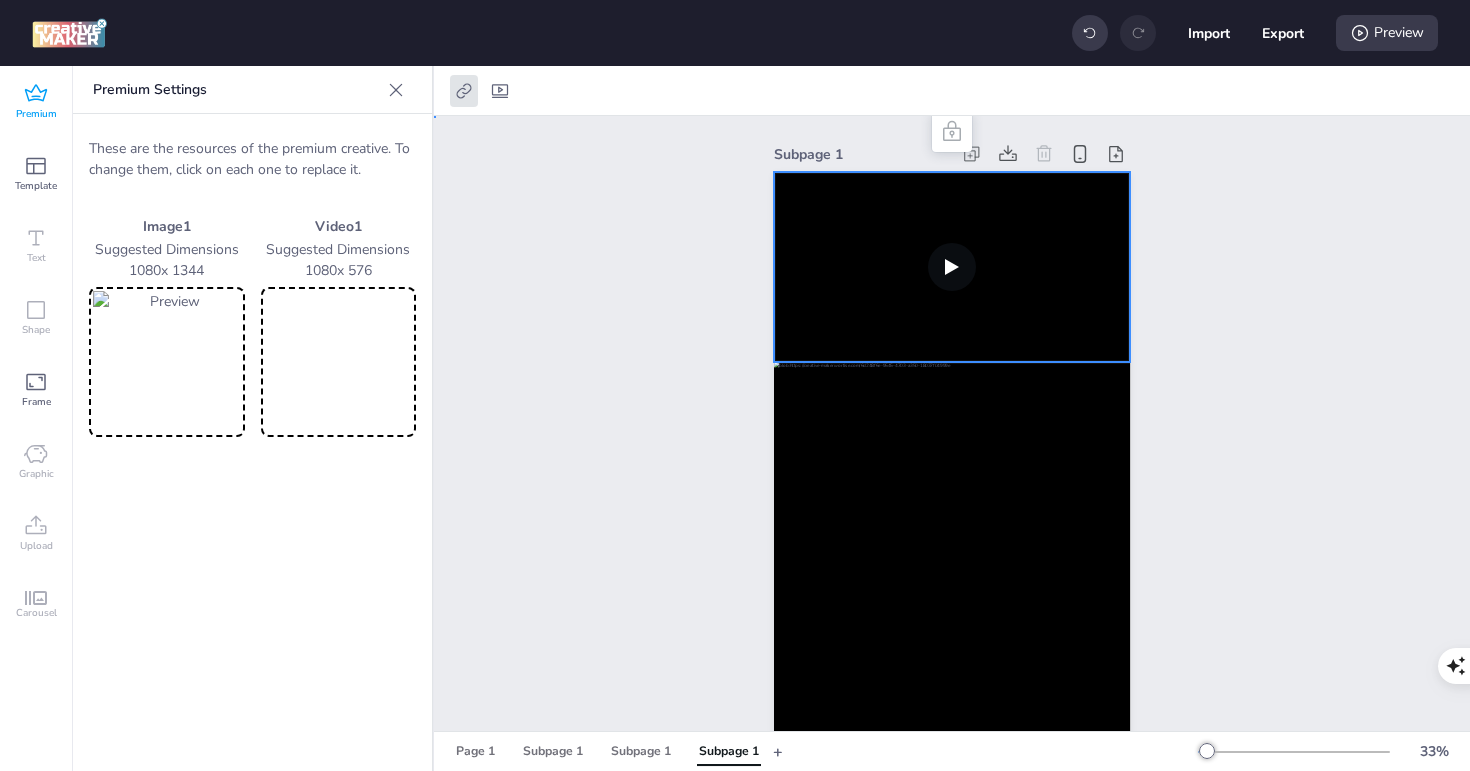 click on "Subpage 1" at bounding box center (952, 473) 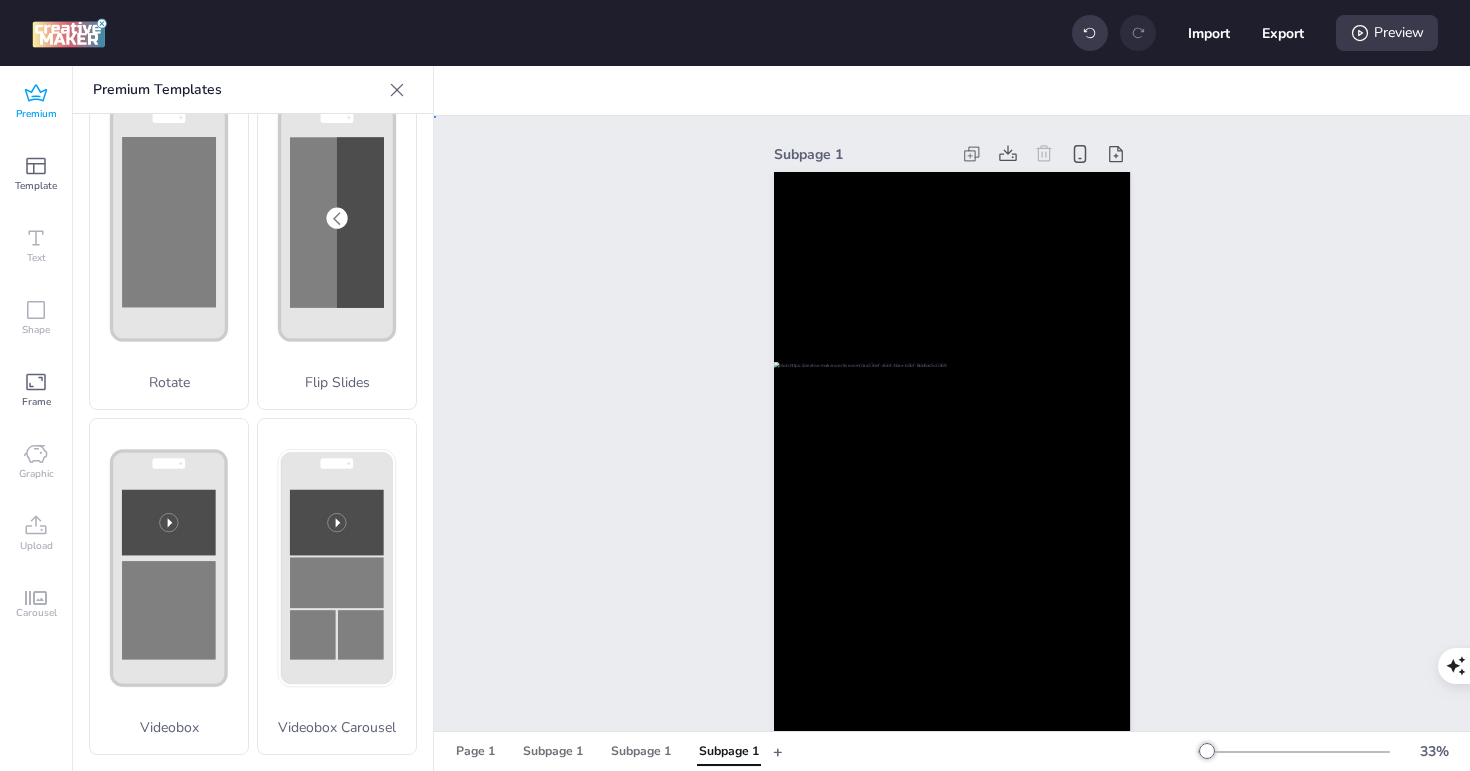 click on "Subpage 1" at bounding box center [952, 473] 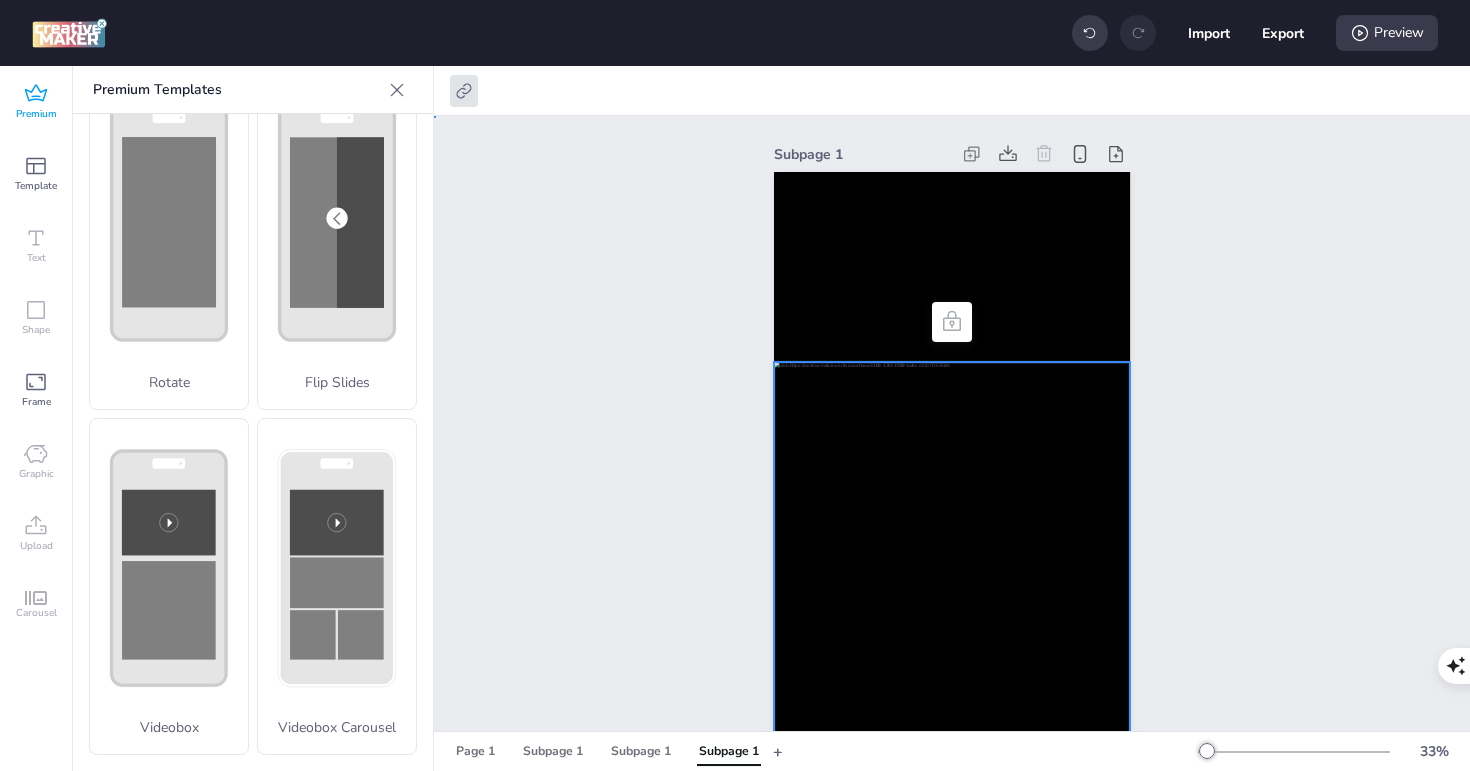 click at bounding box center (952, 584) 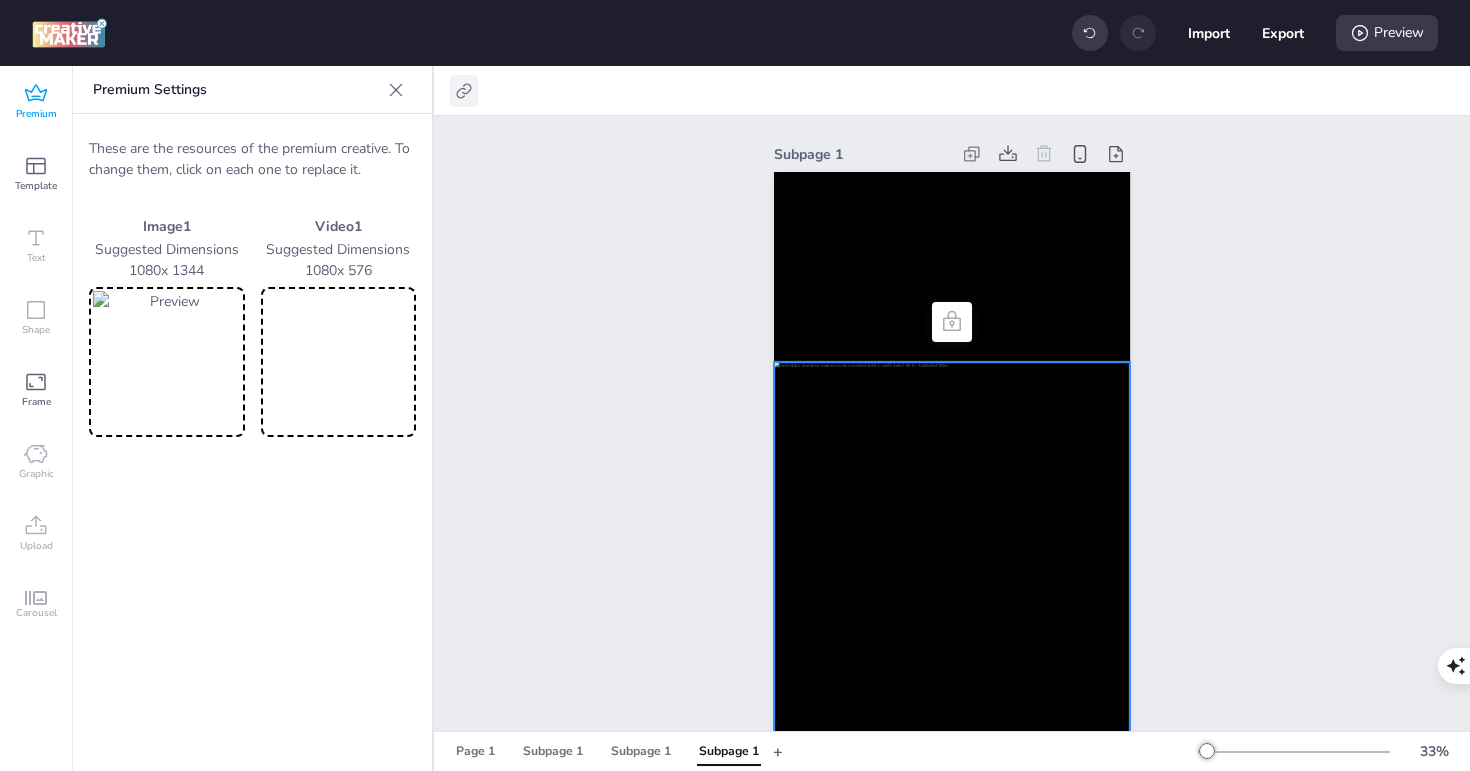 click 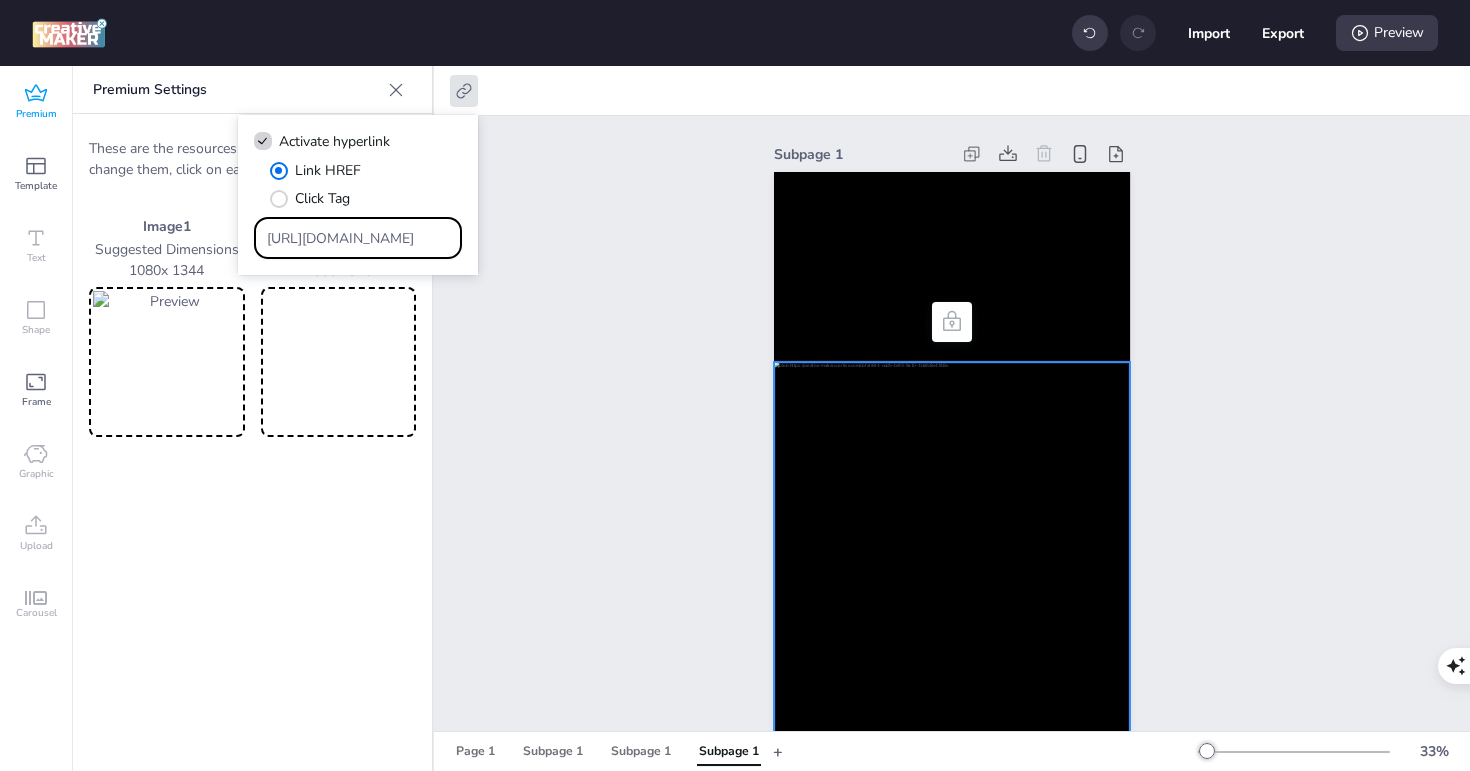 click on "https://wortise.com" at bounding box center [358, 238] 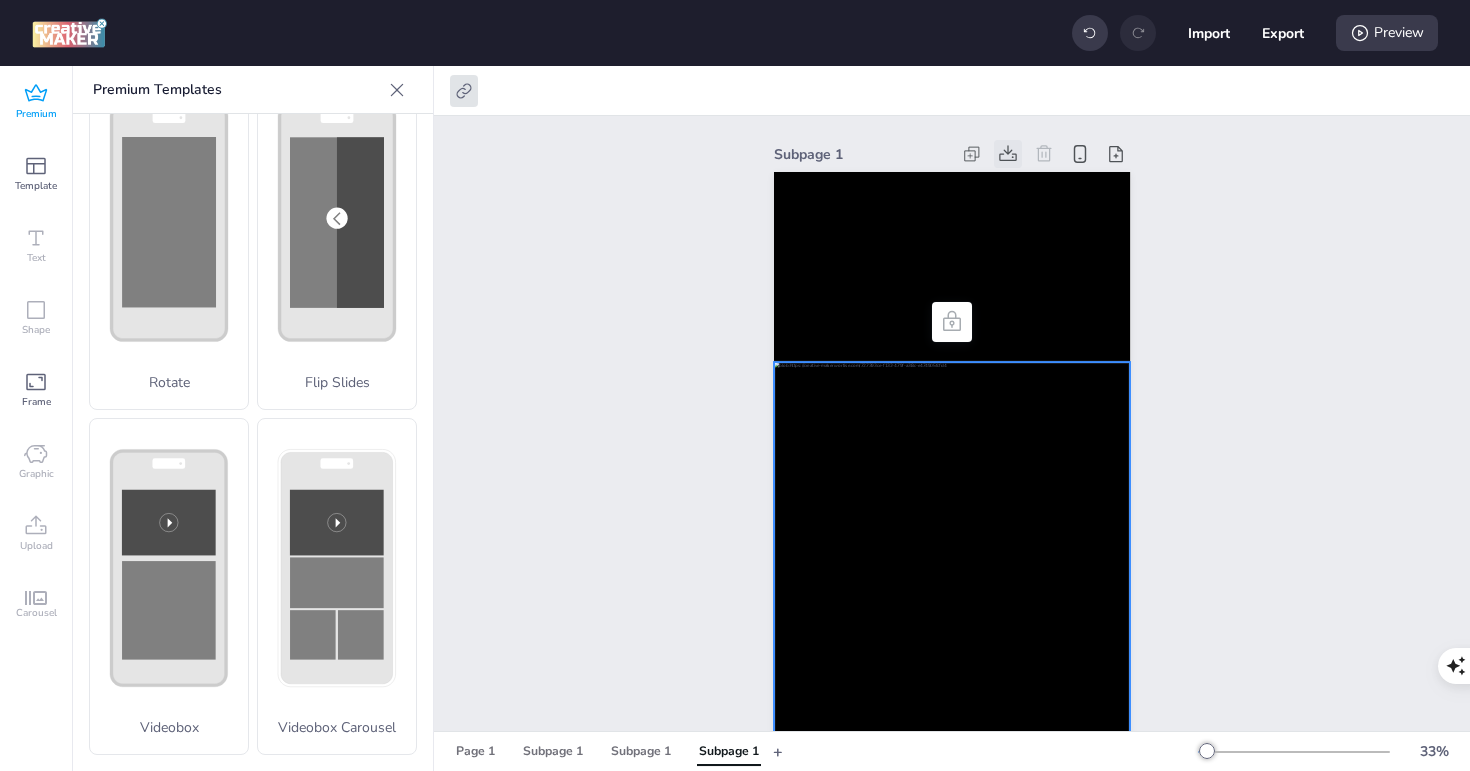 click 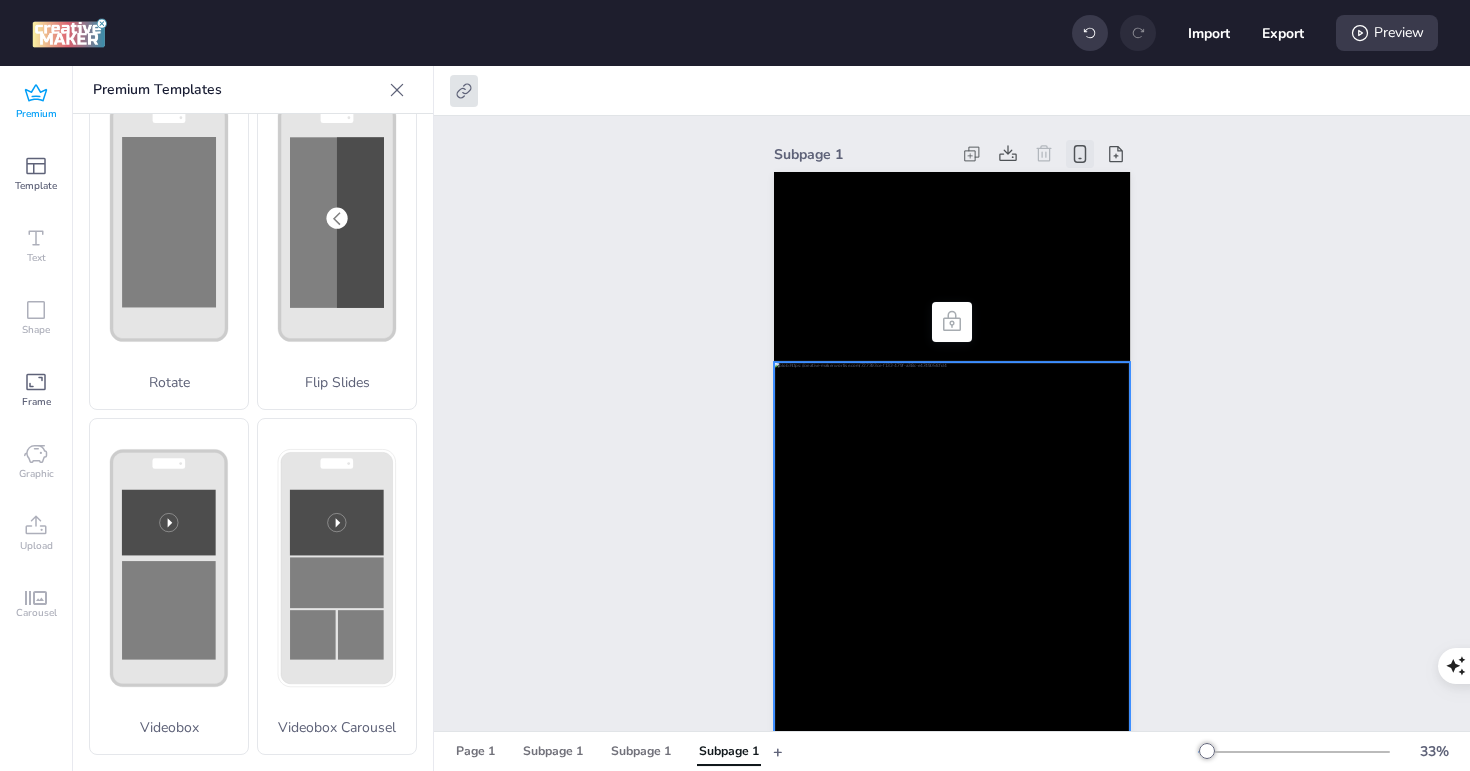 click 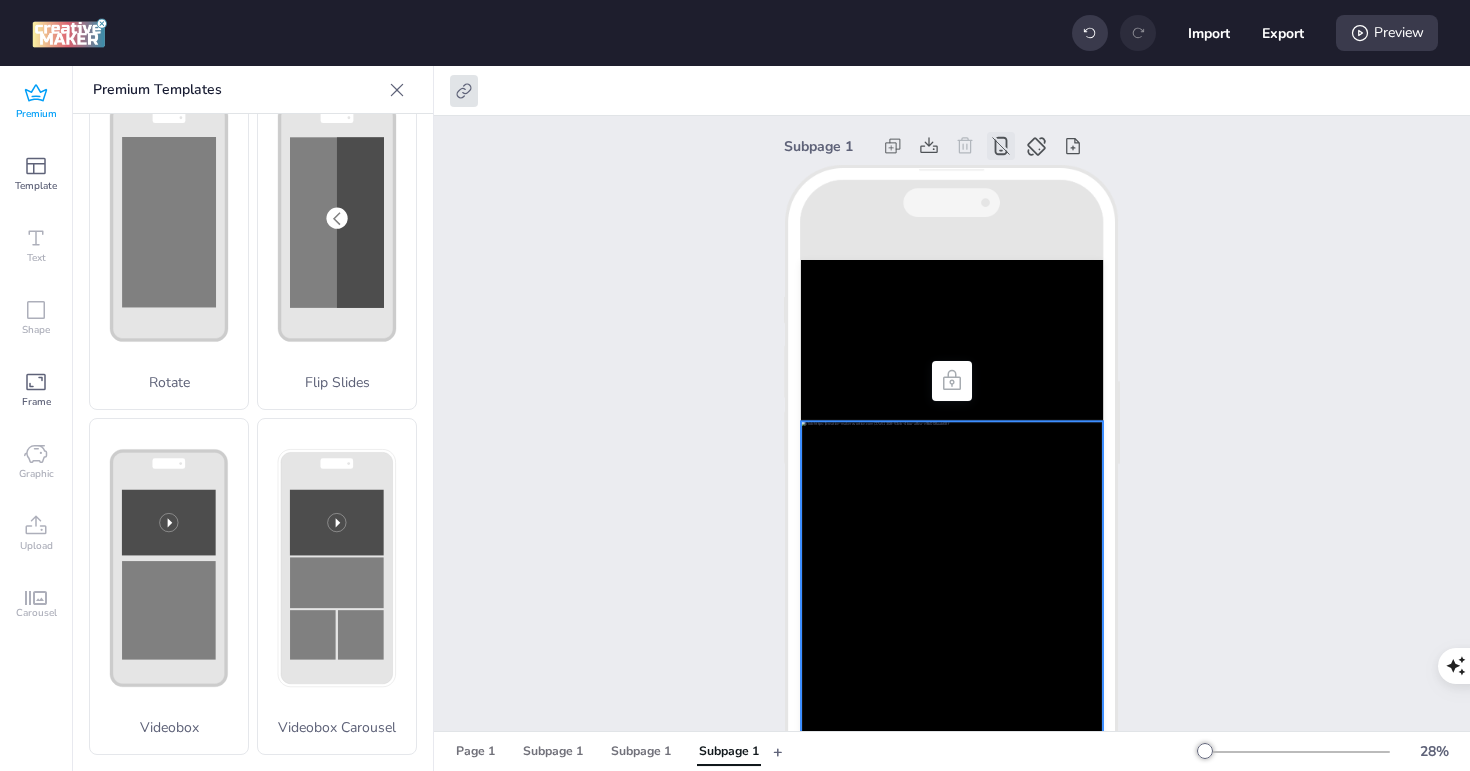 scroll, scrollTop: 0, scrollLeft: 0, axis: both 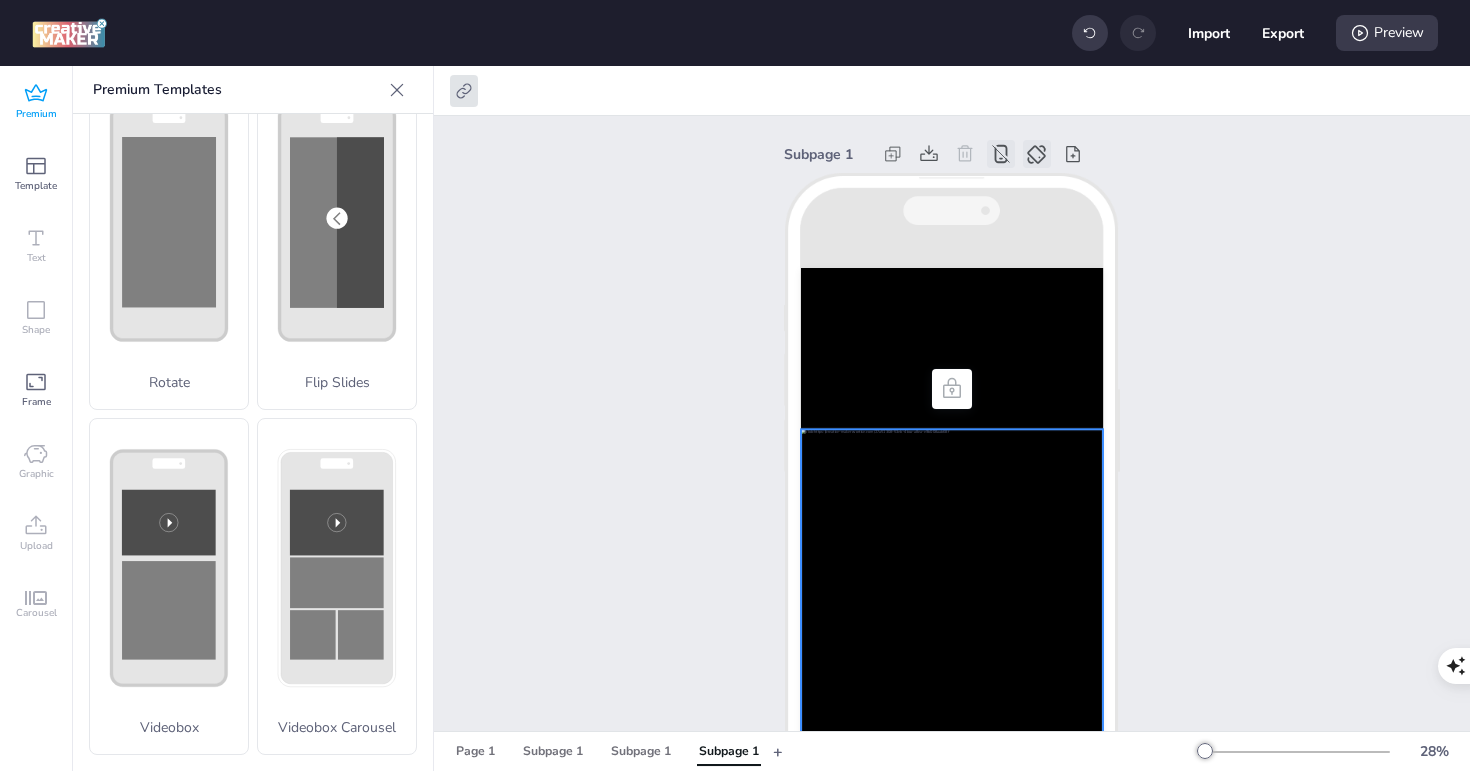 click 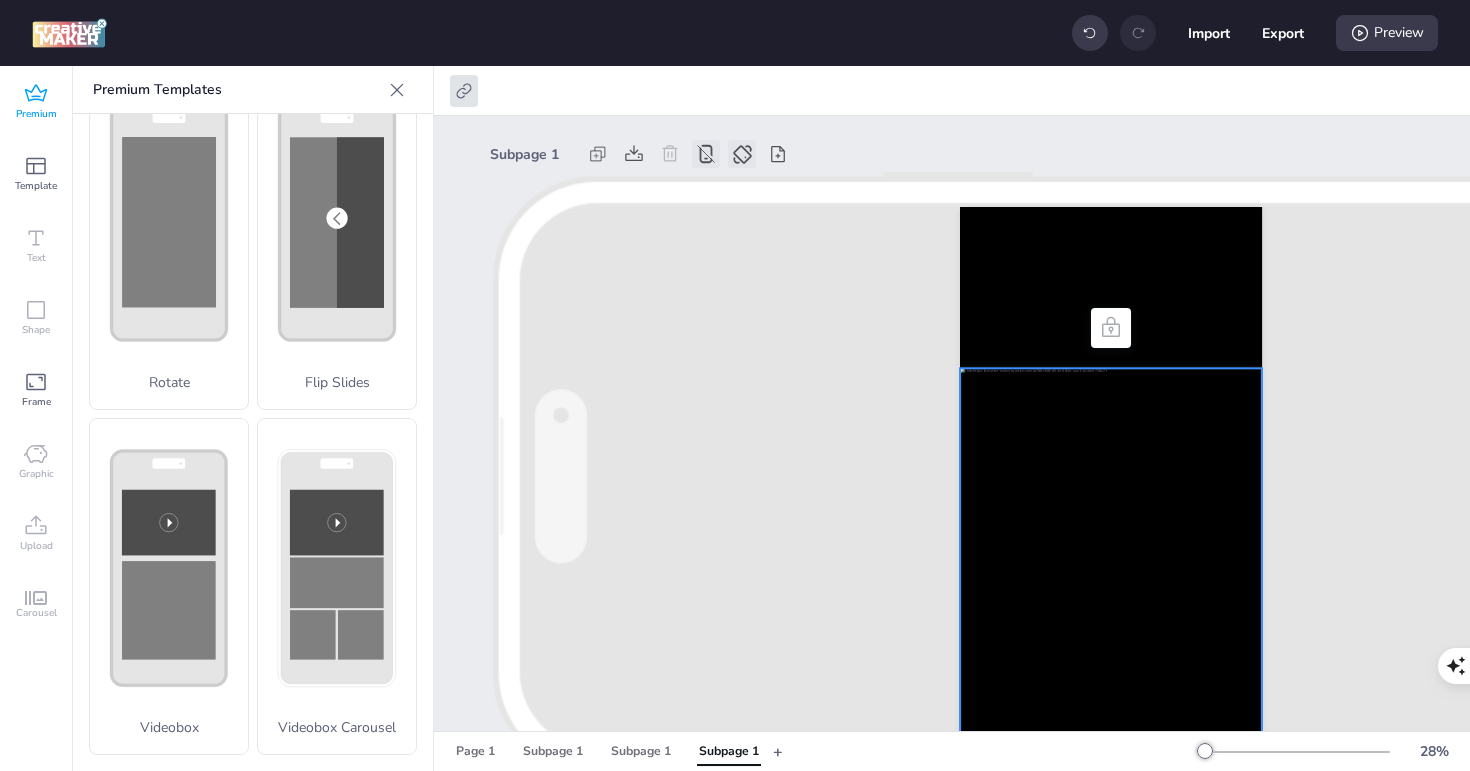 click 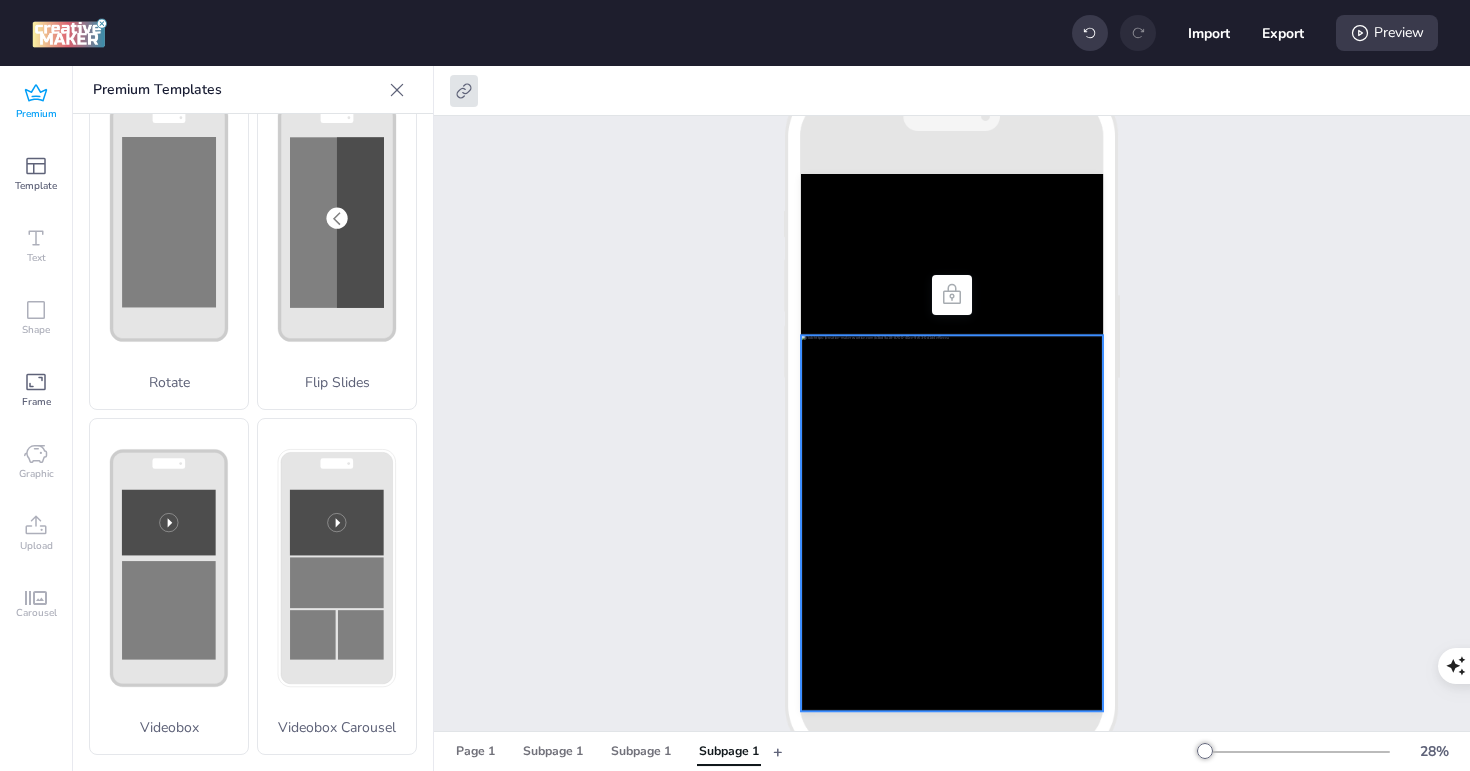 scroll, scrollTop: 58, scrollLeft: 0, axis: vertical 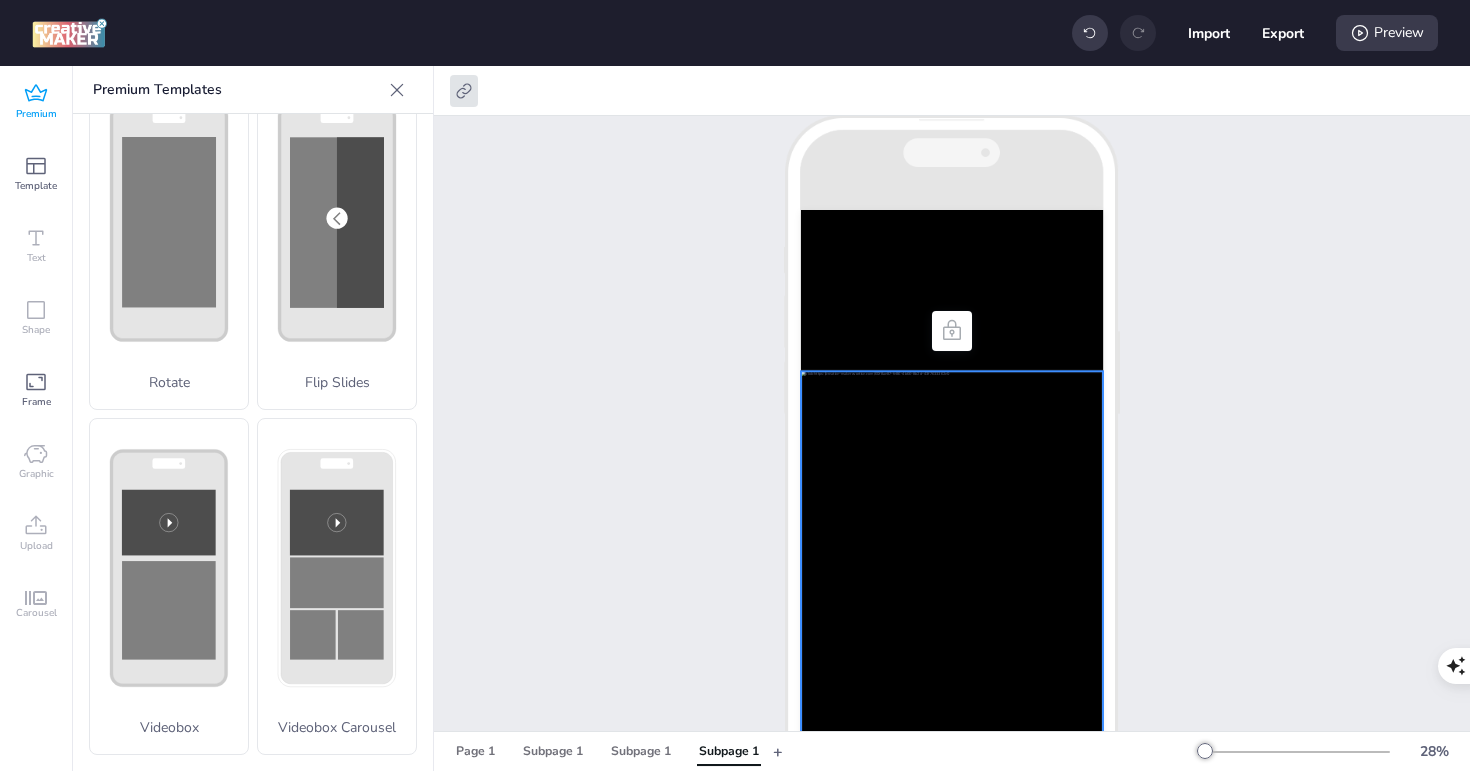 click on "Subpage 1" at bounding box center (951, 440) 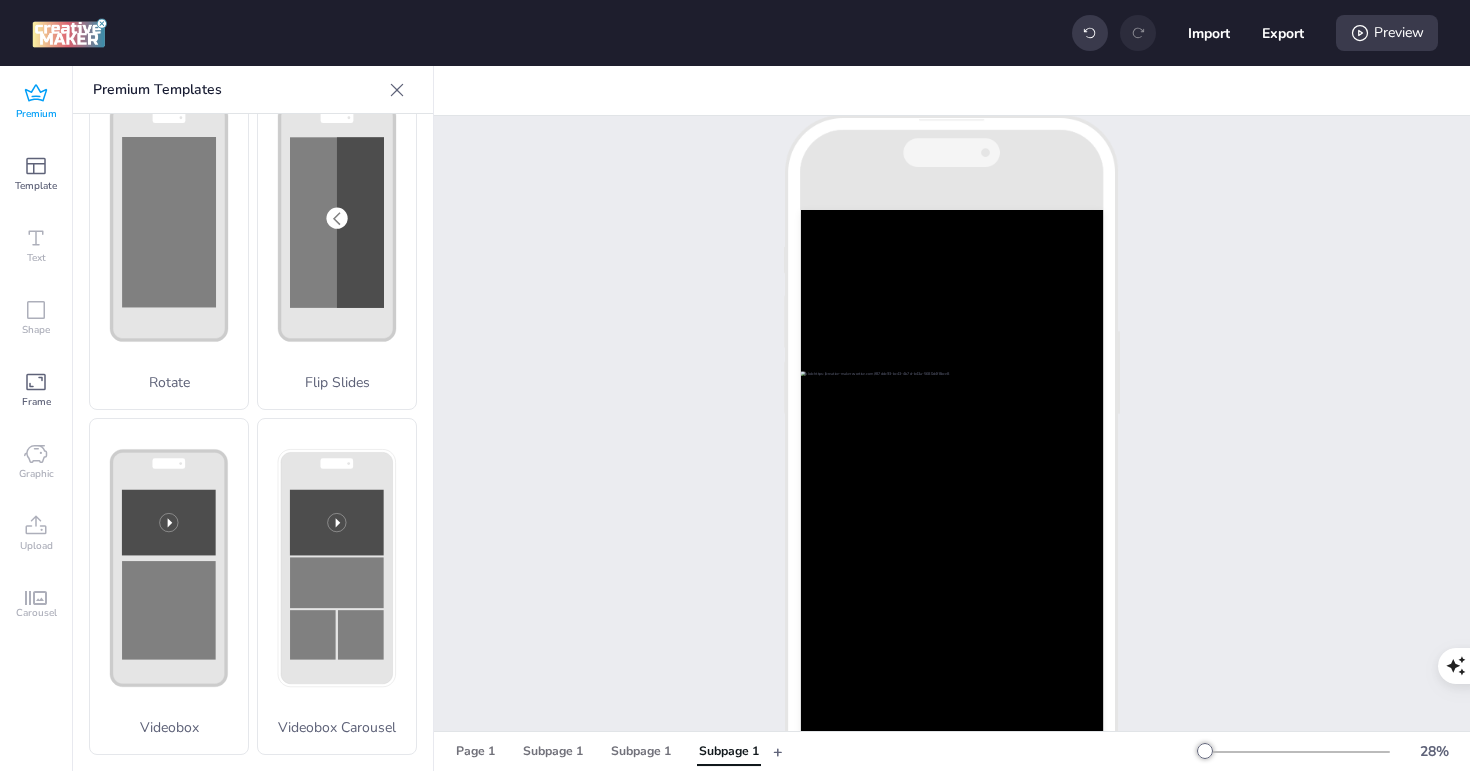 scroll, scrollTop: 0, scrollLeft: 0, axis: both 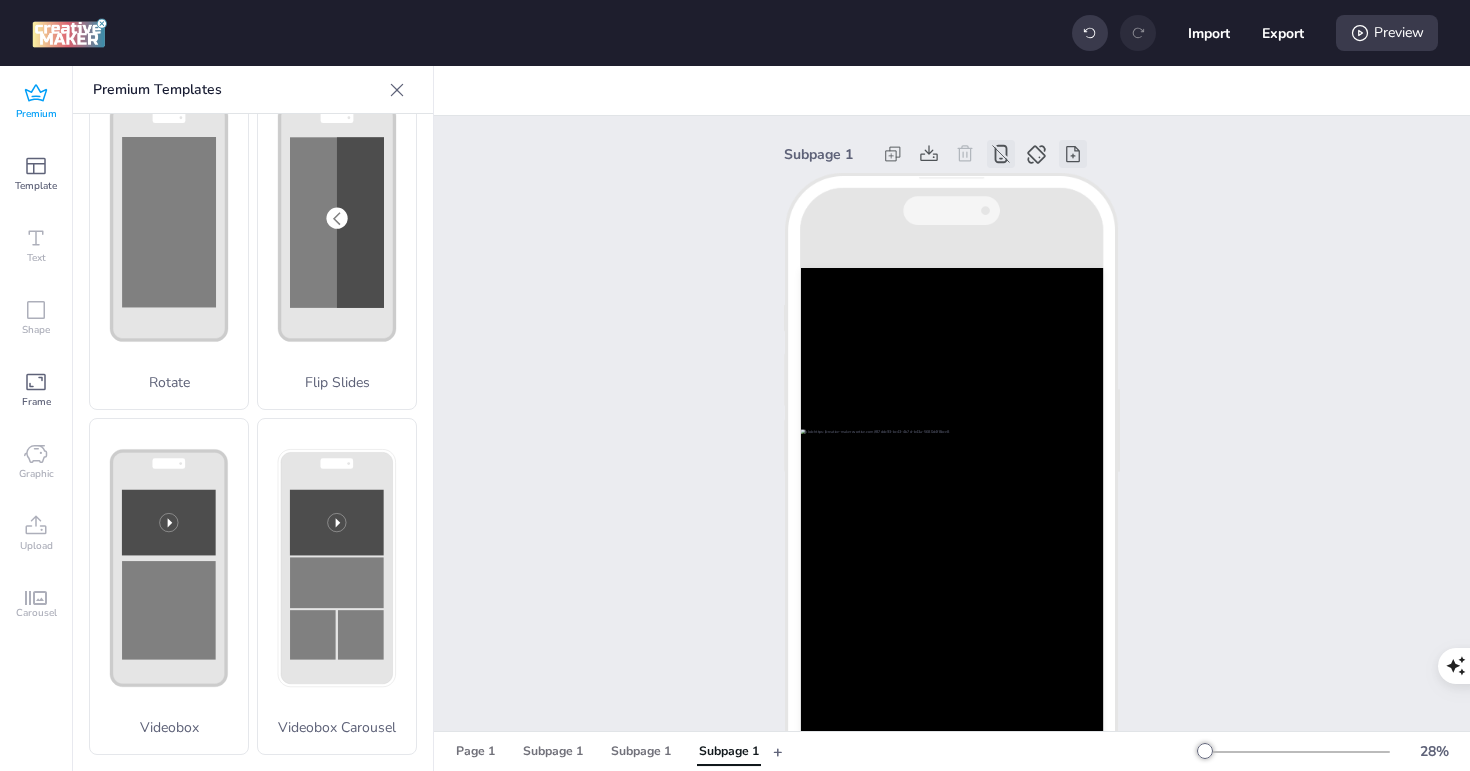 click 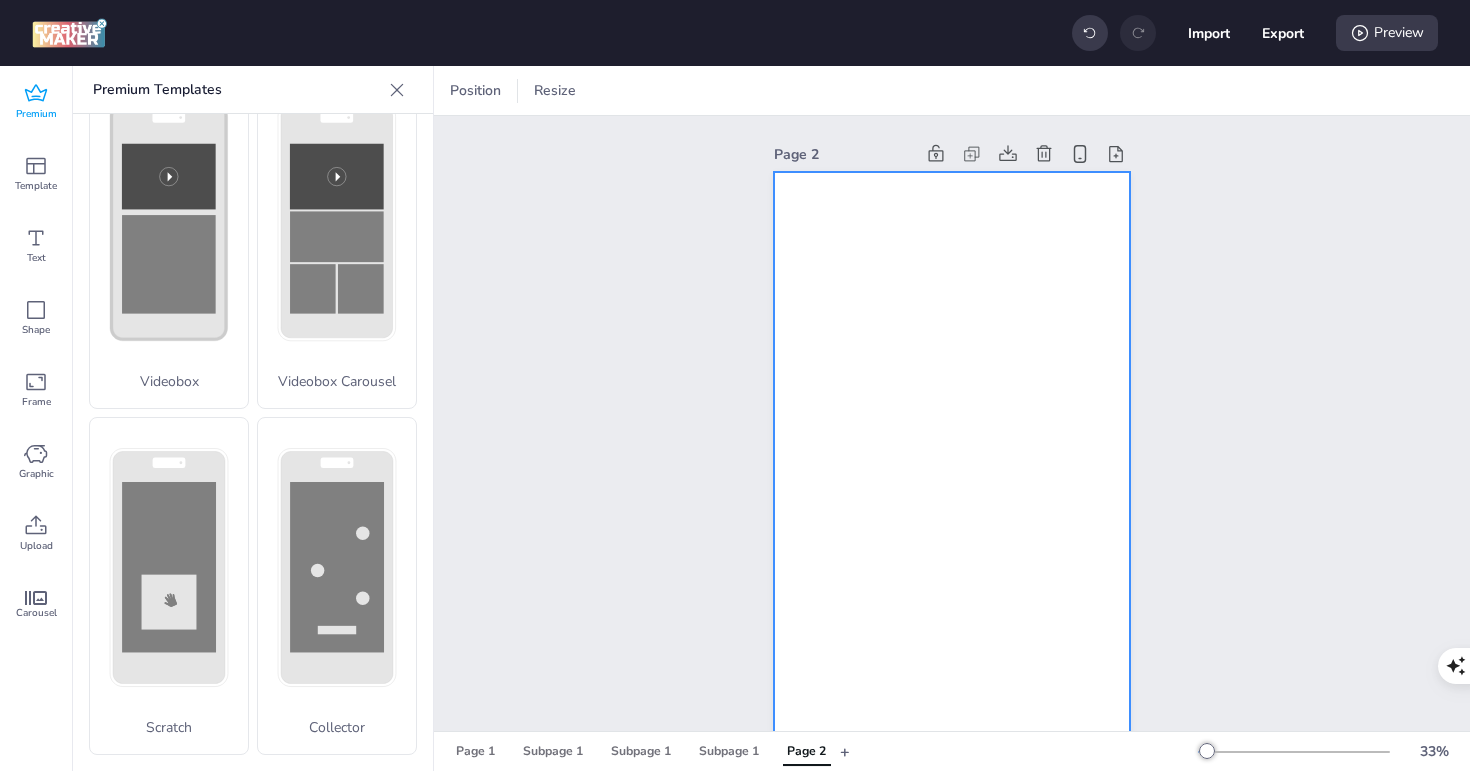 scroll, scrollTop: 98, scrollLeft: 0, axis: vertical 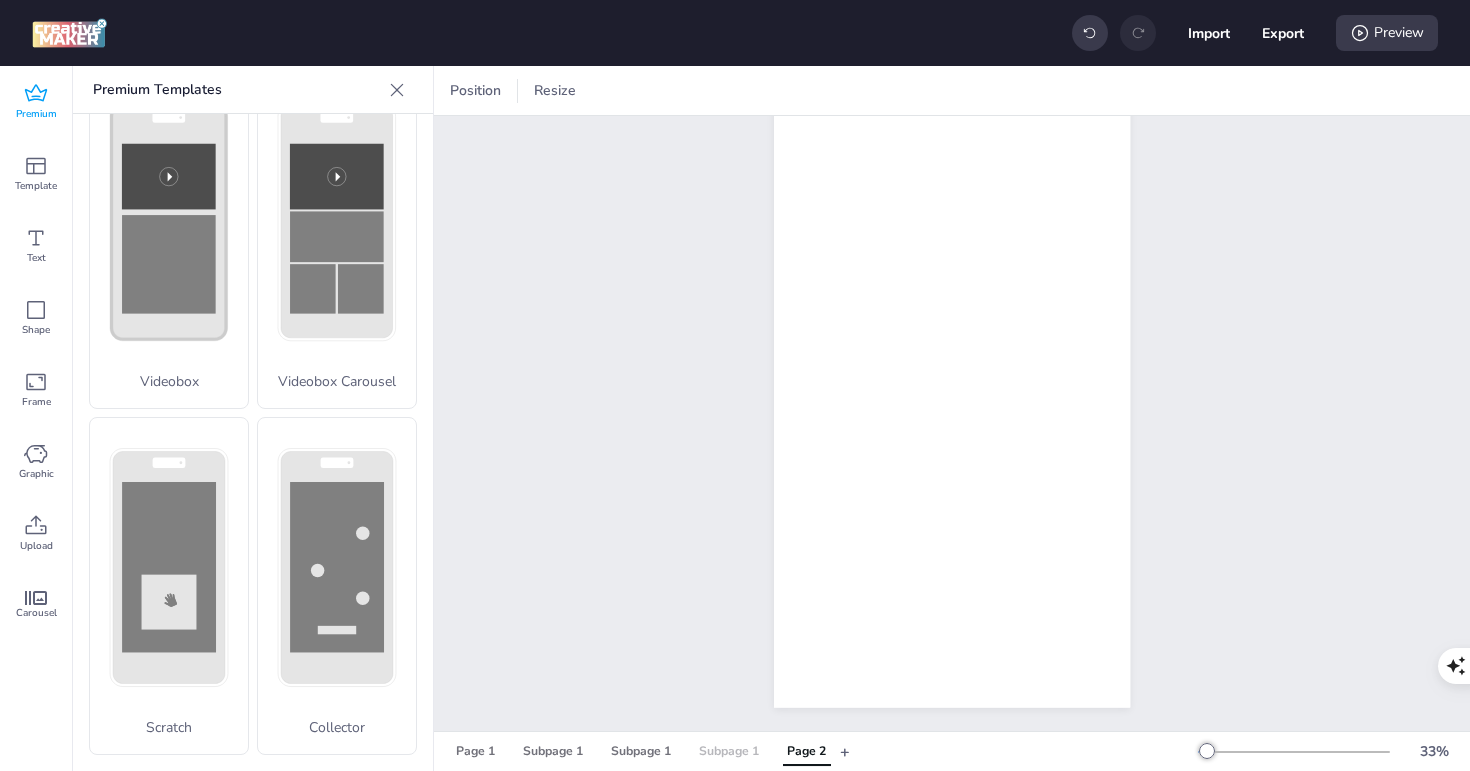 click on "Subpage 1" at bounding box center [729, 752] 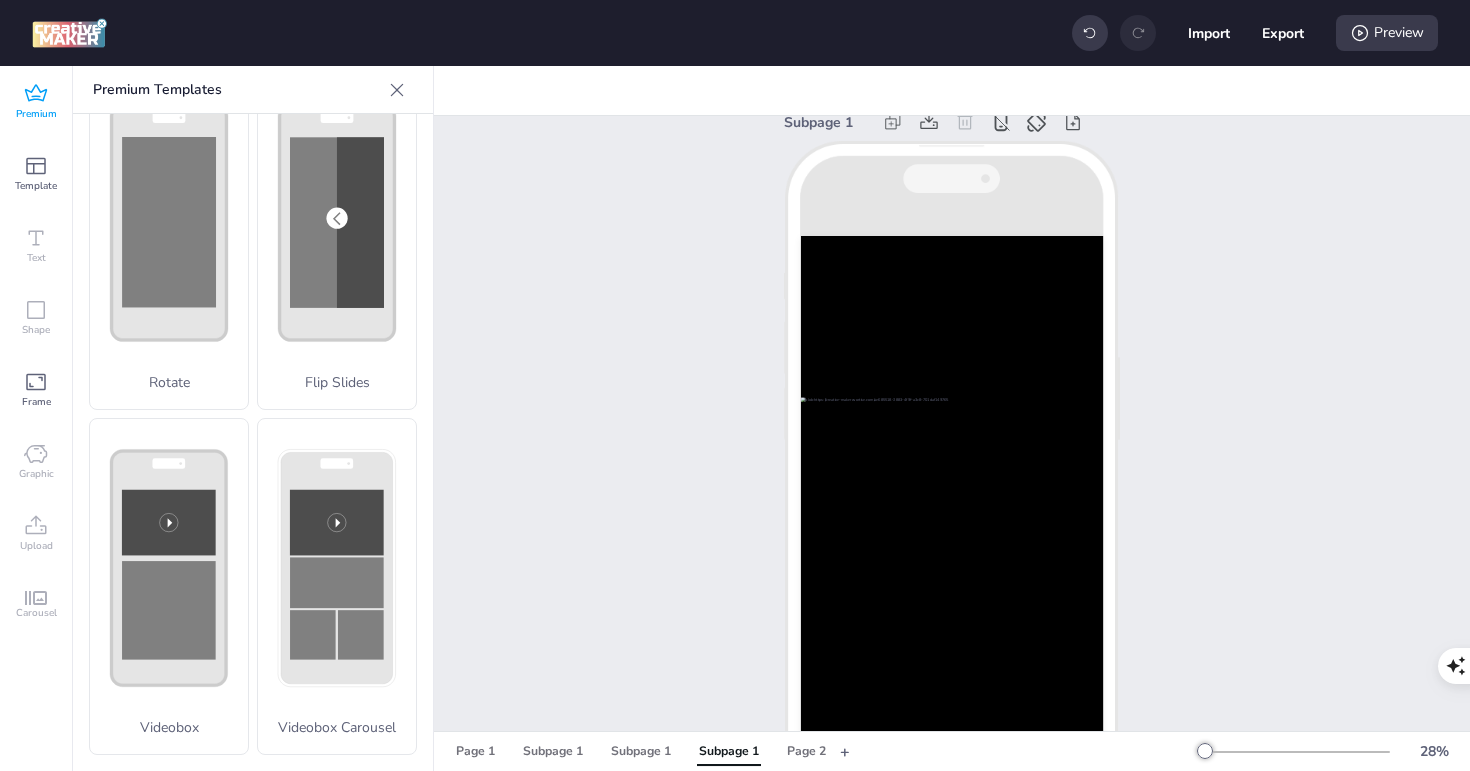 scroll, scrollTop: 0, scrollLeft: 0, axis: both 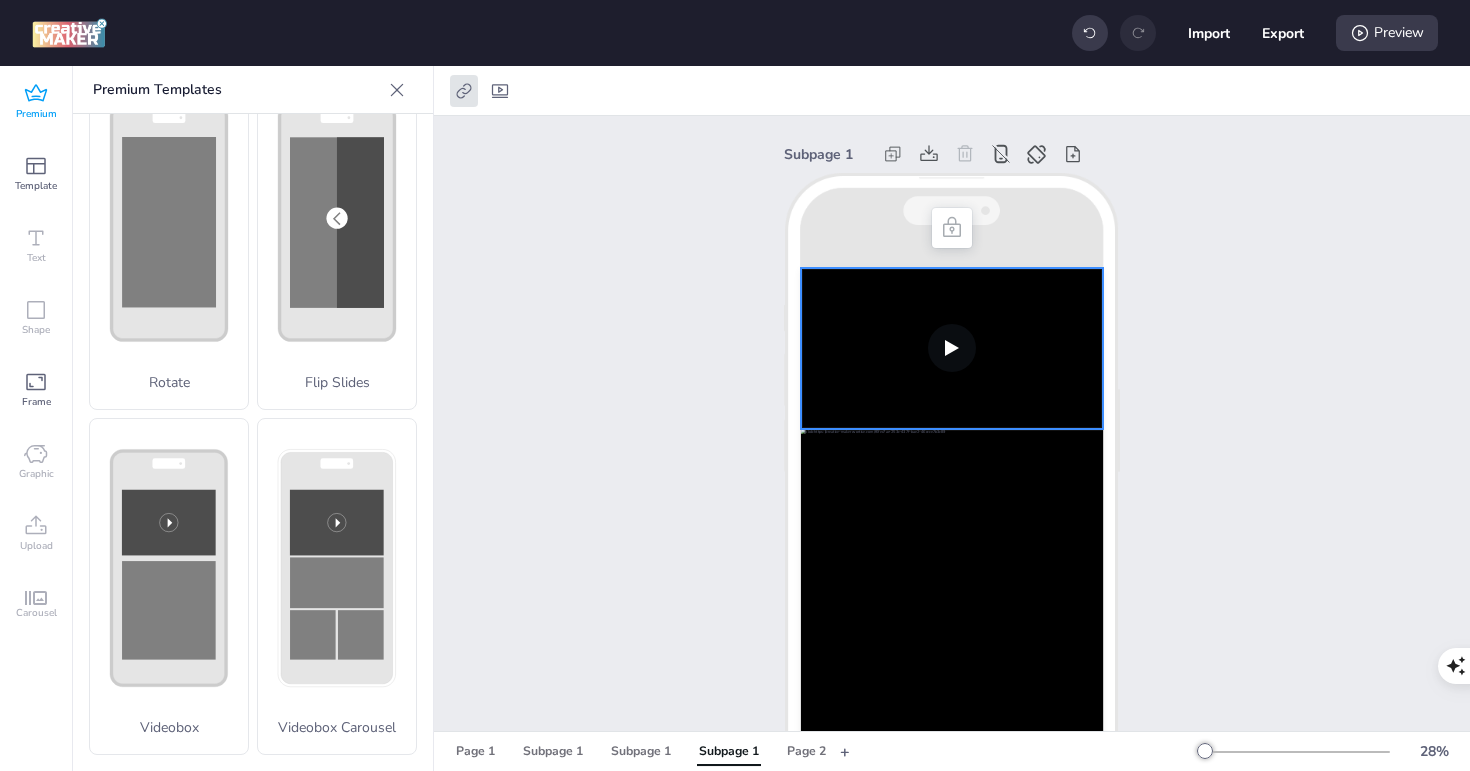 click at bounding box center [952, 348] 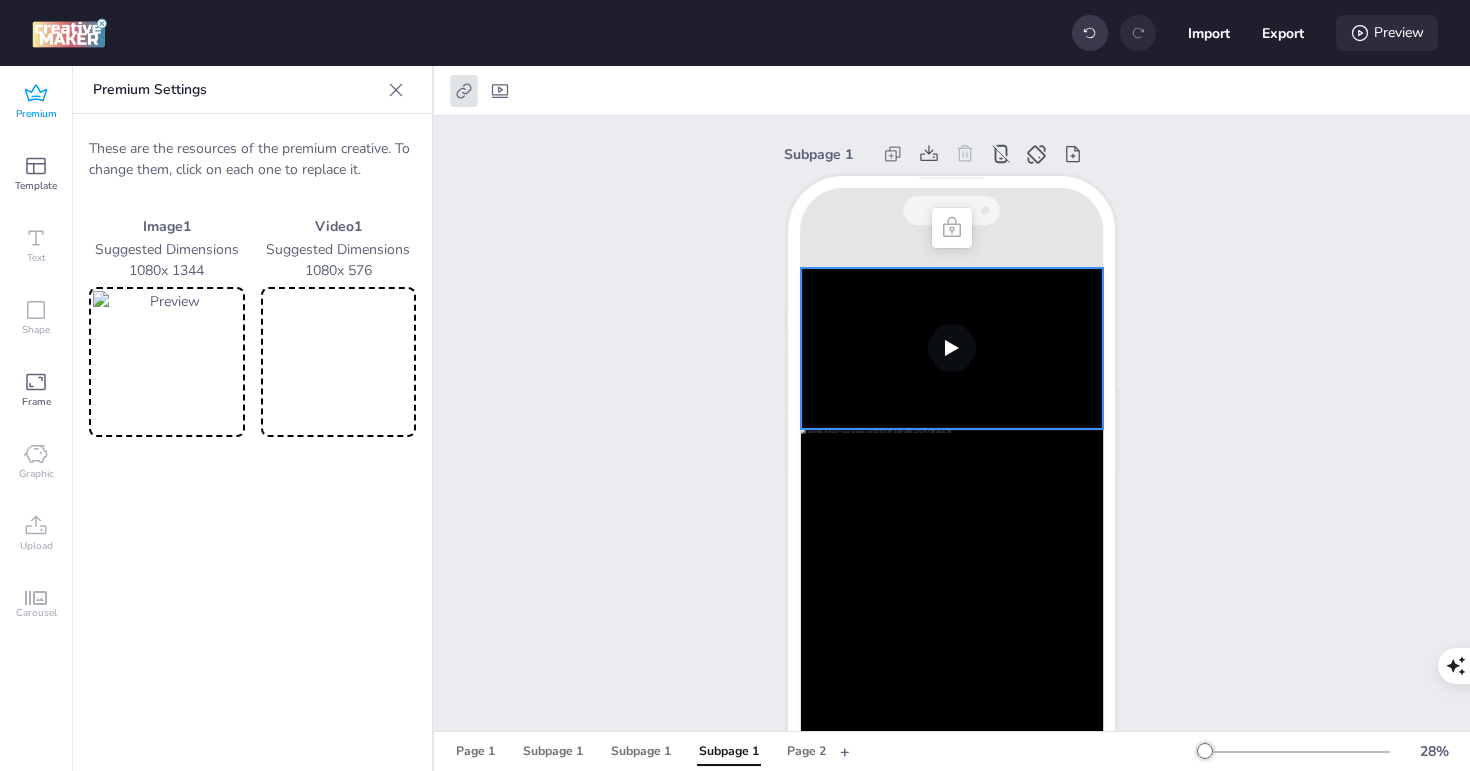 click on "Preview" at bounding box center (1387, 33) 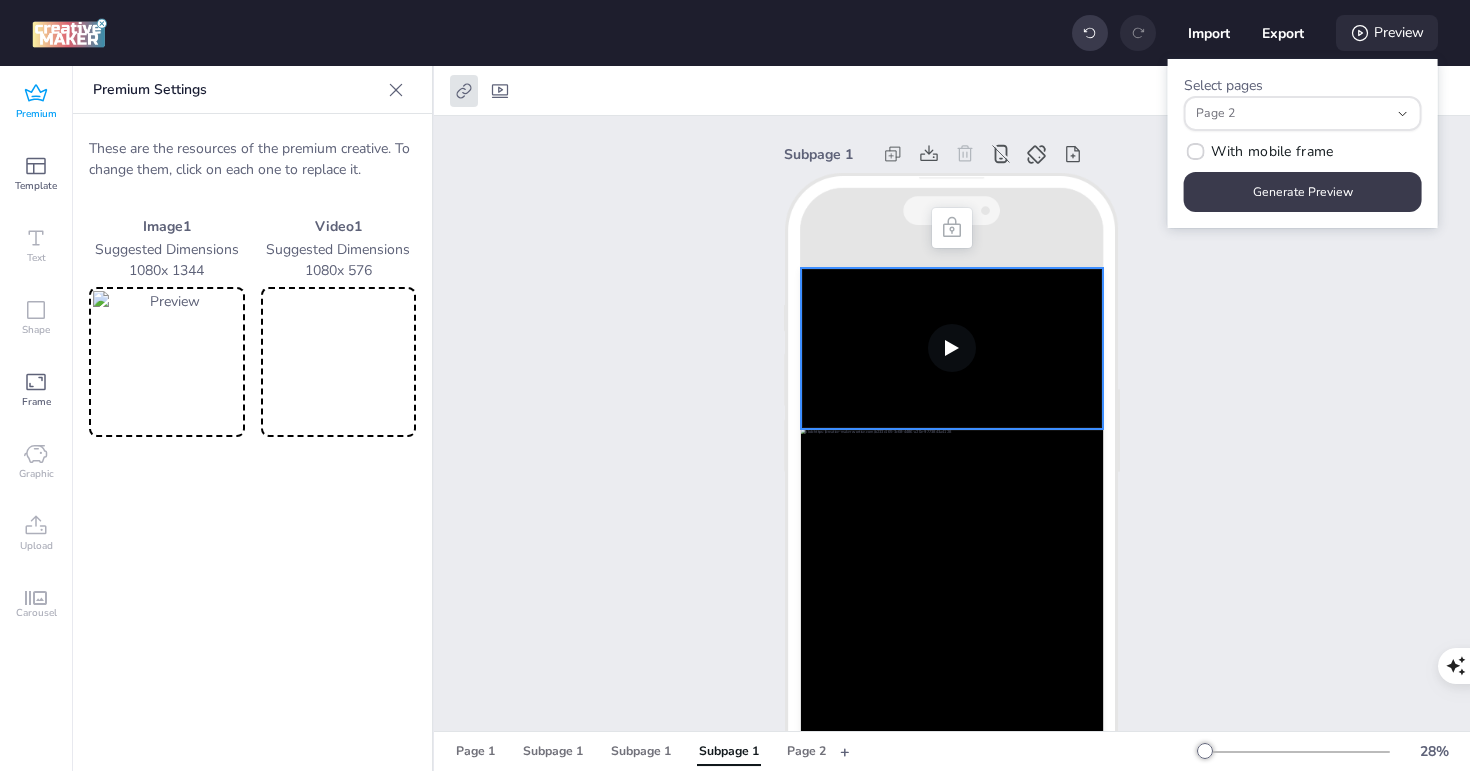 scroll, scrollTop: 17, scrollLeft: 0, axis: vertical 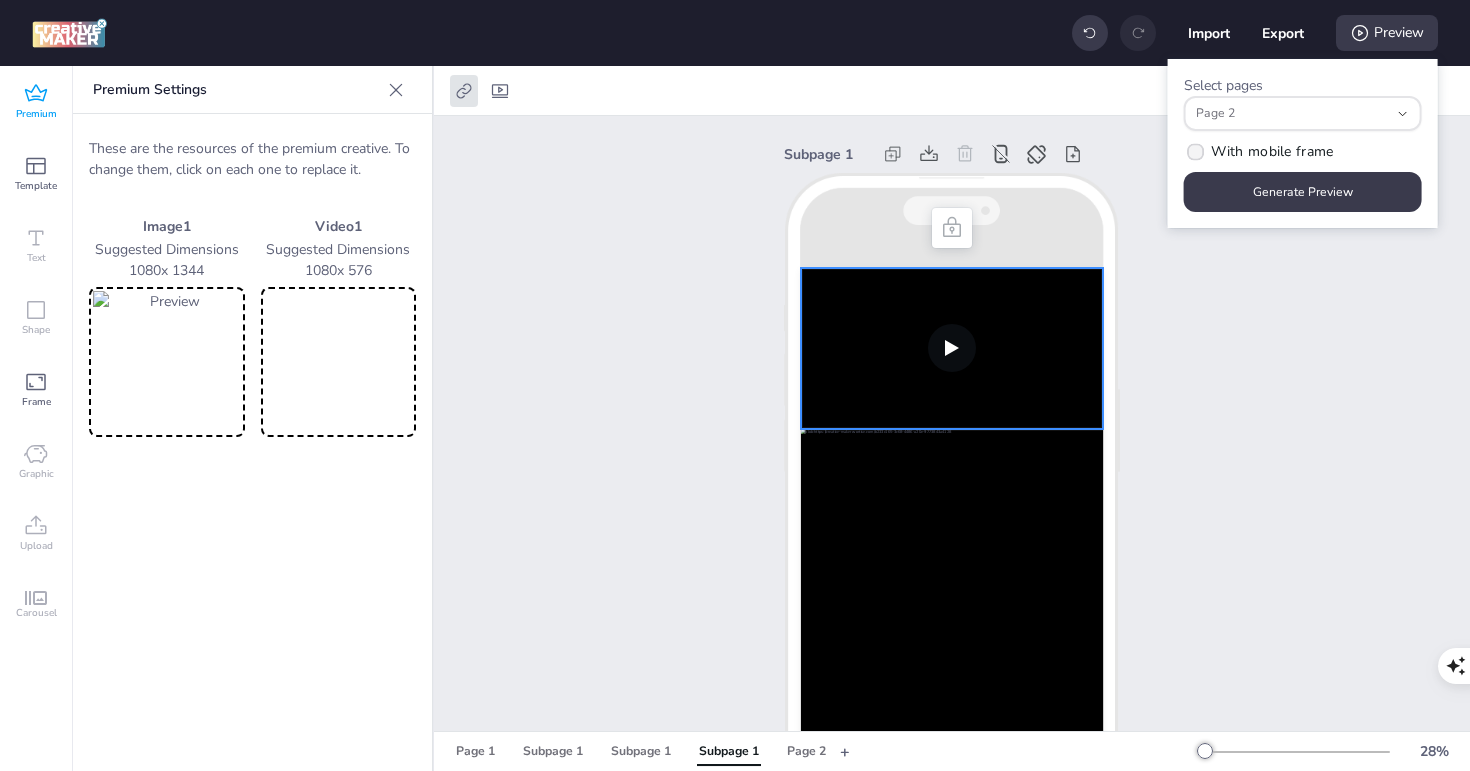 click 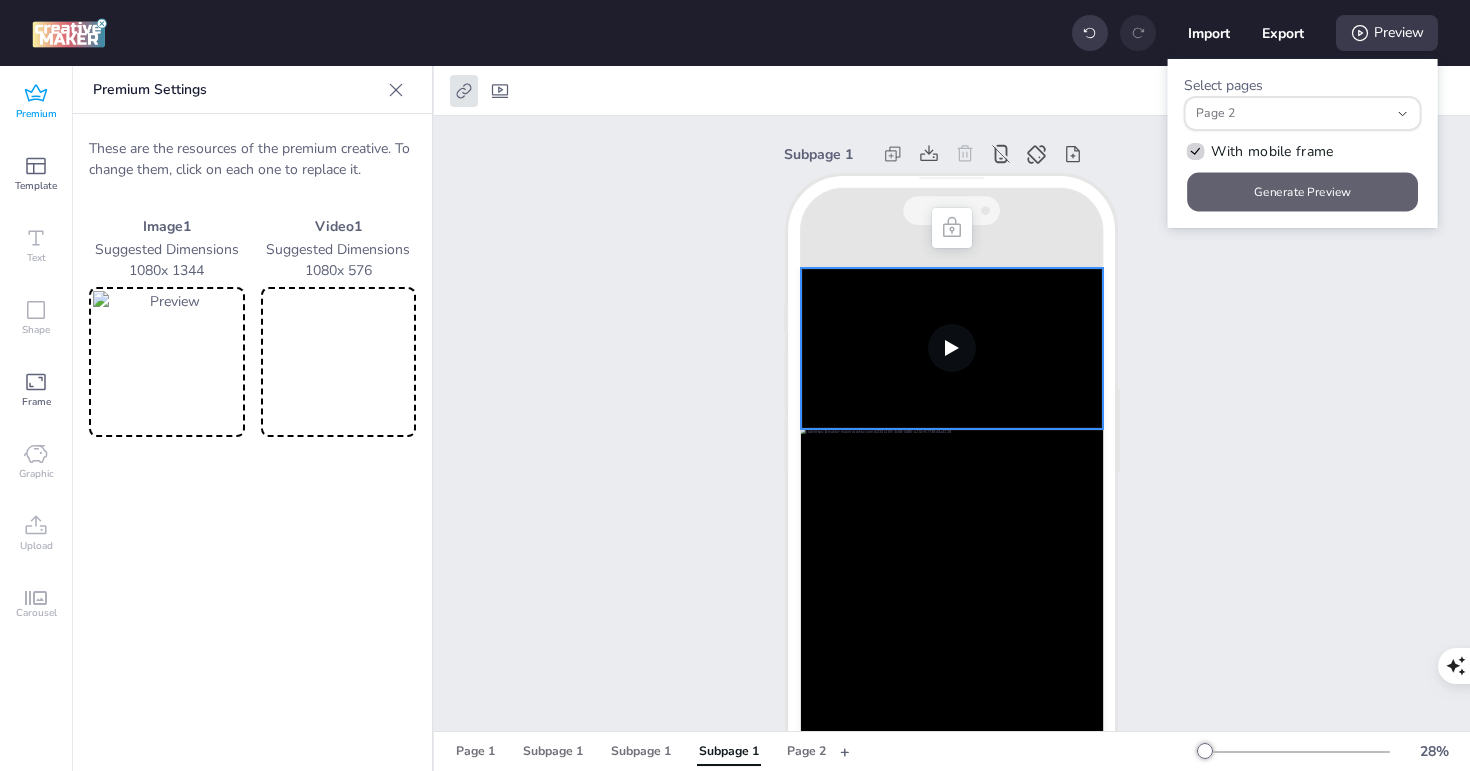 click on "Generate Preview" at bounding box center [1303, 192] 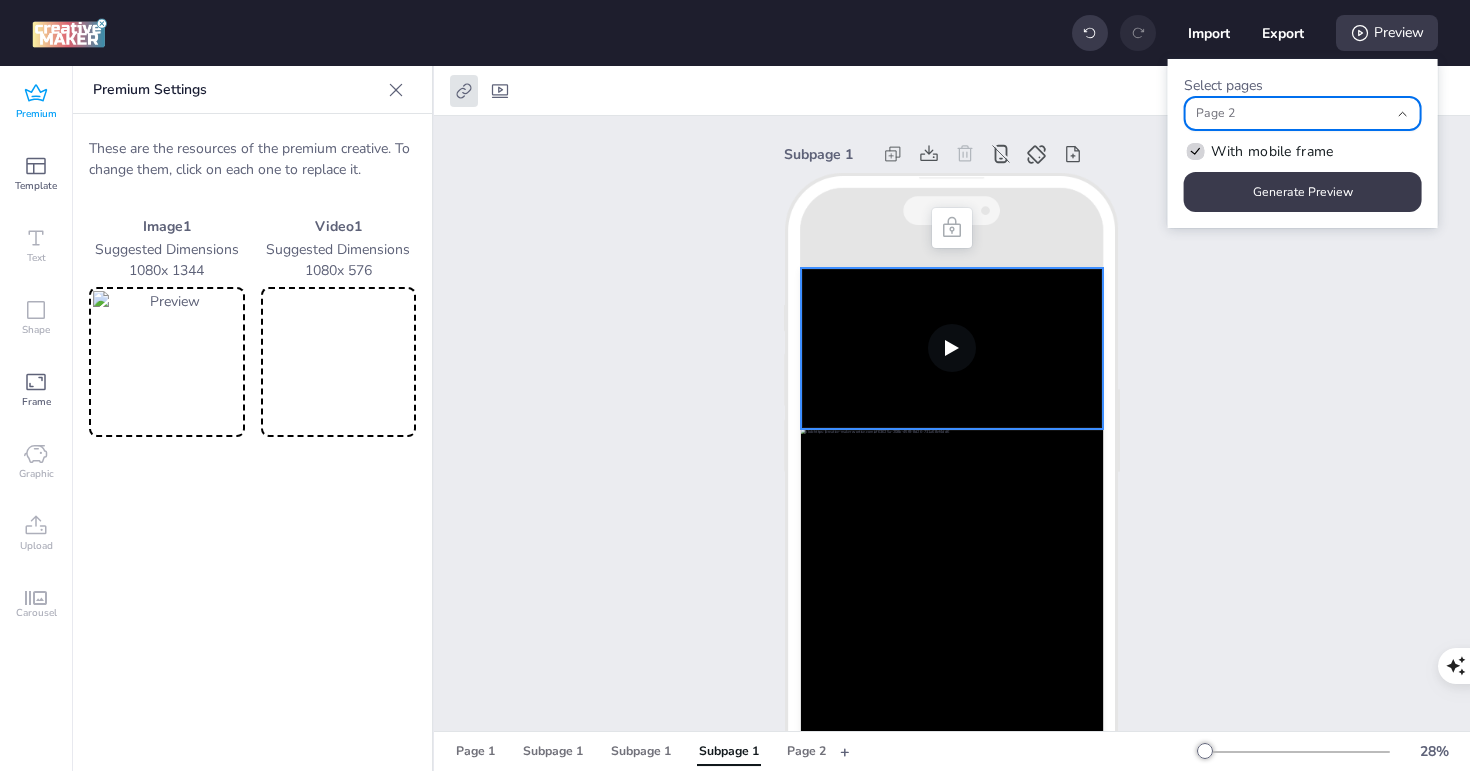 click 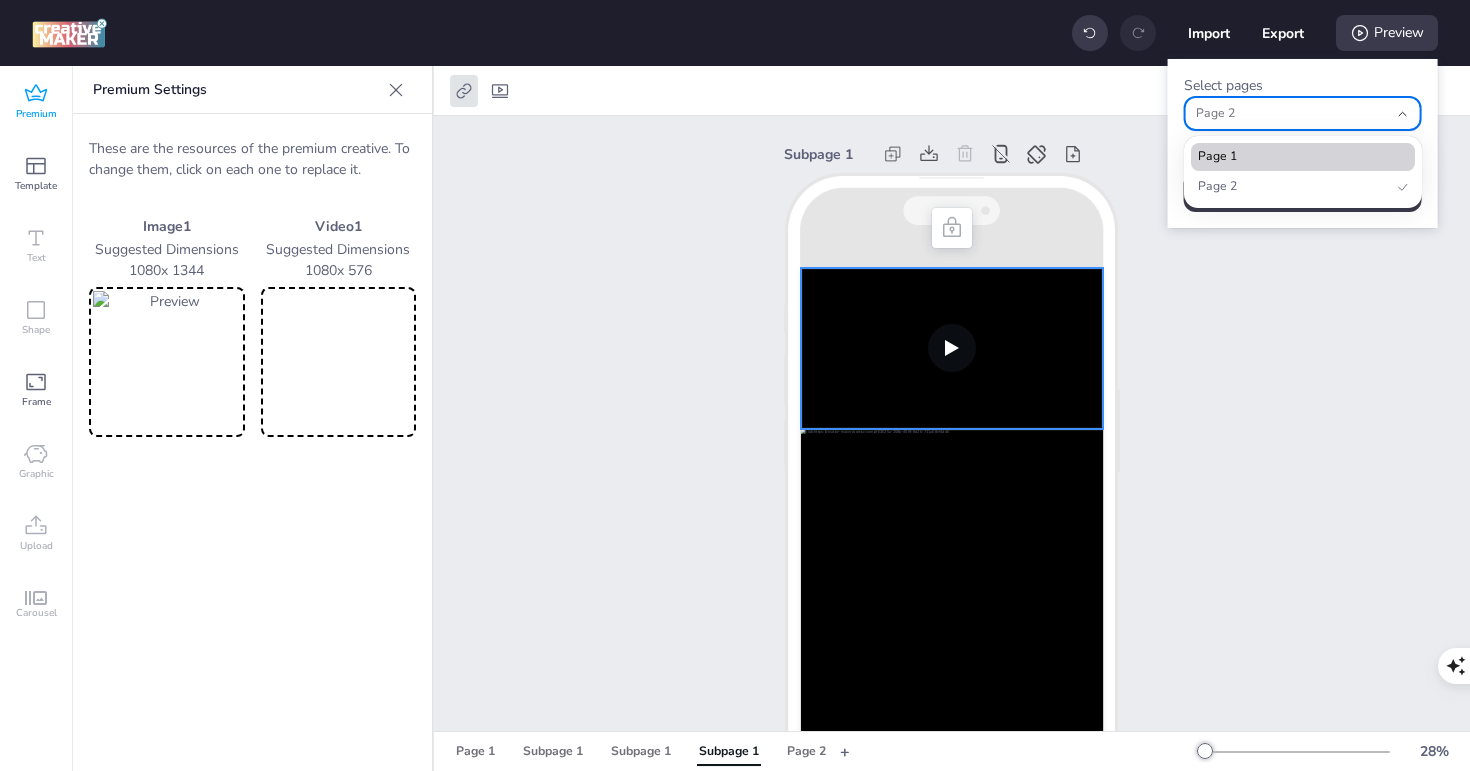 click on "Page 1" at bounding box center [1294, 157] 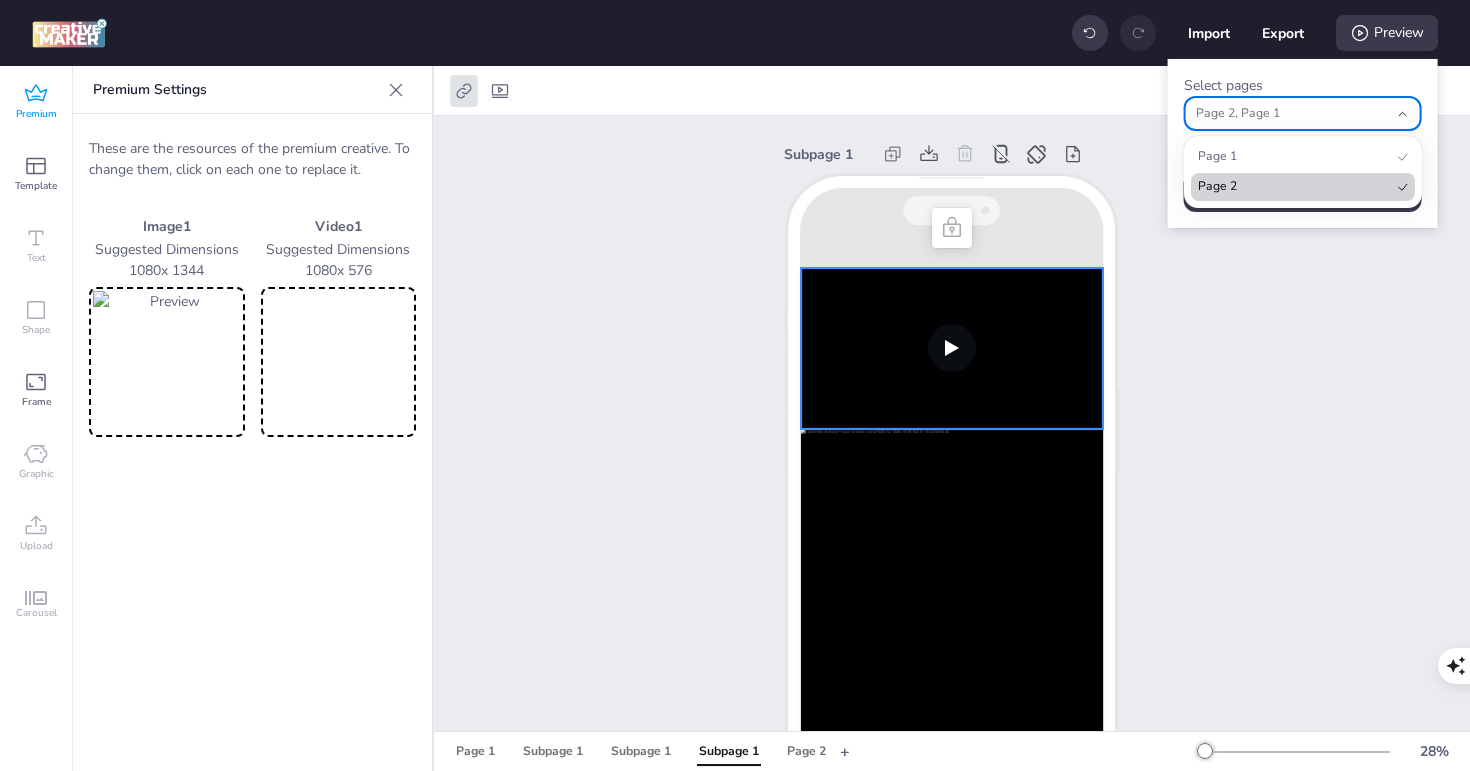 click on "Page 2" at bounding box center [1294, 187] 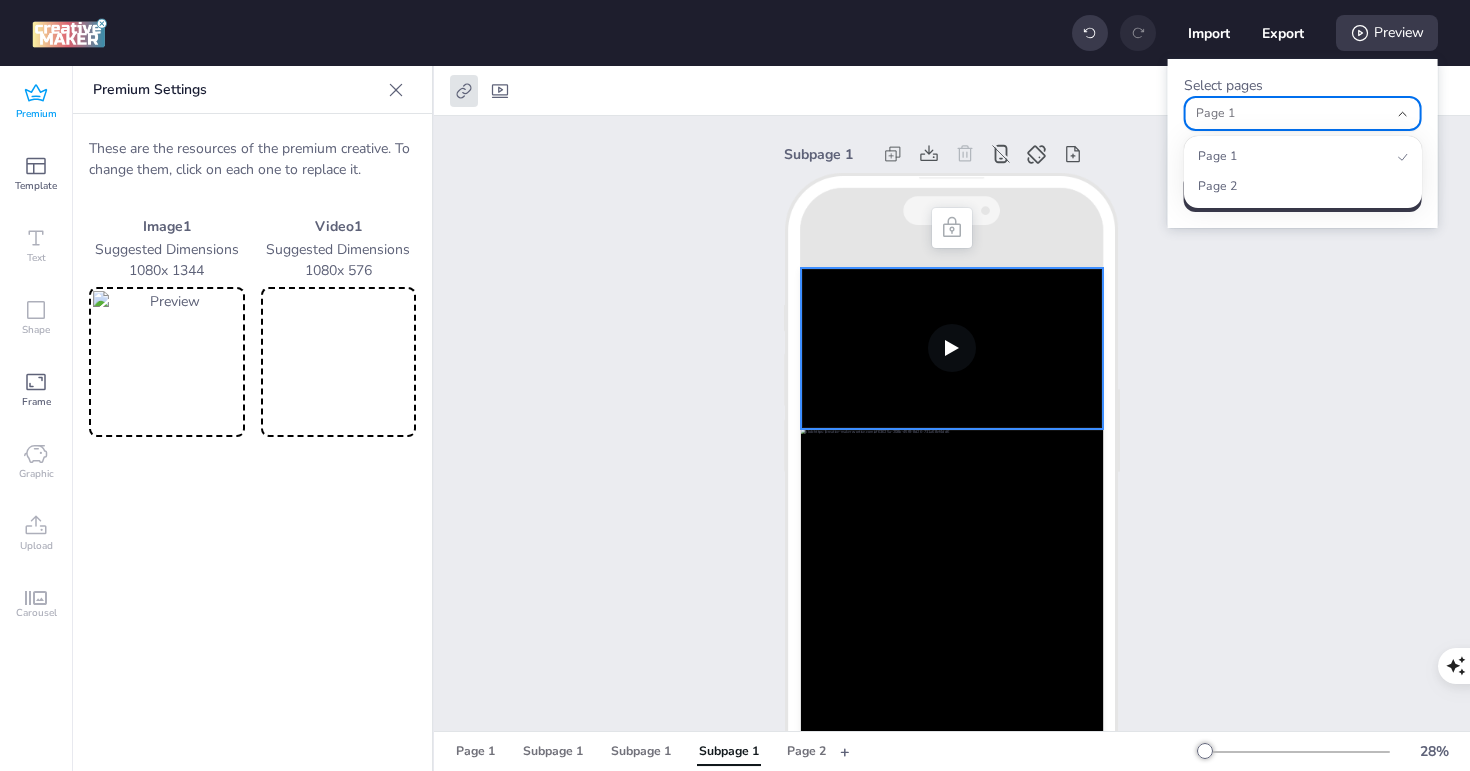 click on "Subpage 1" at bounding box center [952, 498] 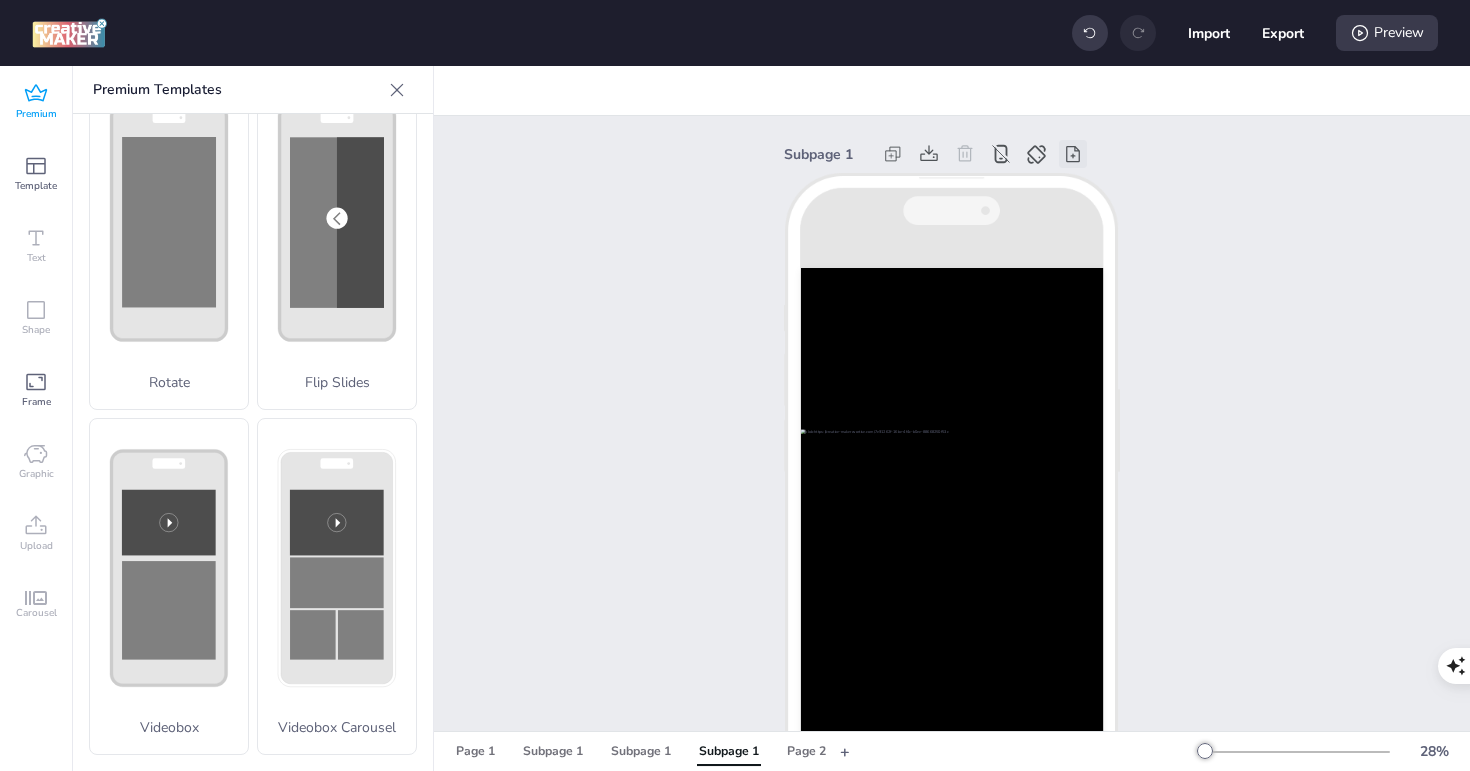 click 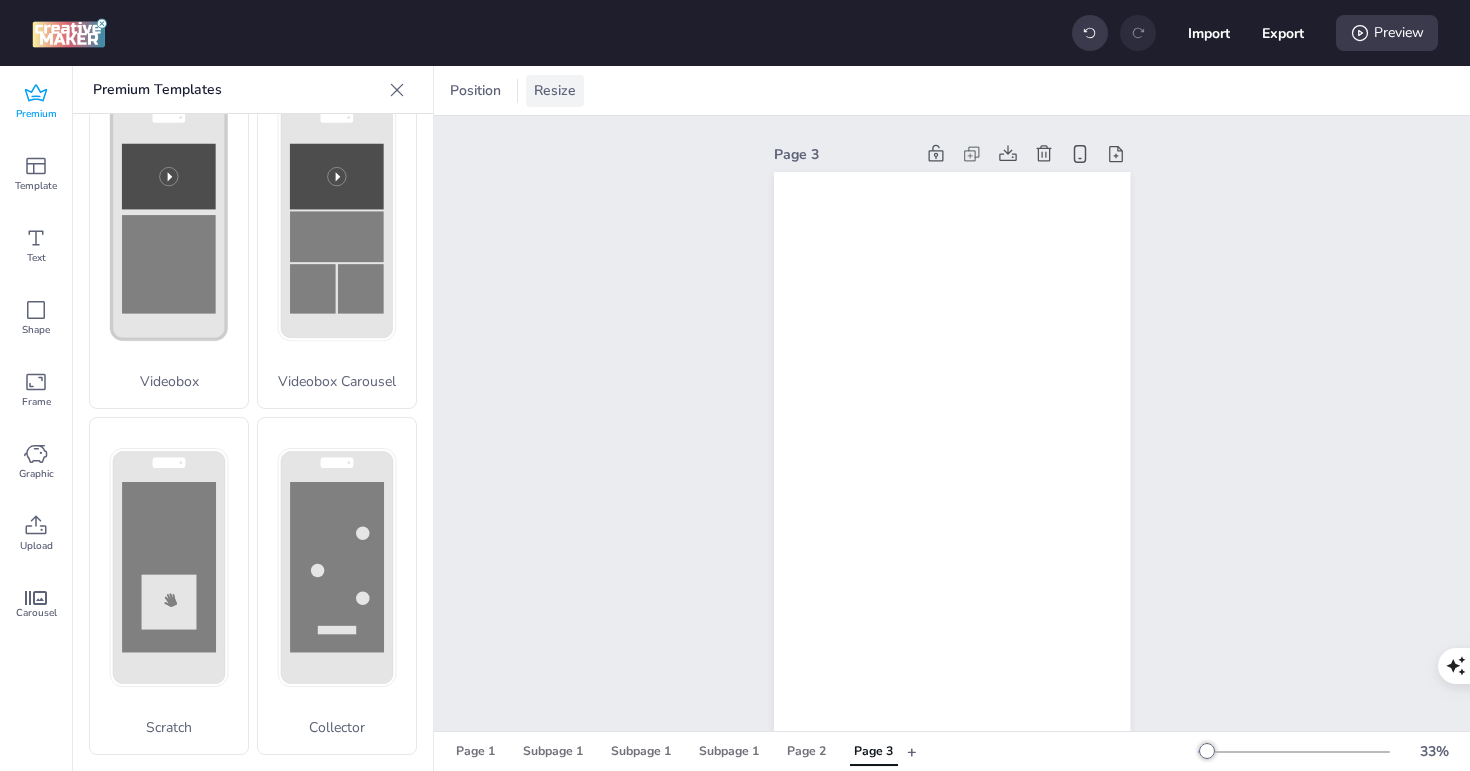 click on "Resize" at bounding box center [555, 90] 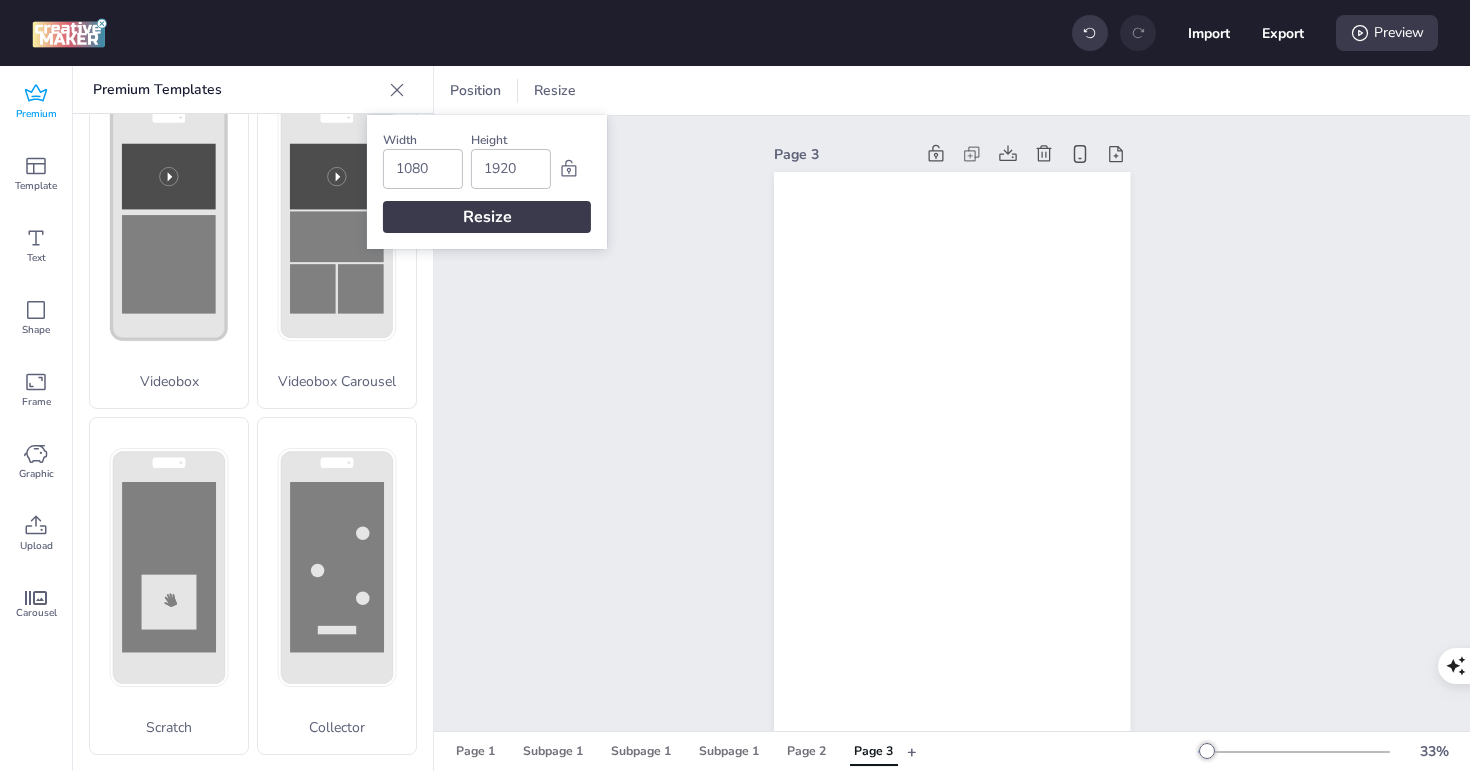 click on "Page 3" at bounding box center (952, 473) 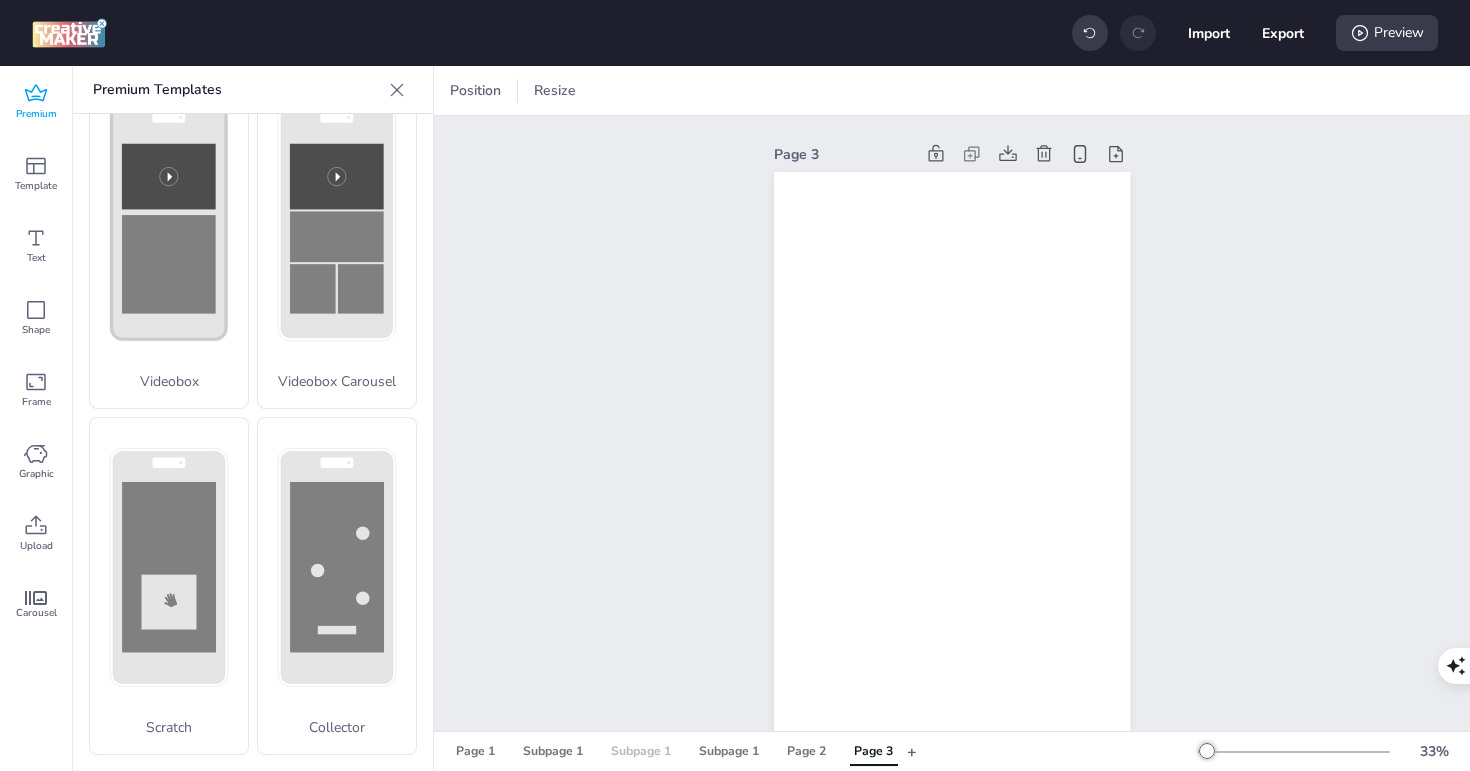 click on "Subpage 1" at bounding box center [641, 752] 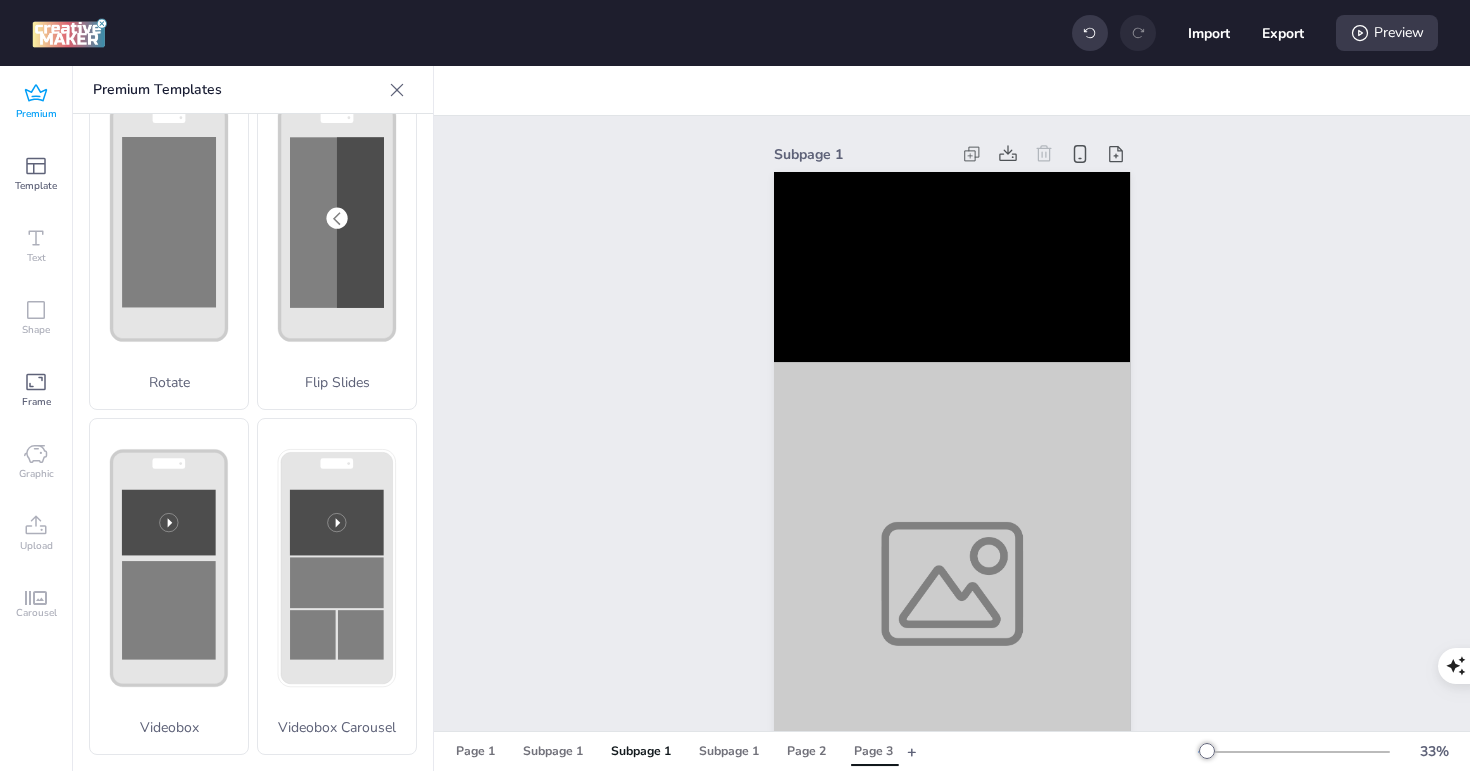 scroll, scrollTop: 404, scrollLeft: 0, axis: vertical 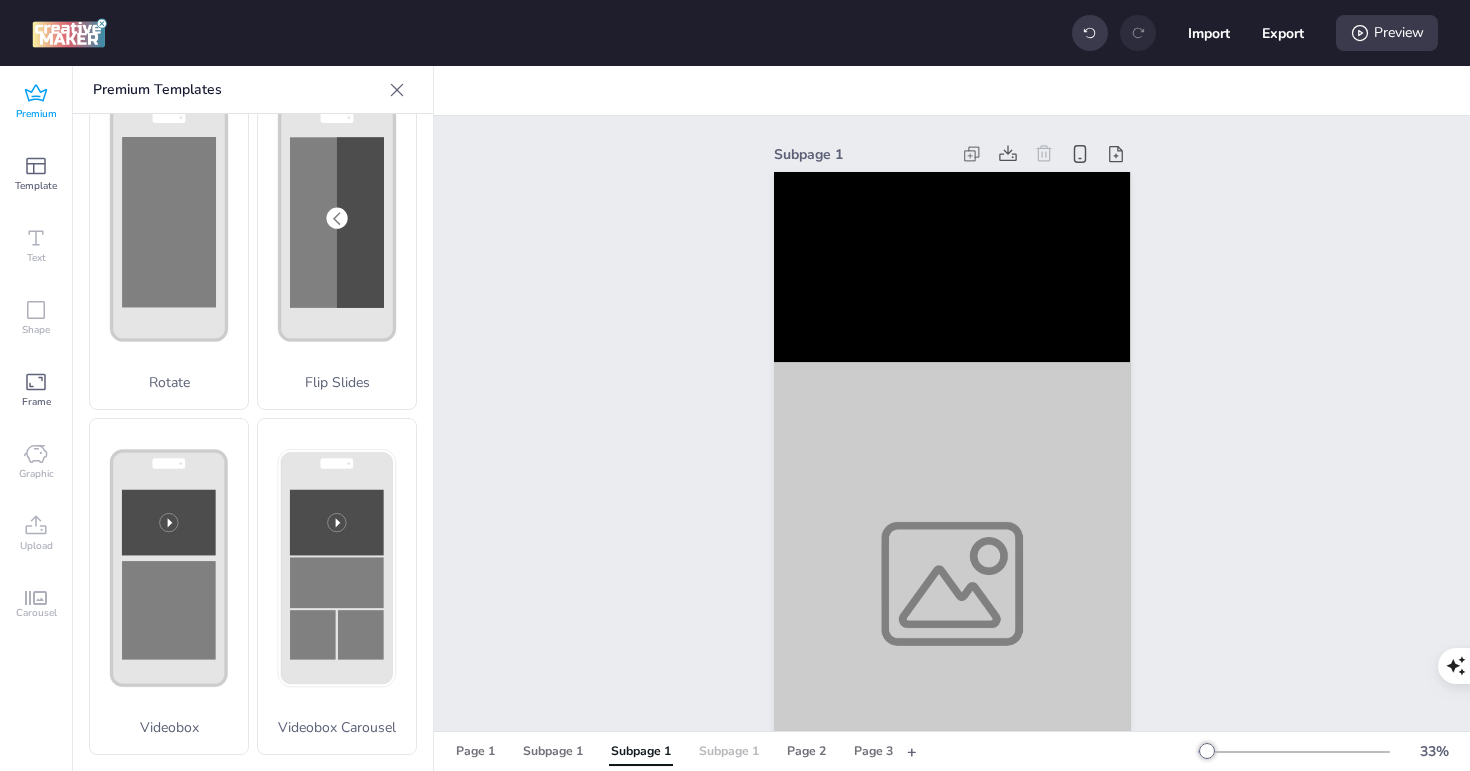 click on "Subpage 1" at bounding box center (729, 752) 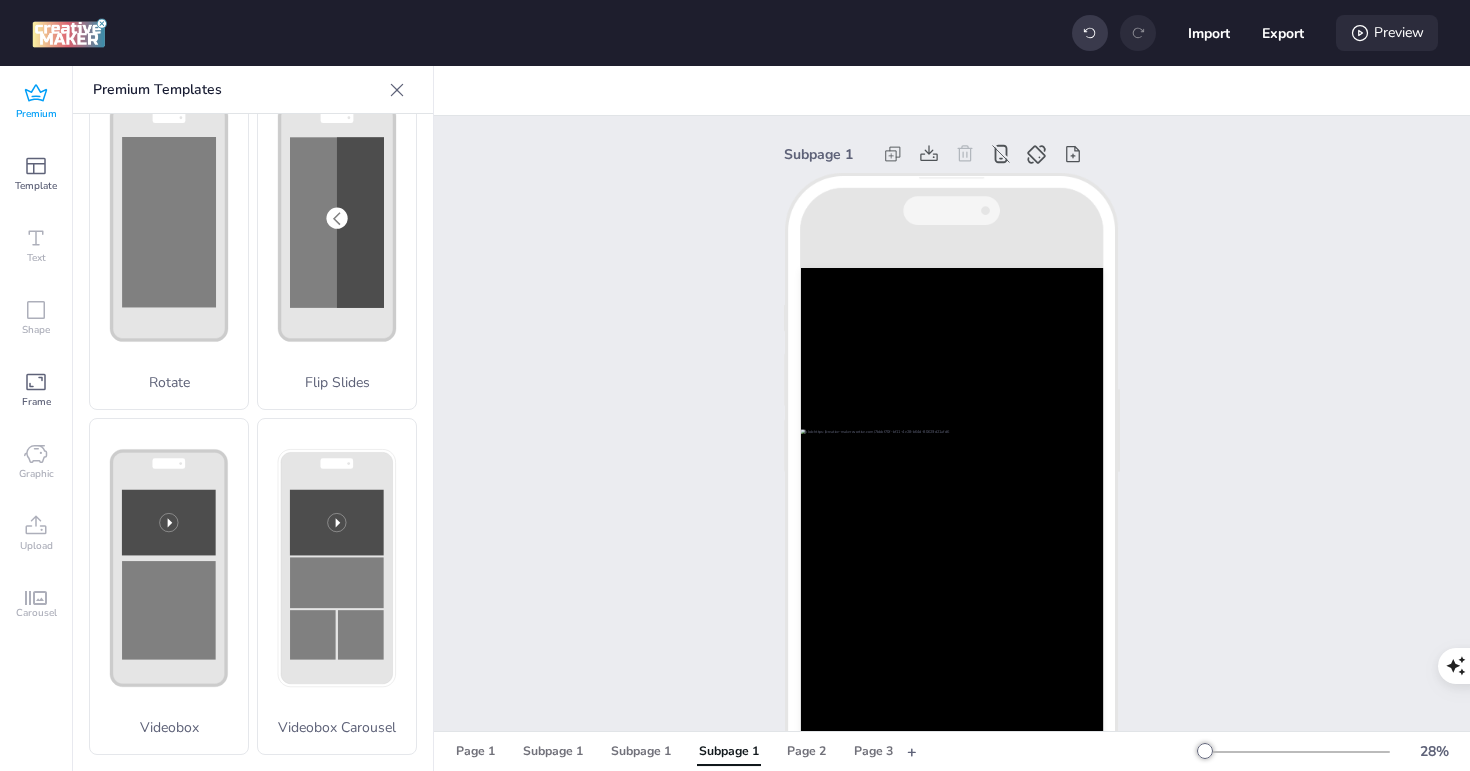 click on "Preview" at bounding box center [1387, 33] 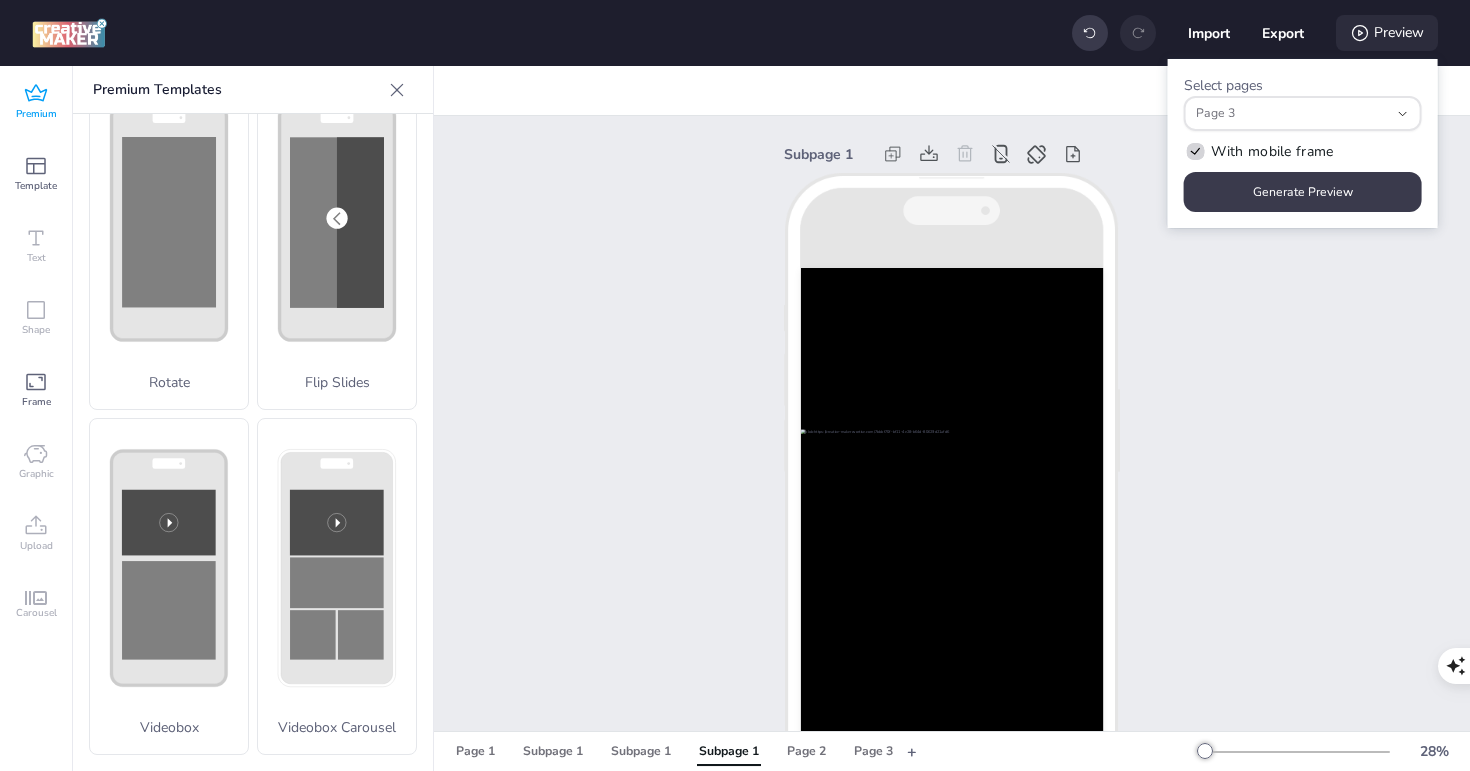 scroll, scrollTop: 17, scrollLeft: 0, axis: vertical 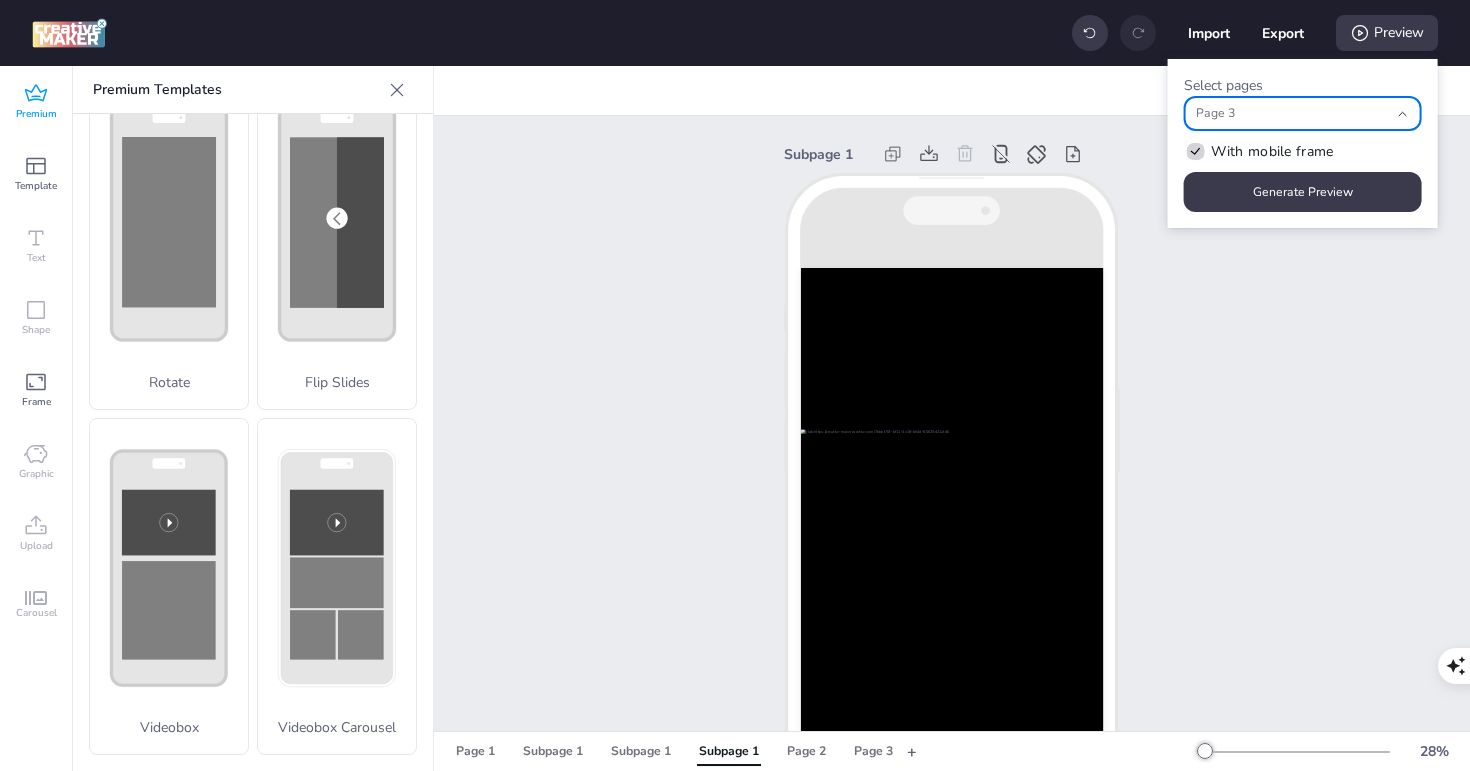 click on "Page 3" at bounding box center (1292, 114) 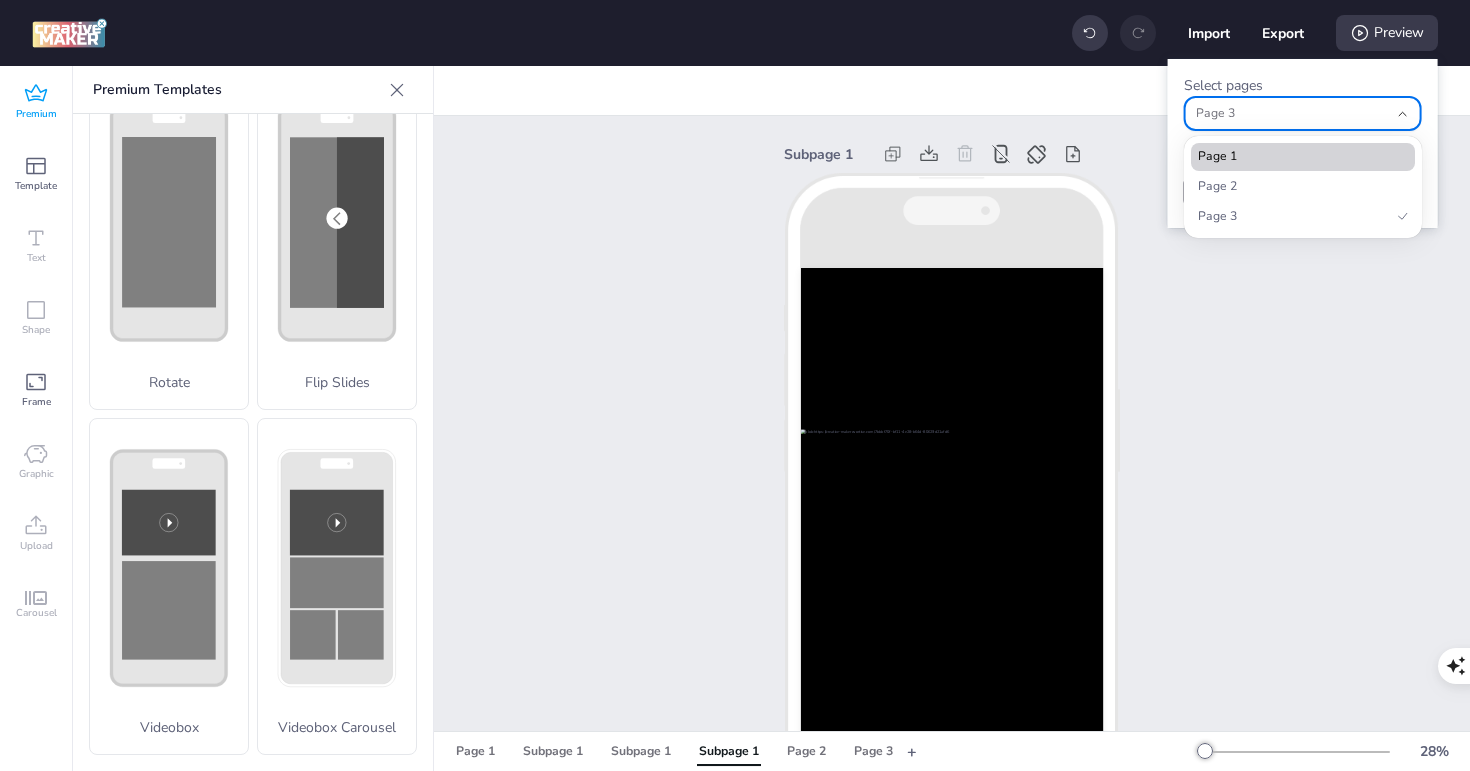 click on "Page 1" at bounding box center [1294, 157] 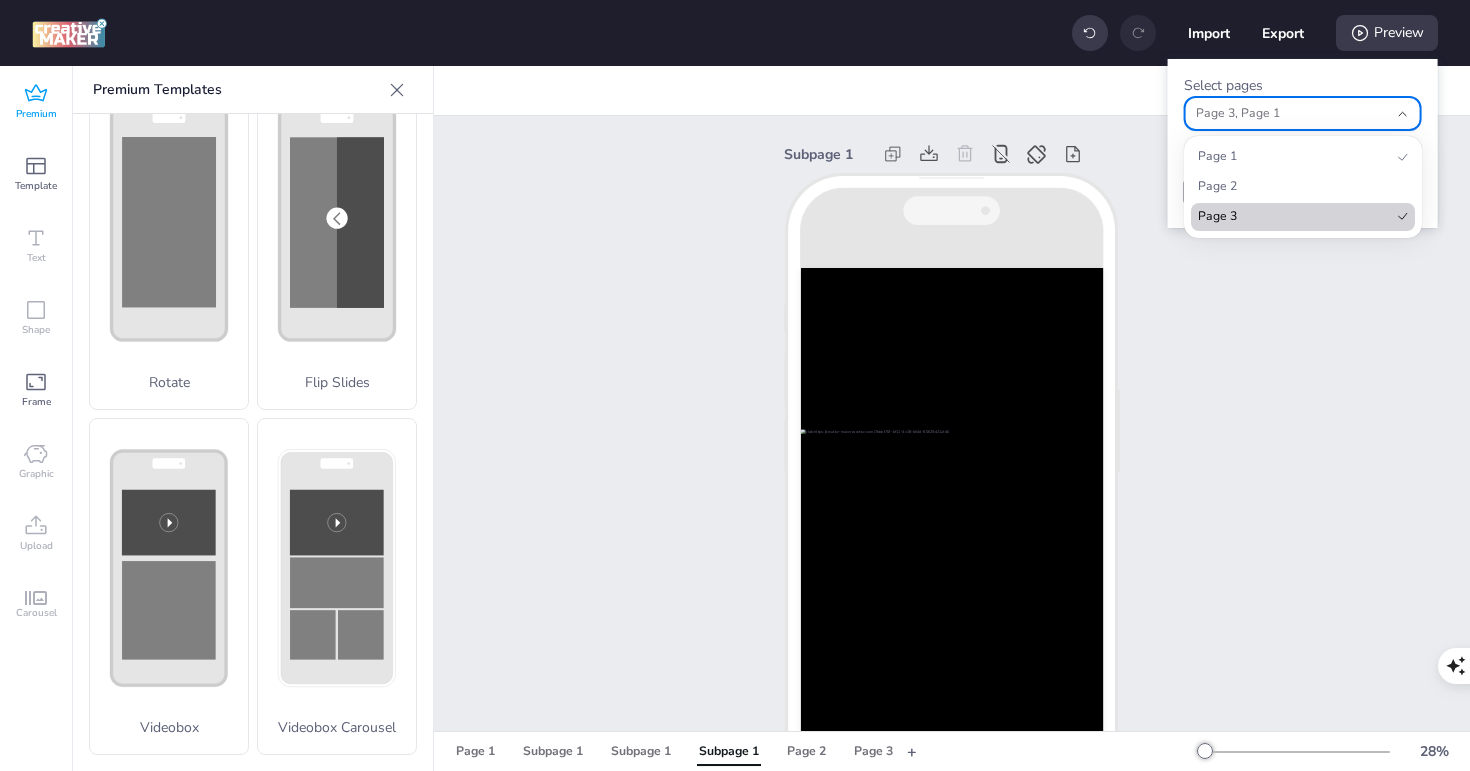 click on "Page 3" at bounding box center [1294, 217] 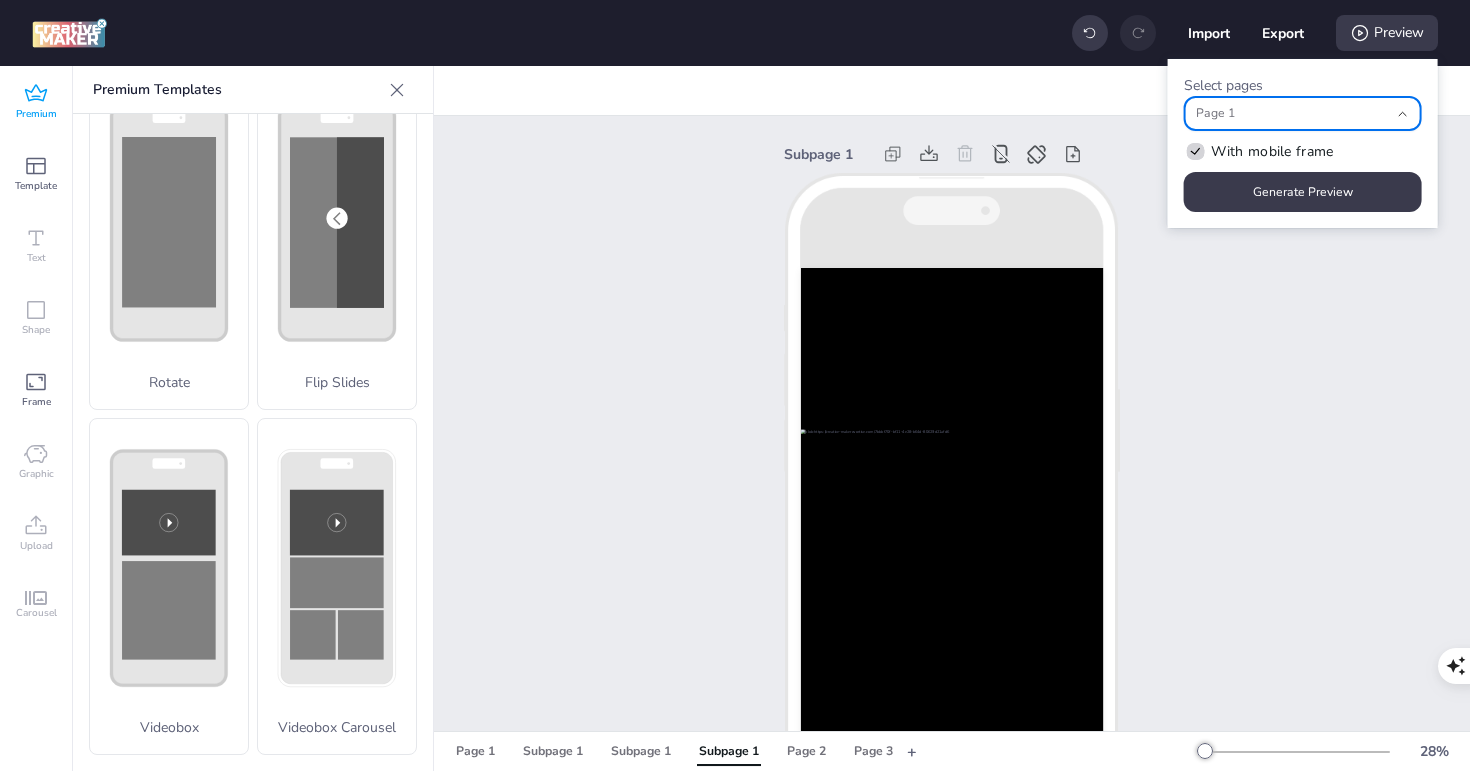 click on "Select pages 0 Page 1 Page 2 Page 3 Page 1 With mobile frame Generate Preview" at bounding box center [1303, 143] 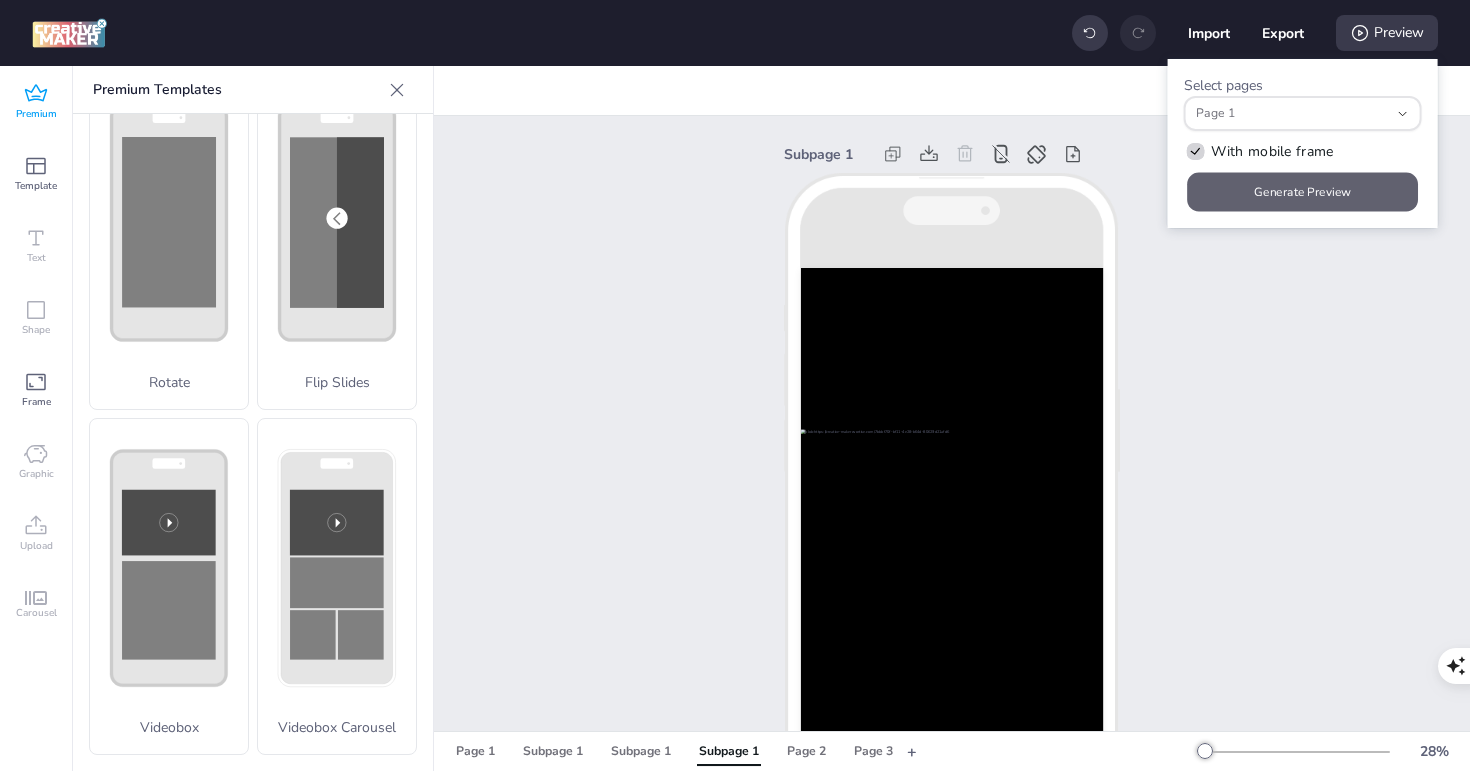 click on "Generate Preview" at bounding box center (1303, 192) 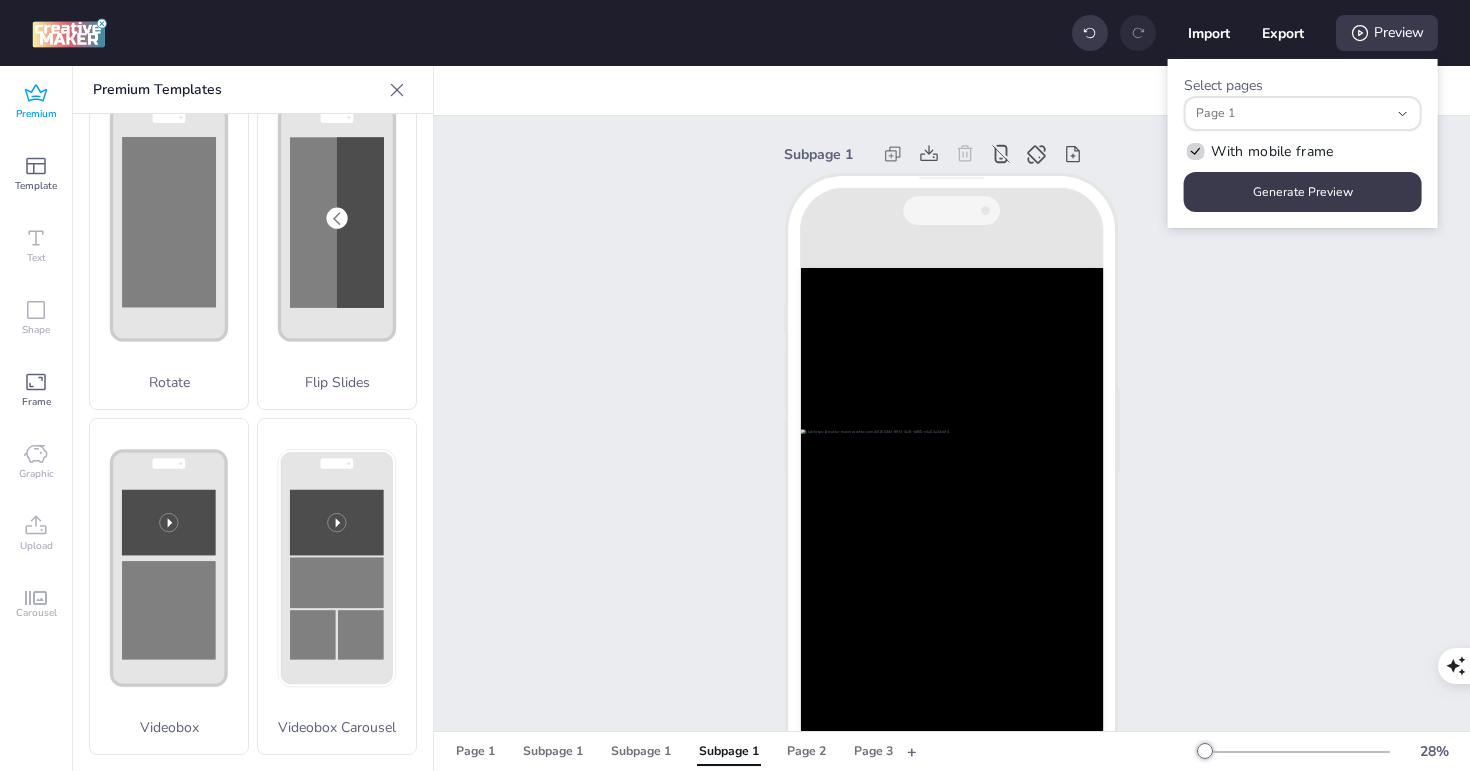 click 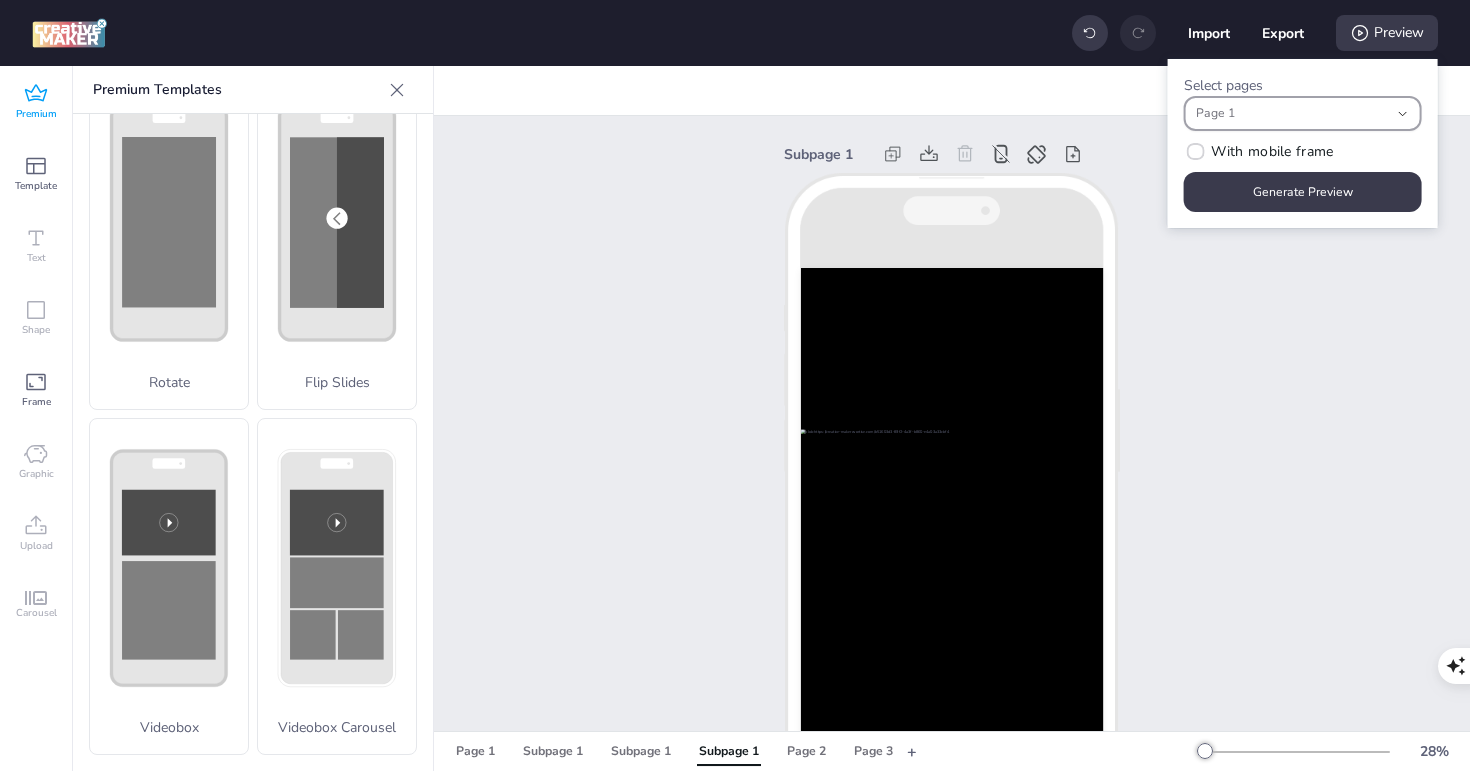 click on "Page 1" at bounding box center (1292, 114) 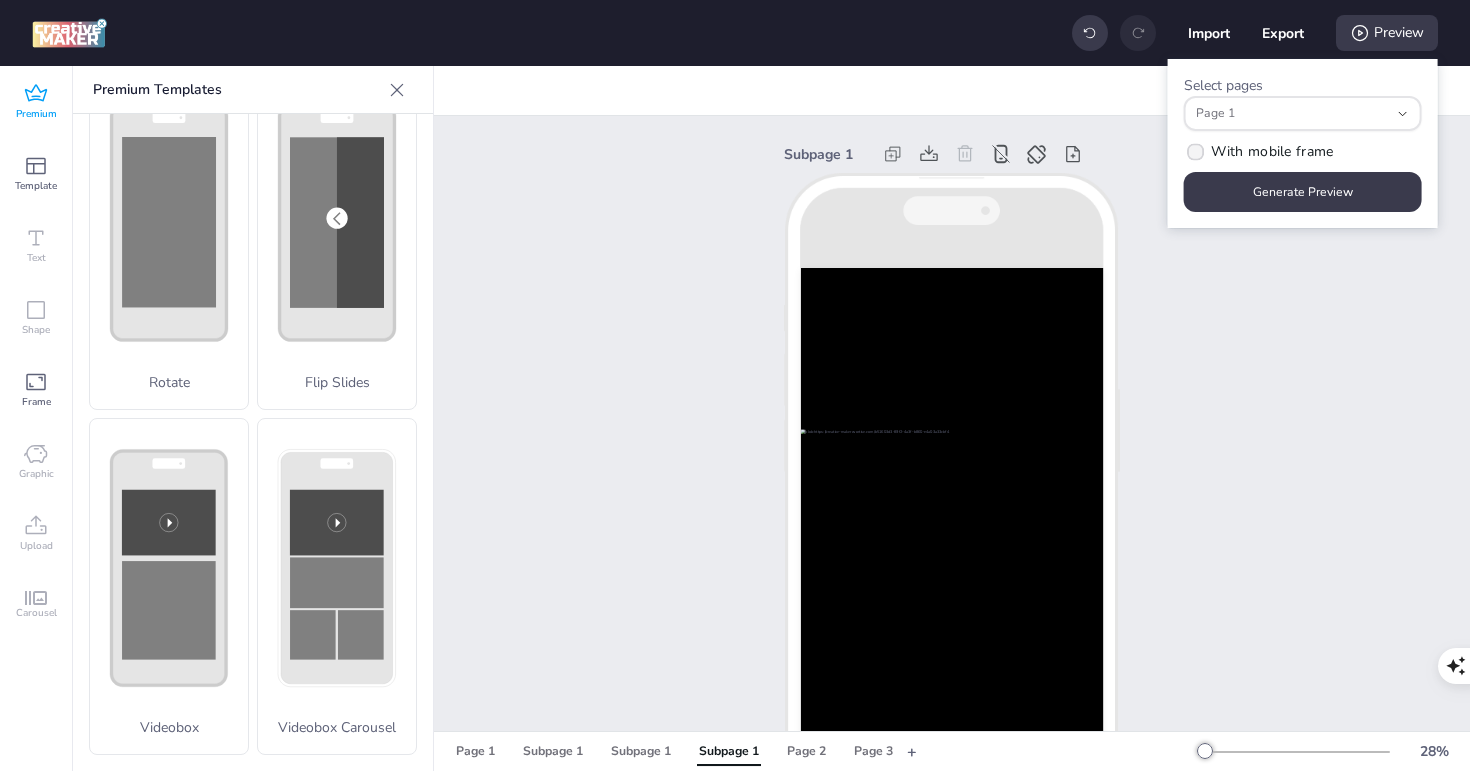 click on "With mobile frame" at bounding box center [1259, 151] 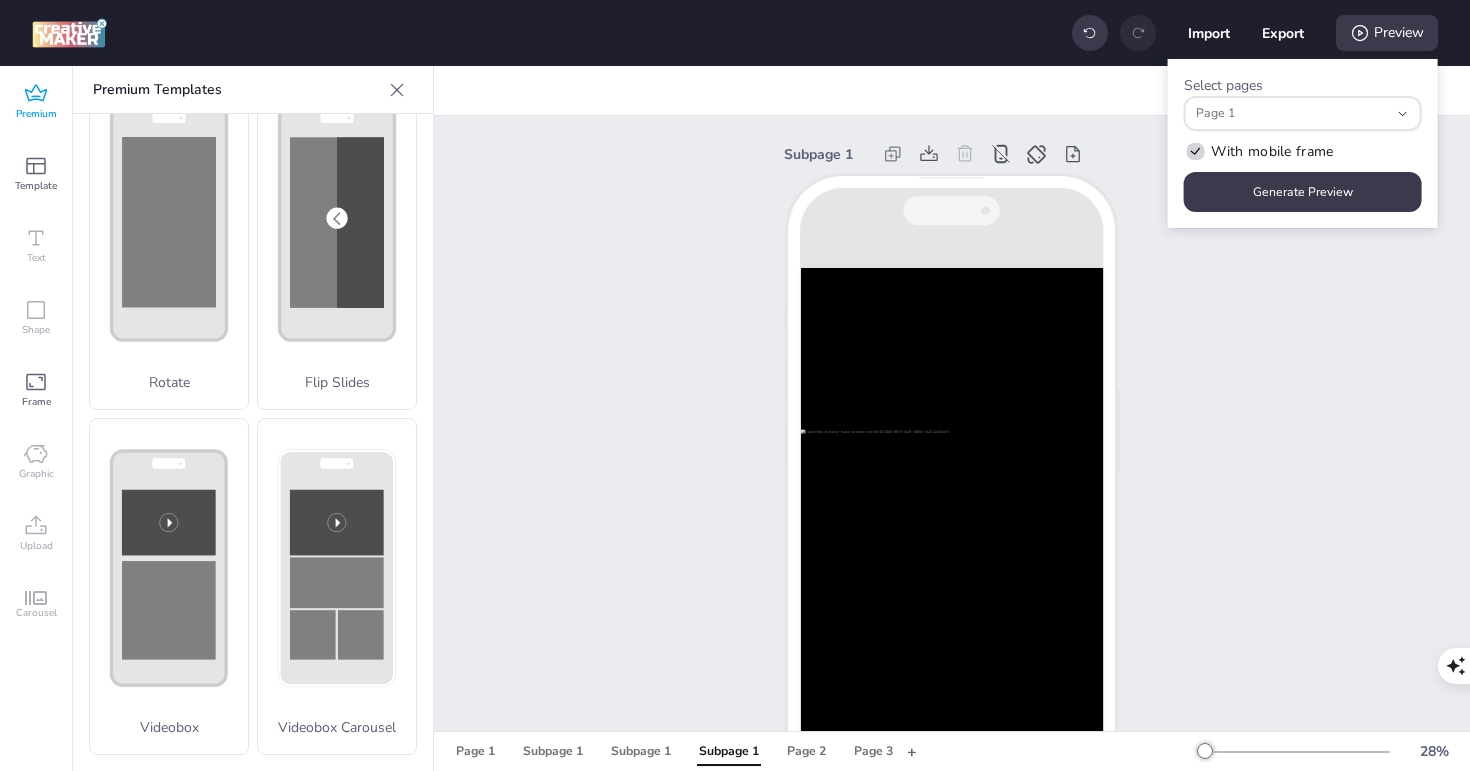 click on "Subpage 1" at bounding box center (952, 498) 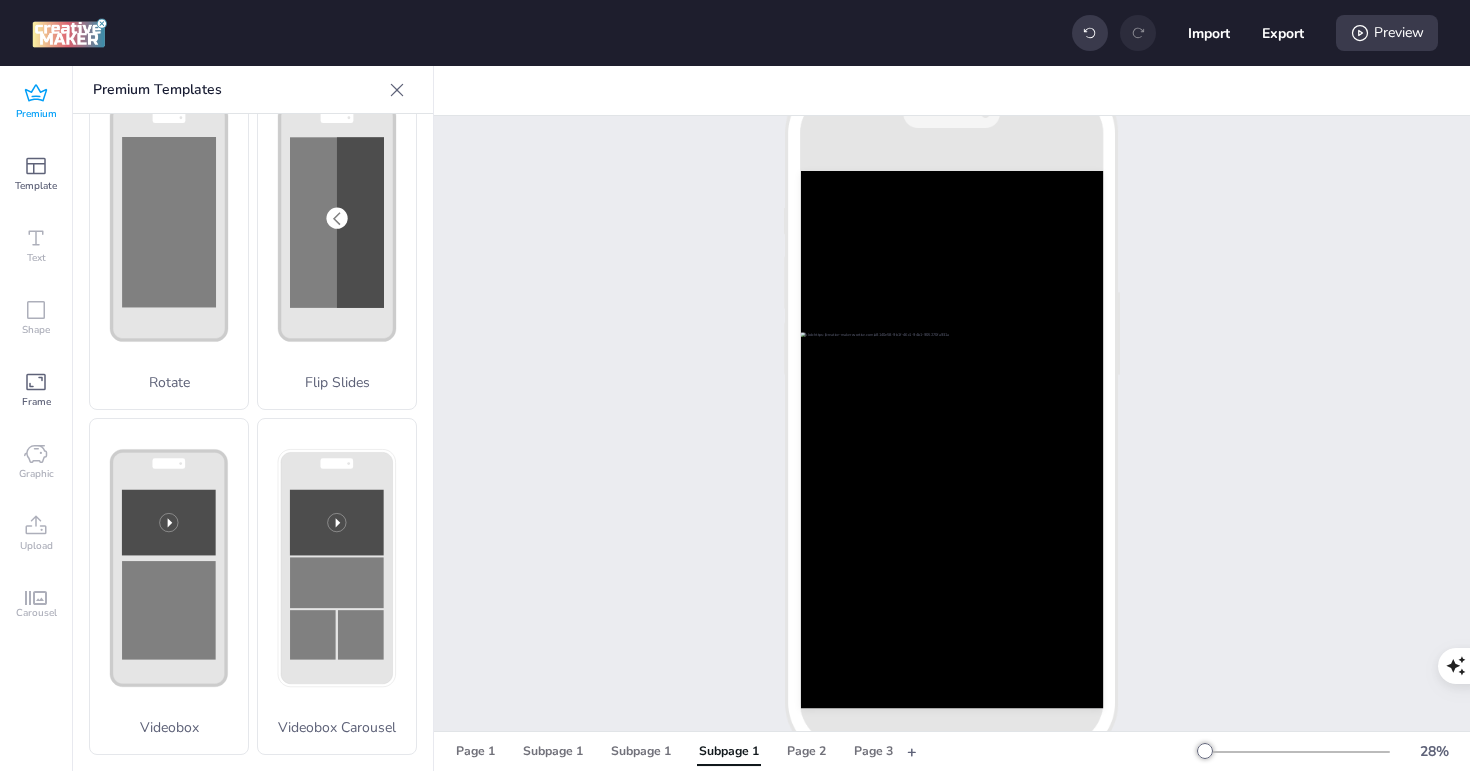 scroll, scrollTop: 96, scrollLeft: 0, axis: vertical 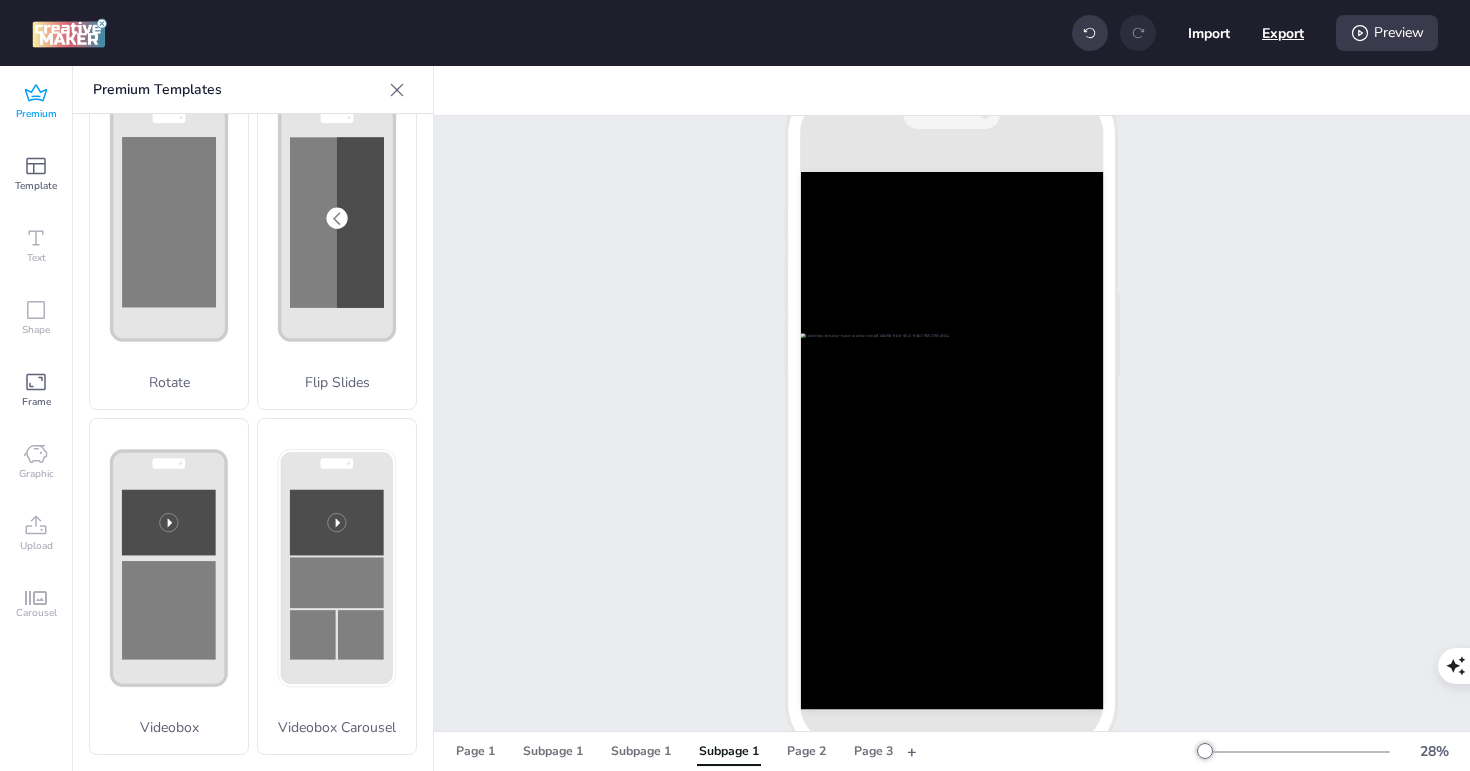 click on "Export" at bounding box center [1283, 33] 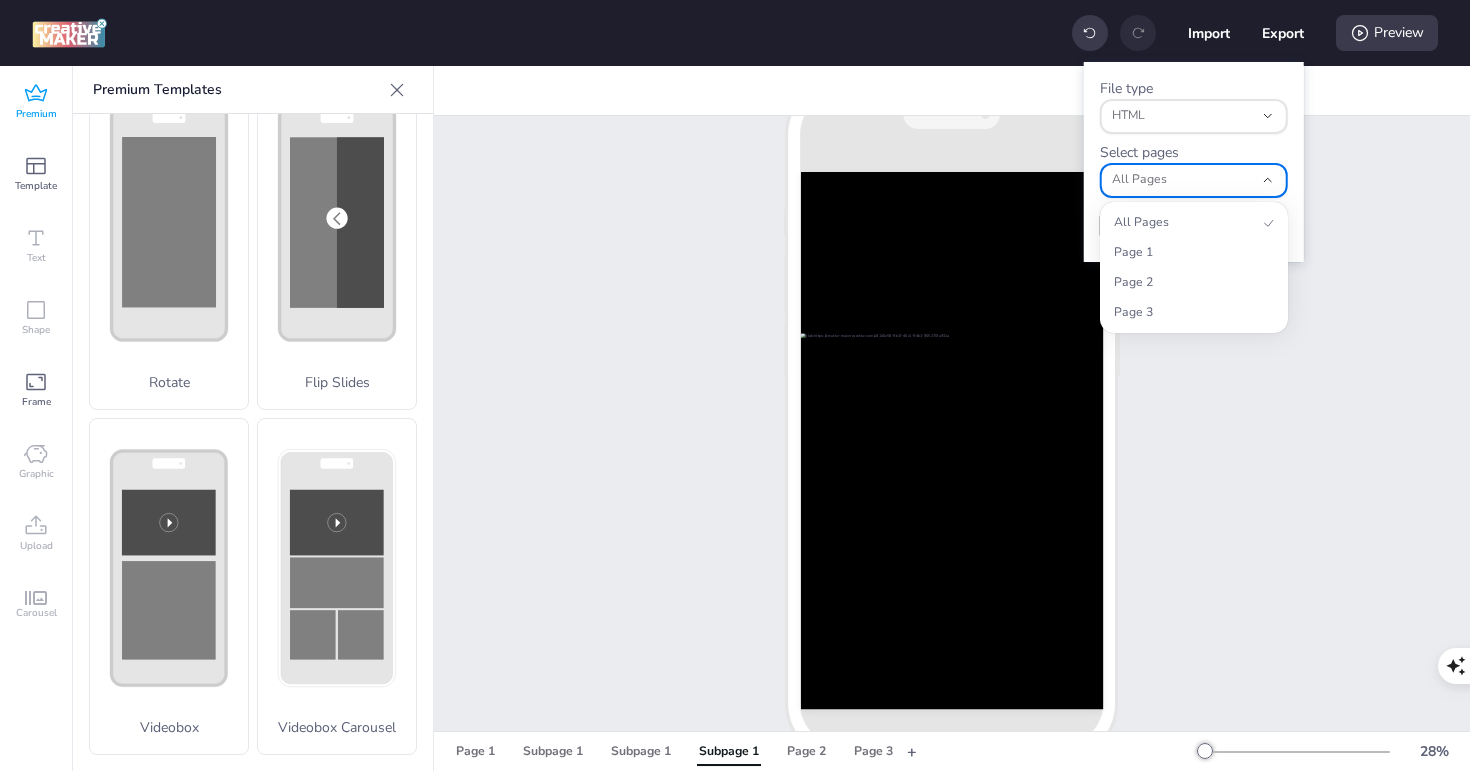click 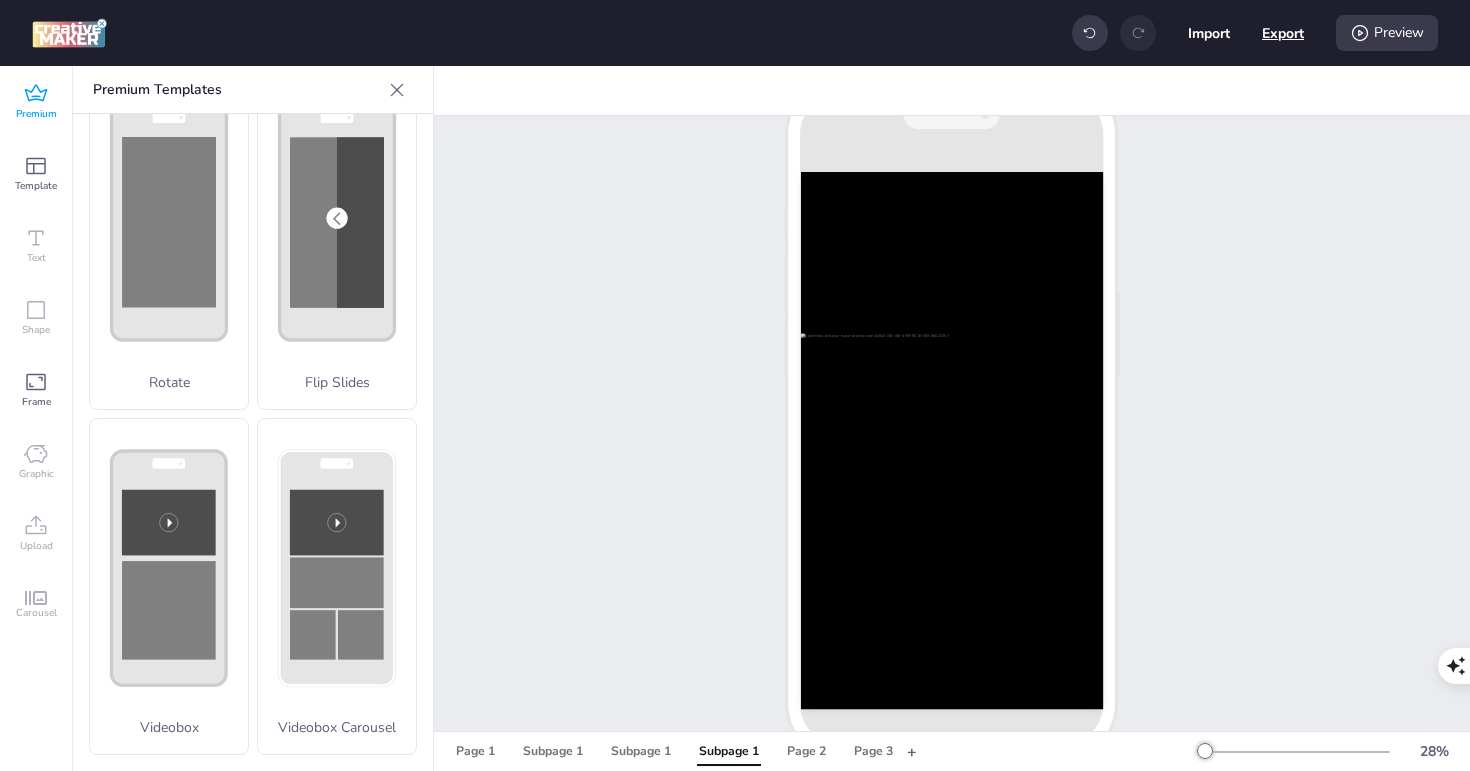 click on "Export" at bounding box center (1283, 33) 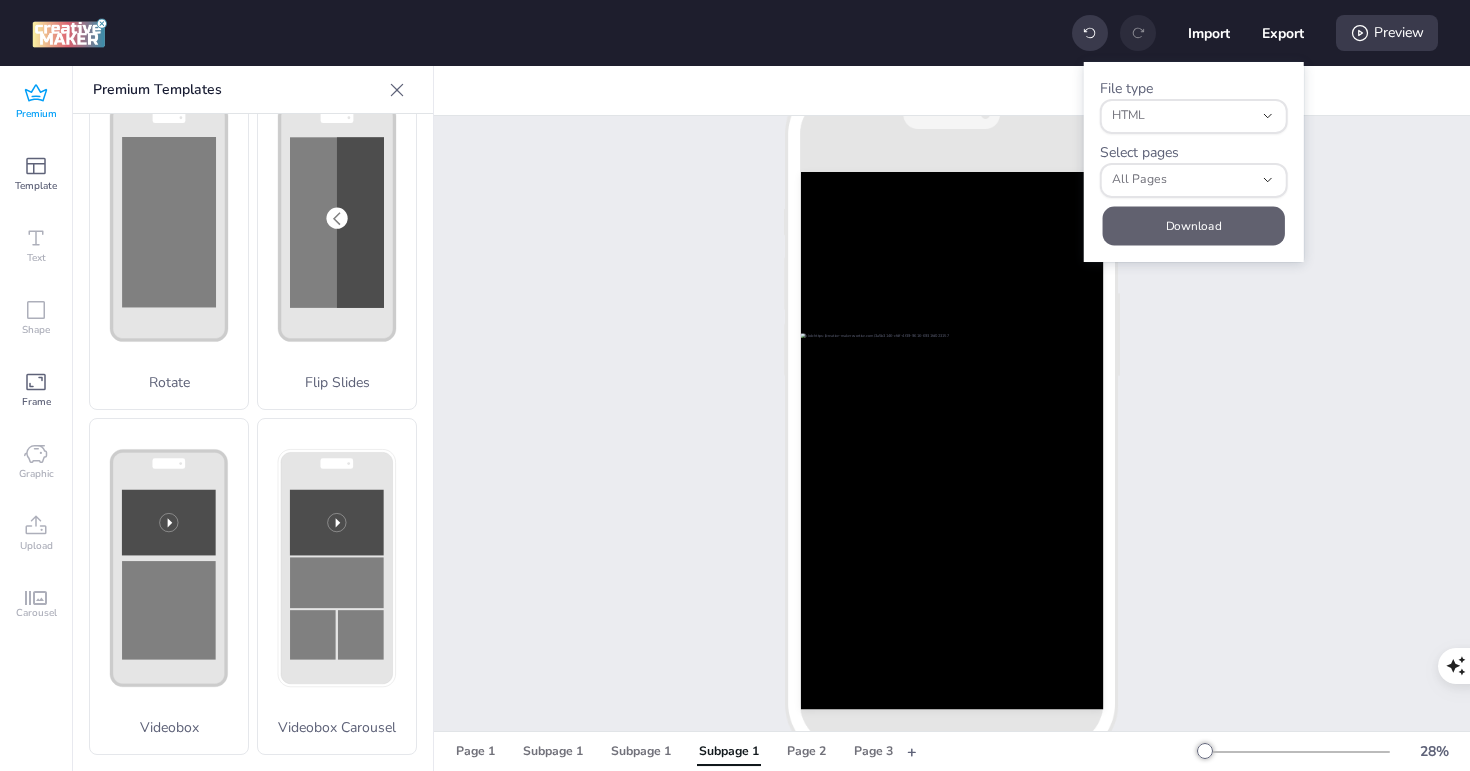 click on "Download" at bounding box center [1194, 225] 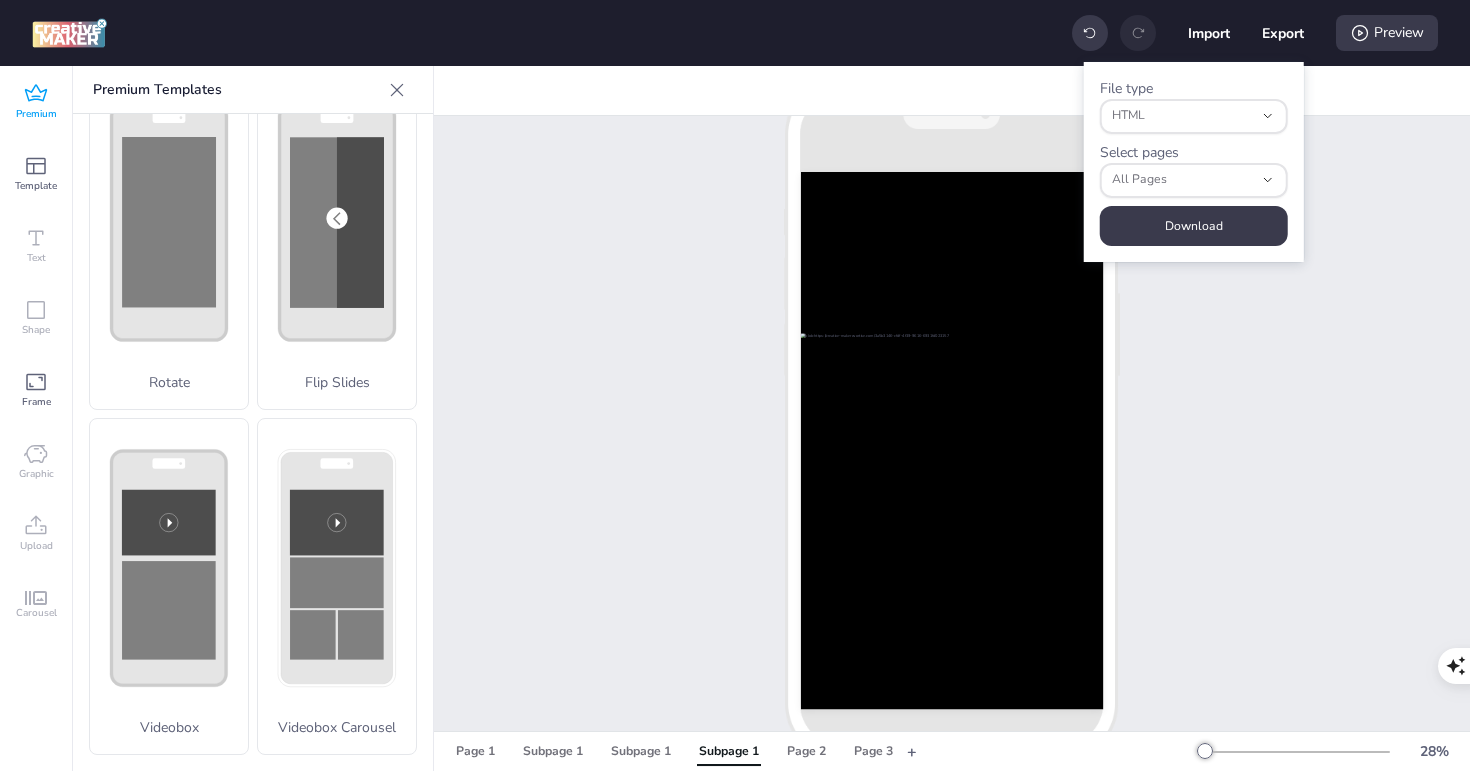 click on "Subpage 1" at bounding box center (952, 402) 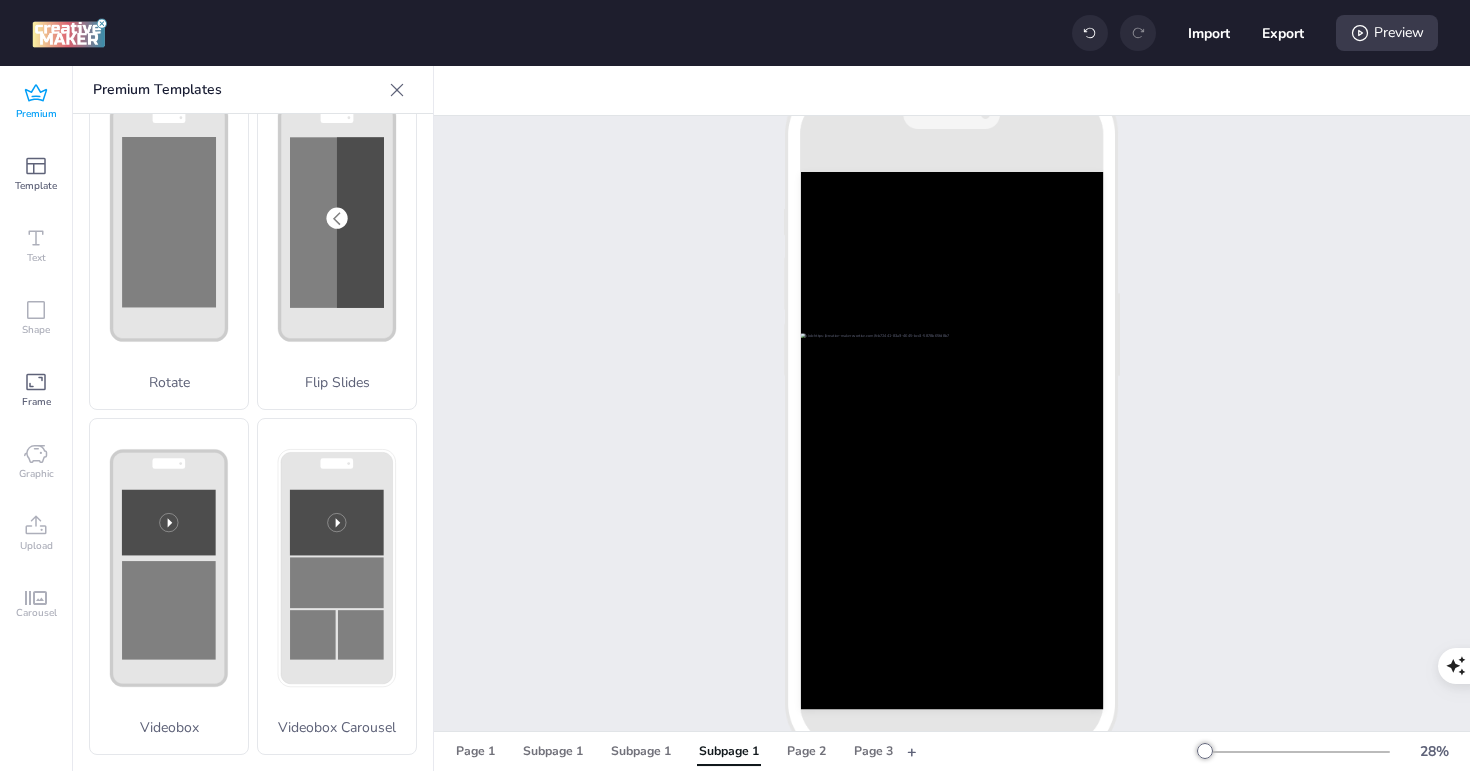 click at bounding box center (1090, 33) 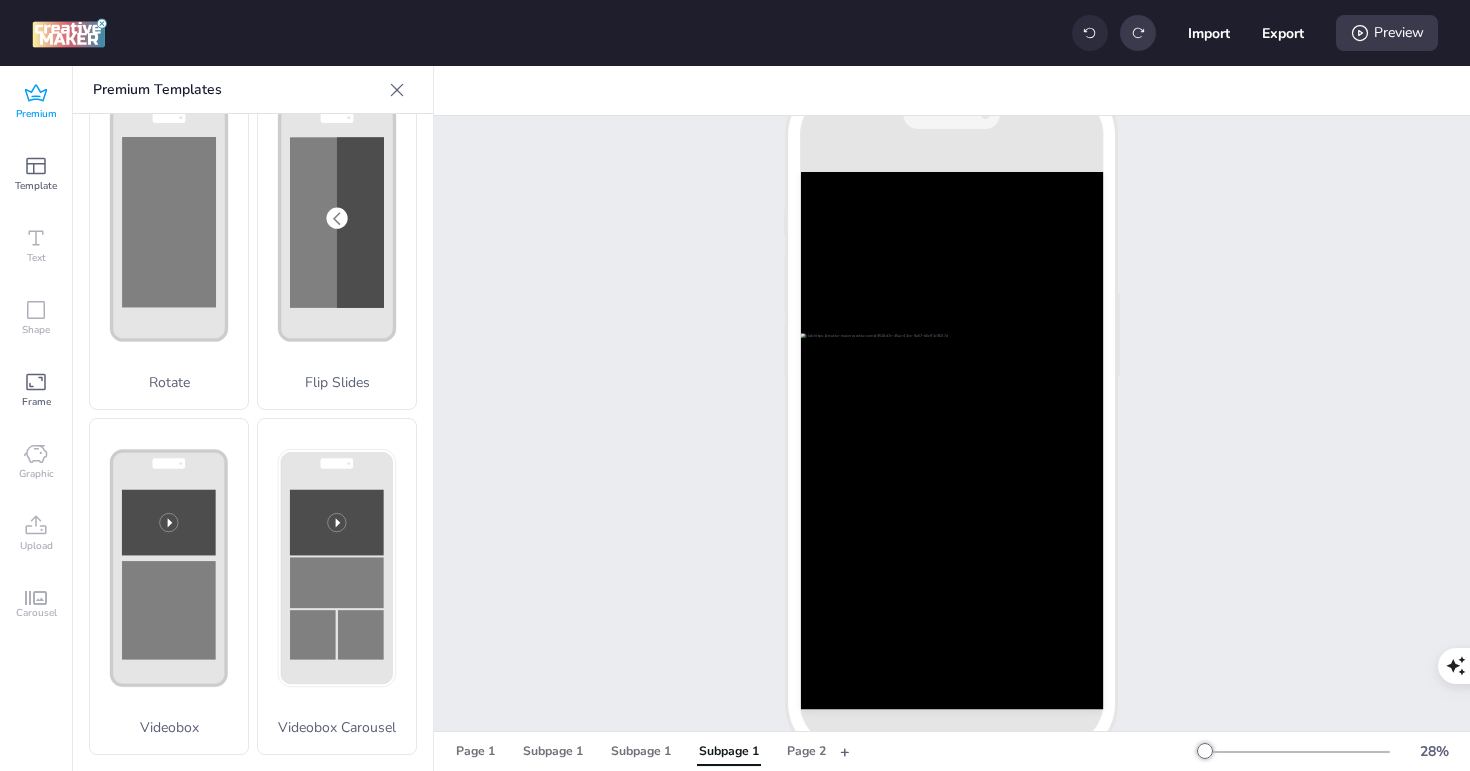 click 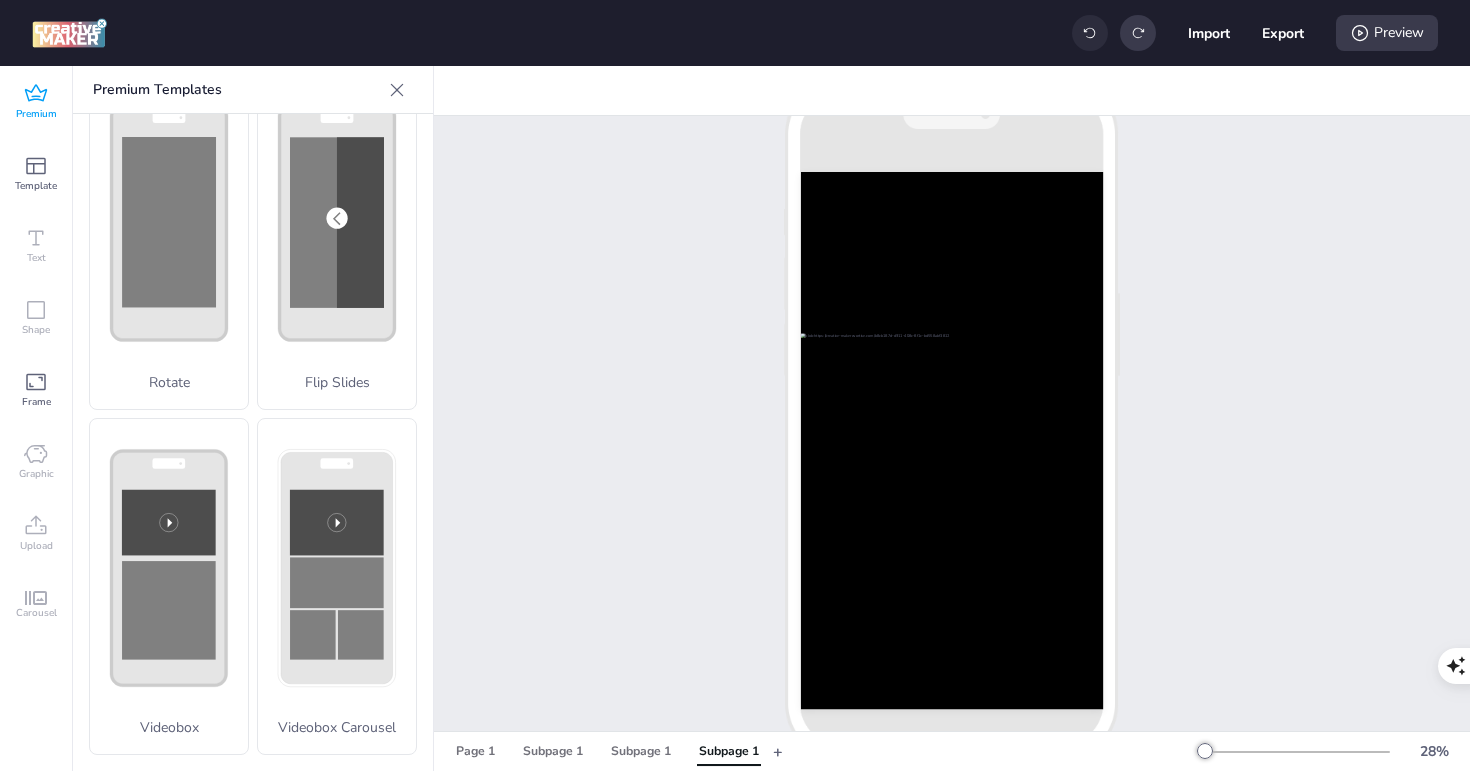 click 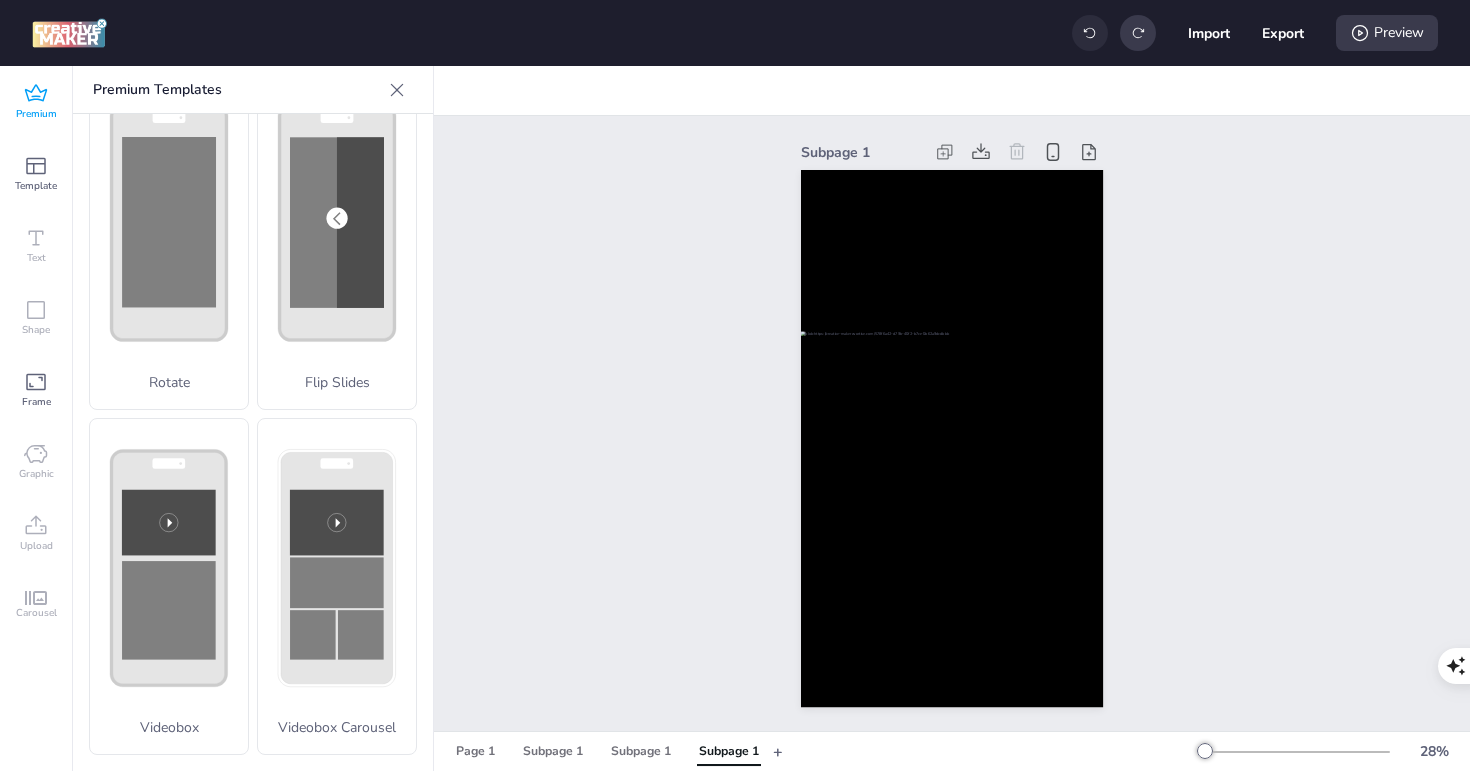 click 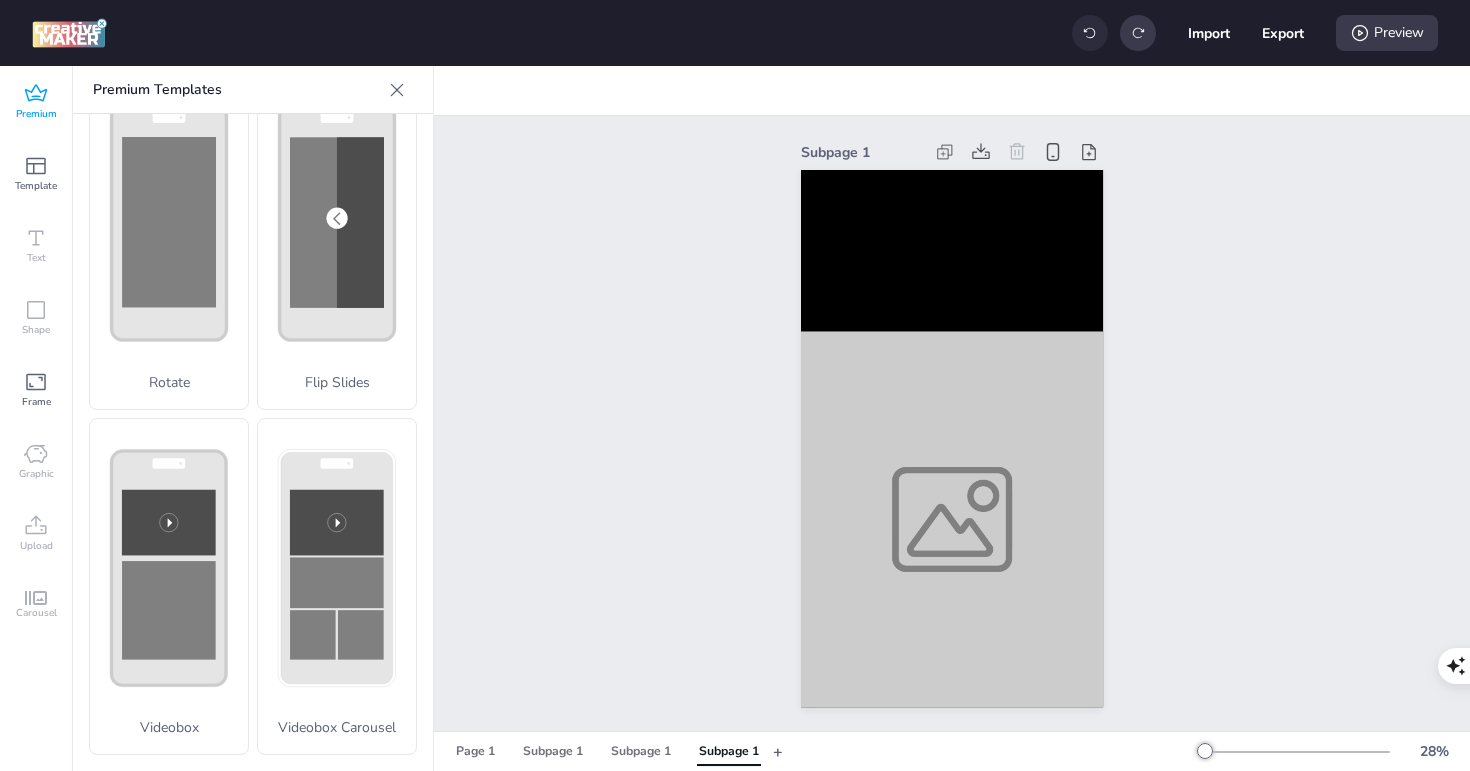 click 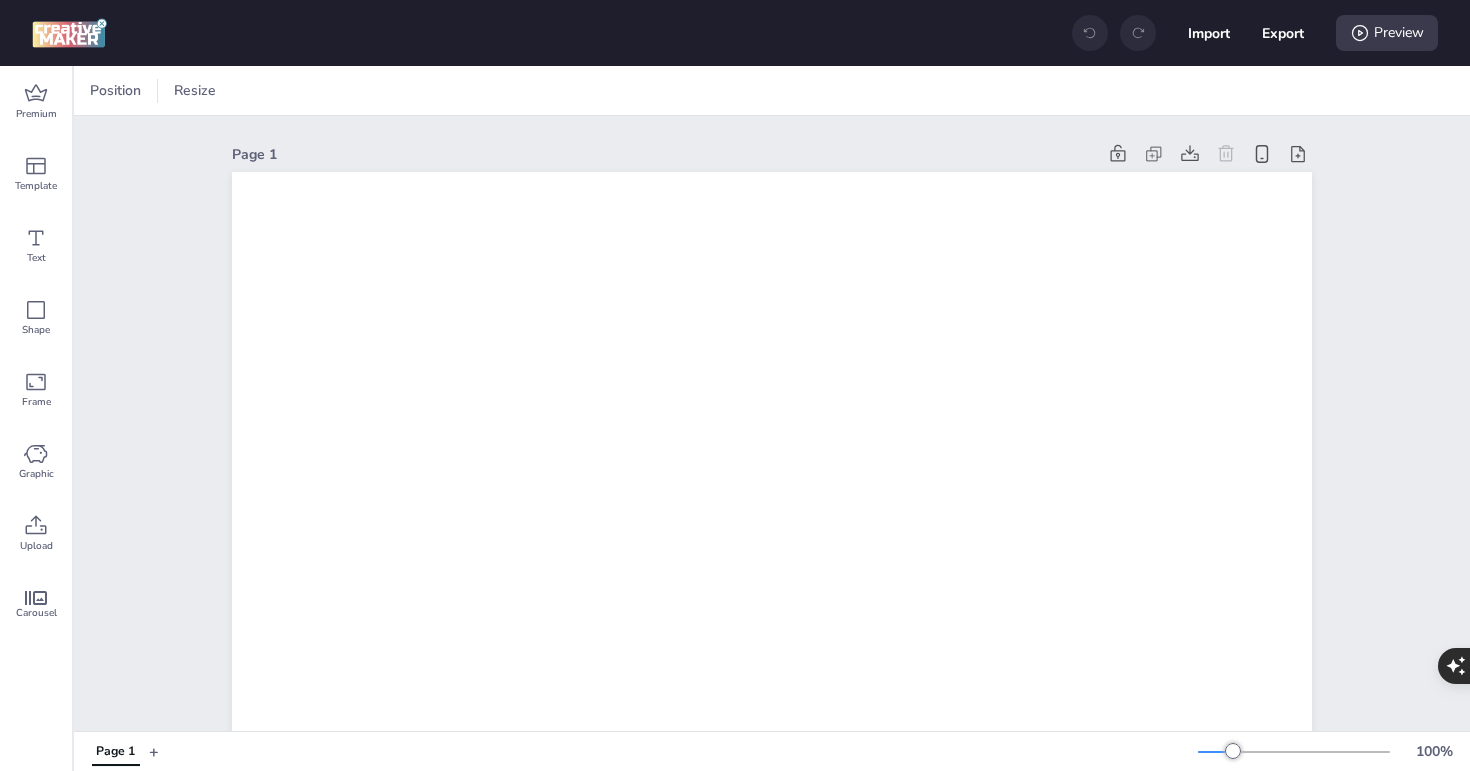 scroll, scrollTop: 0, scrollLeft: 0, axis: both 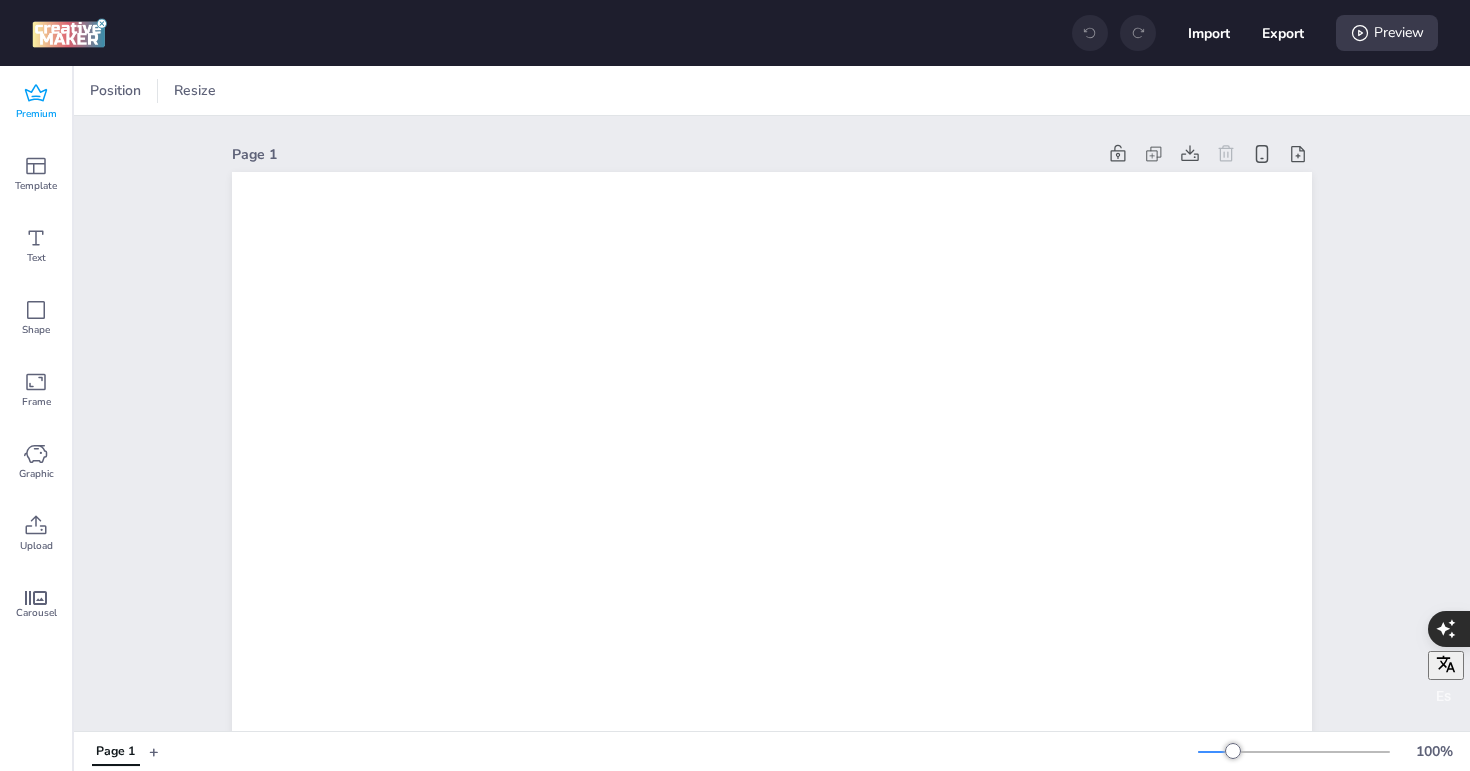 click 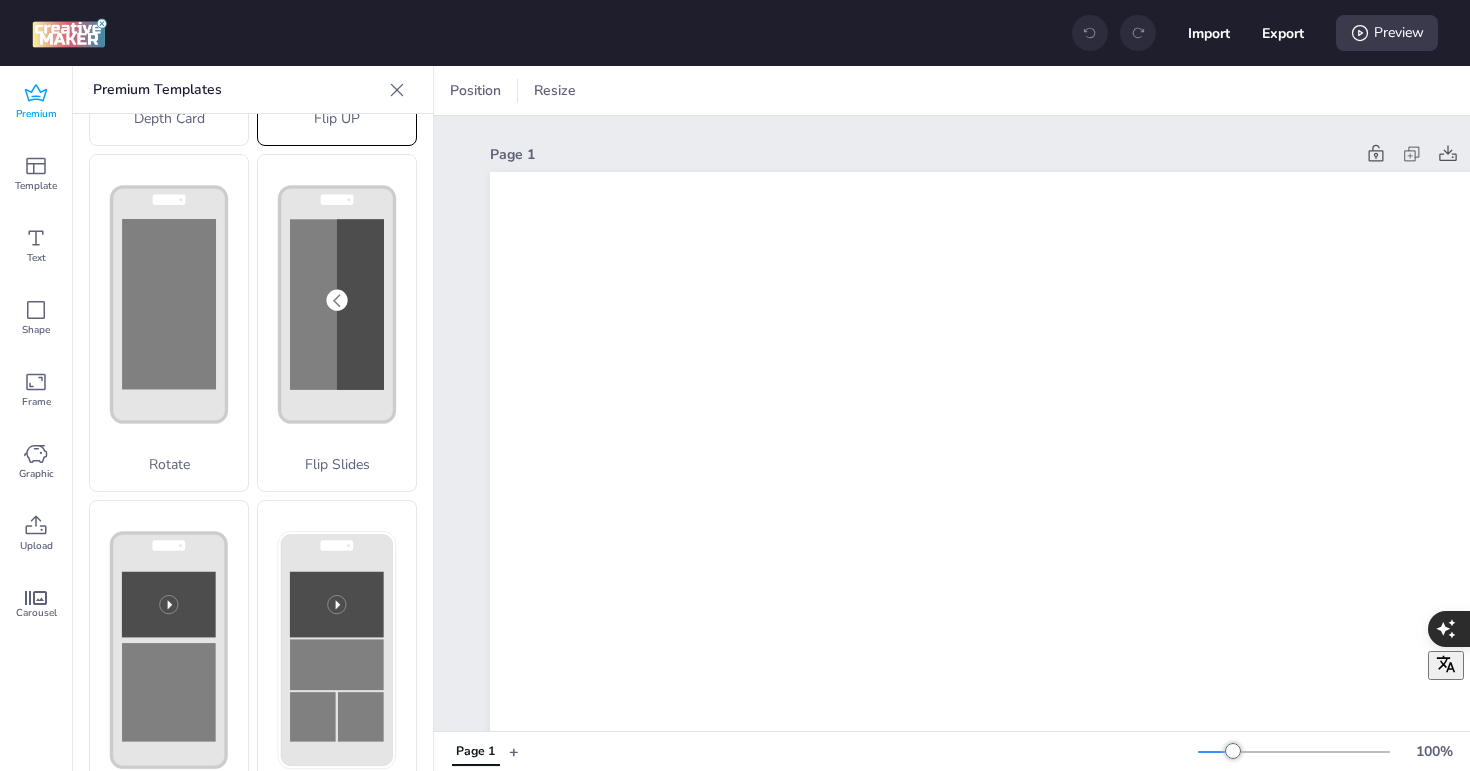 scroll, scrollTop: 413, scrollLeft: 0, axis: vertical 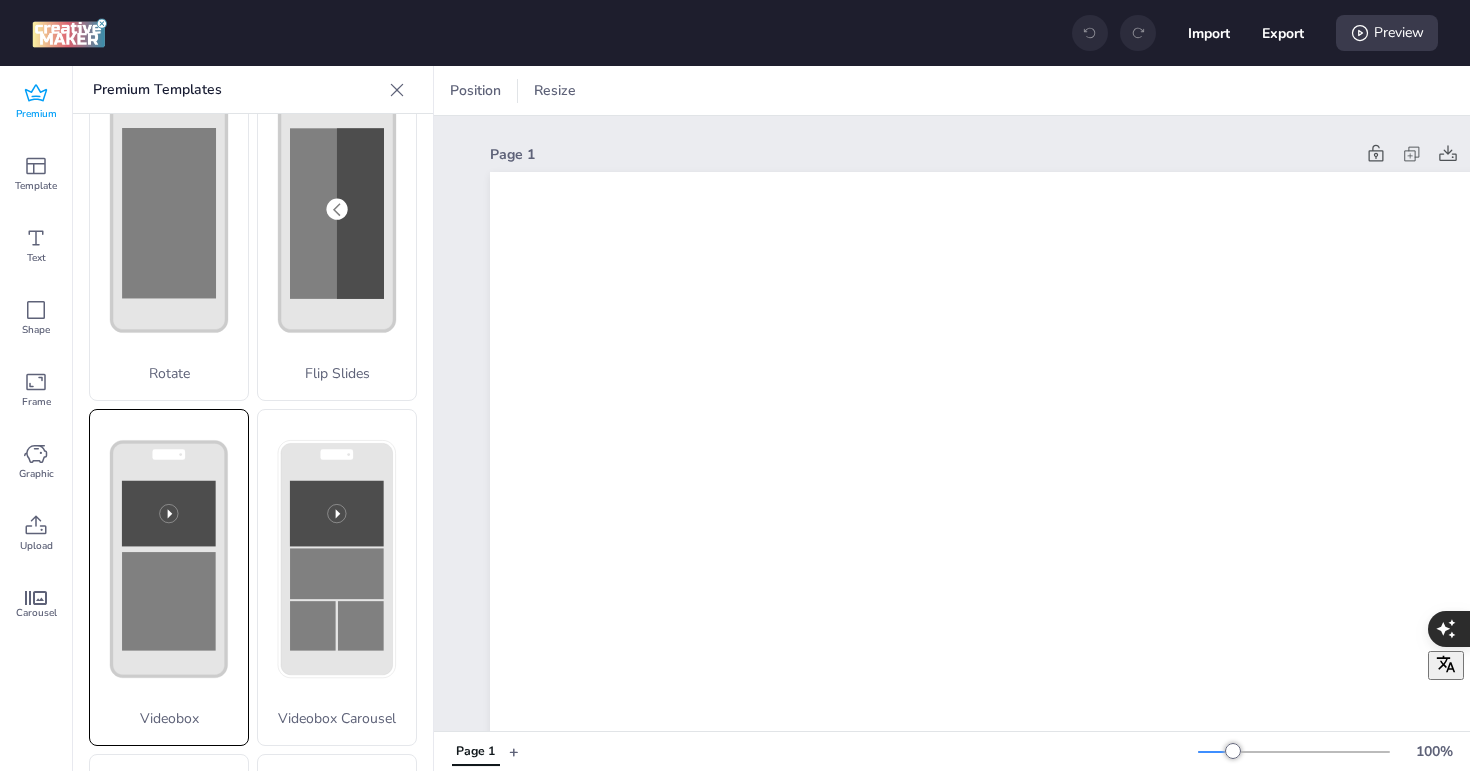 click 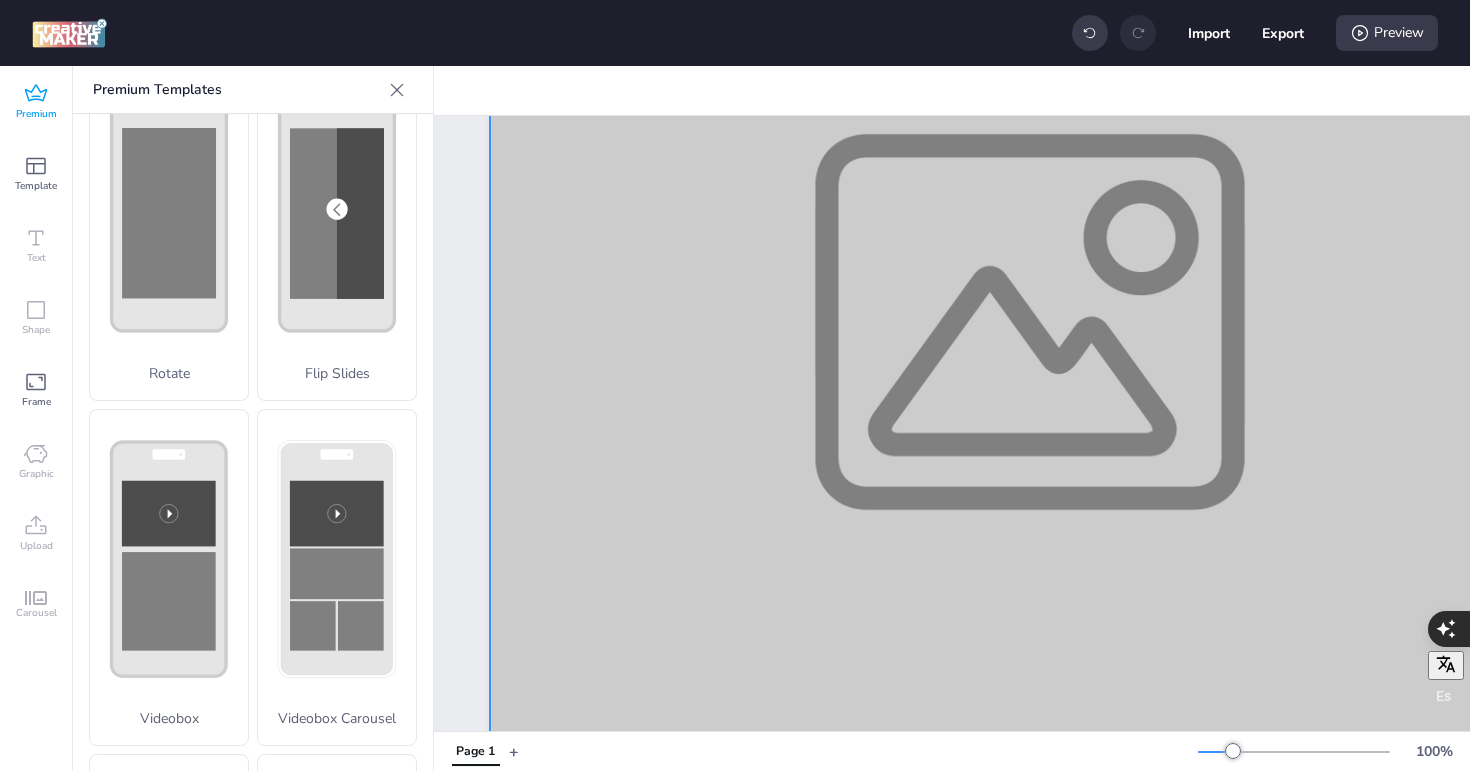 scroll, scrollTop: 1140, scrollLeft: 0, axis: vertical 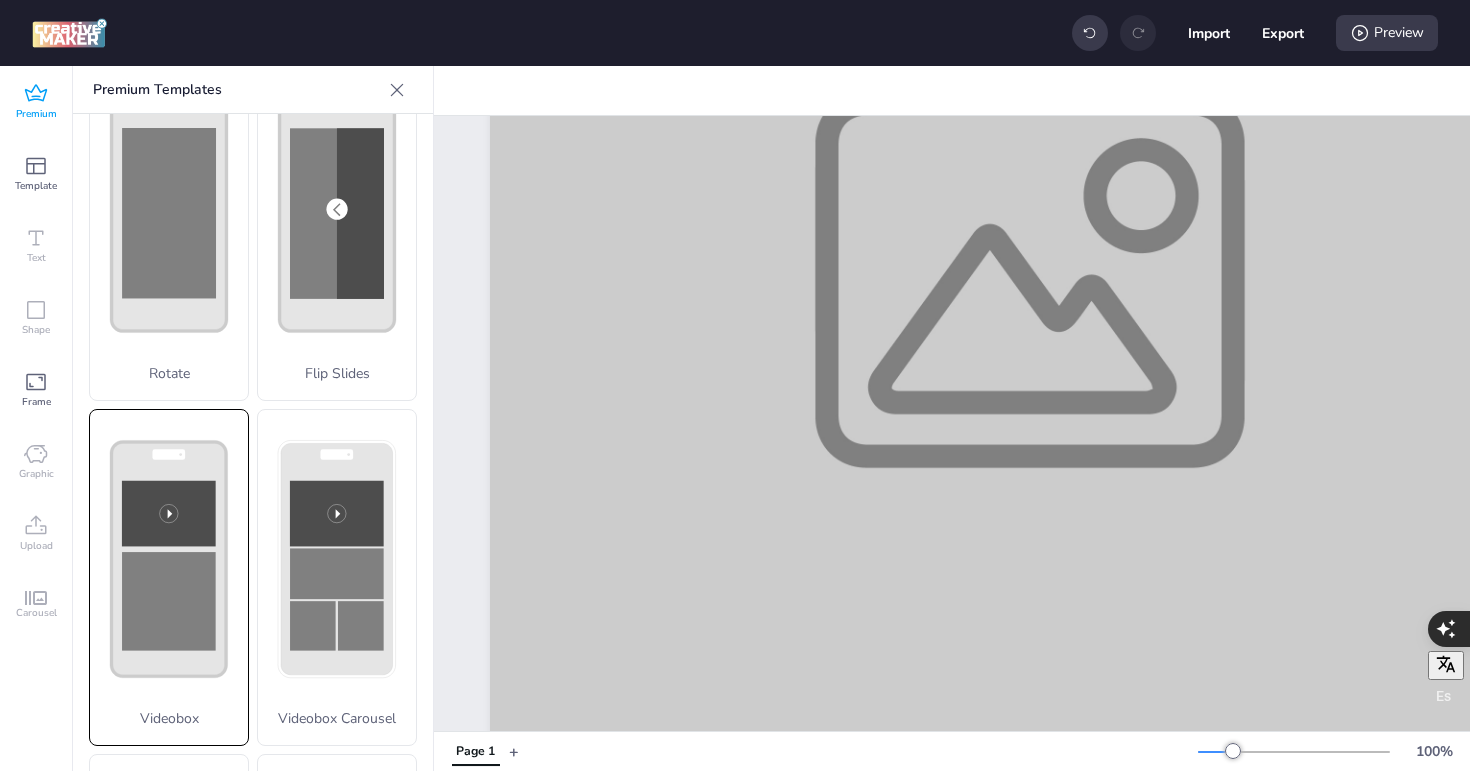 click 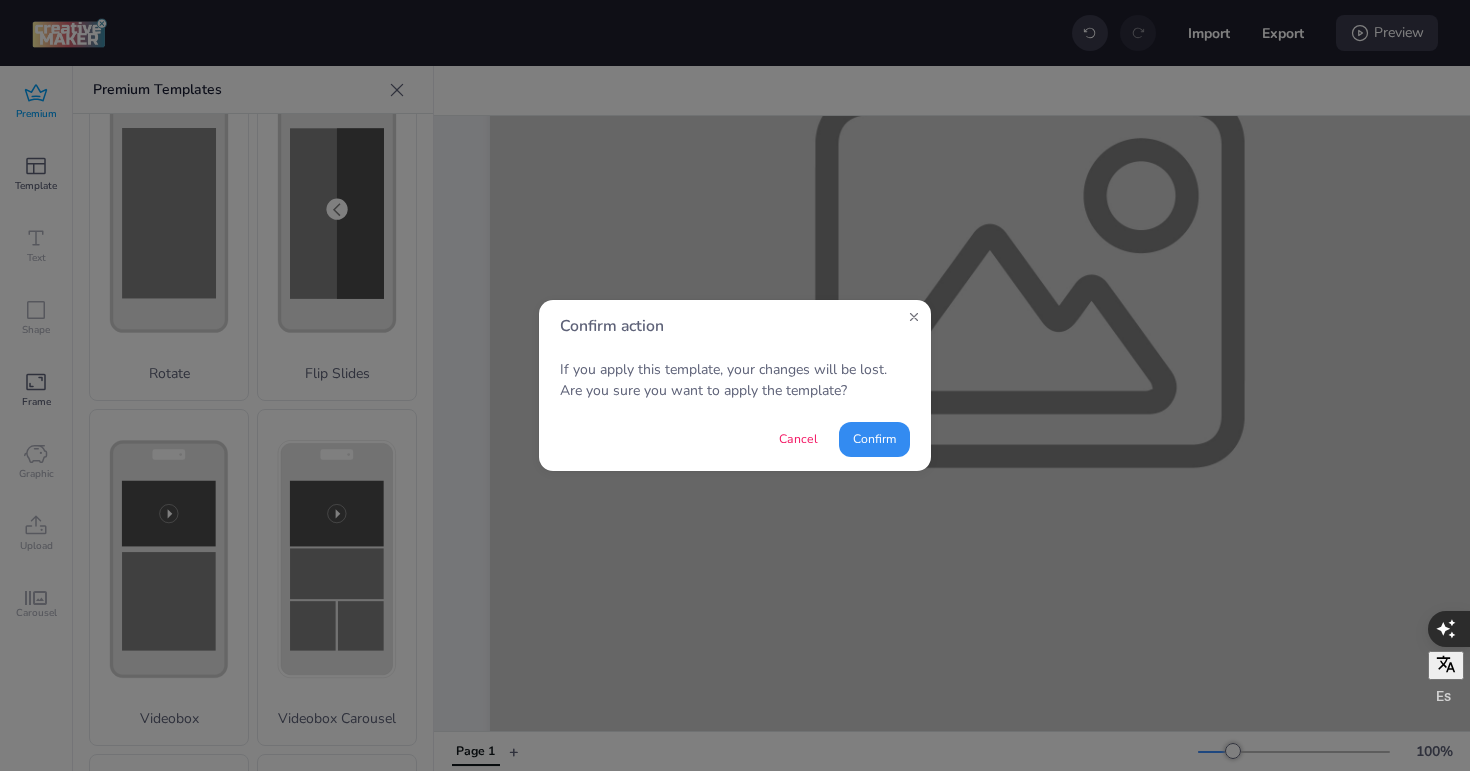 click on "Confirm" at bounding box center [874, 439] 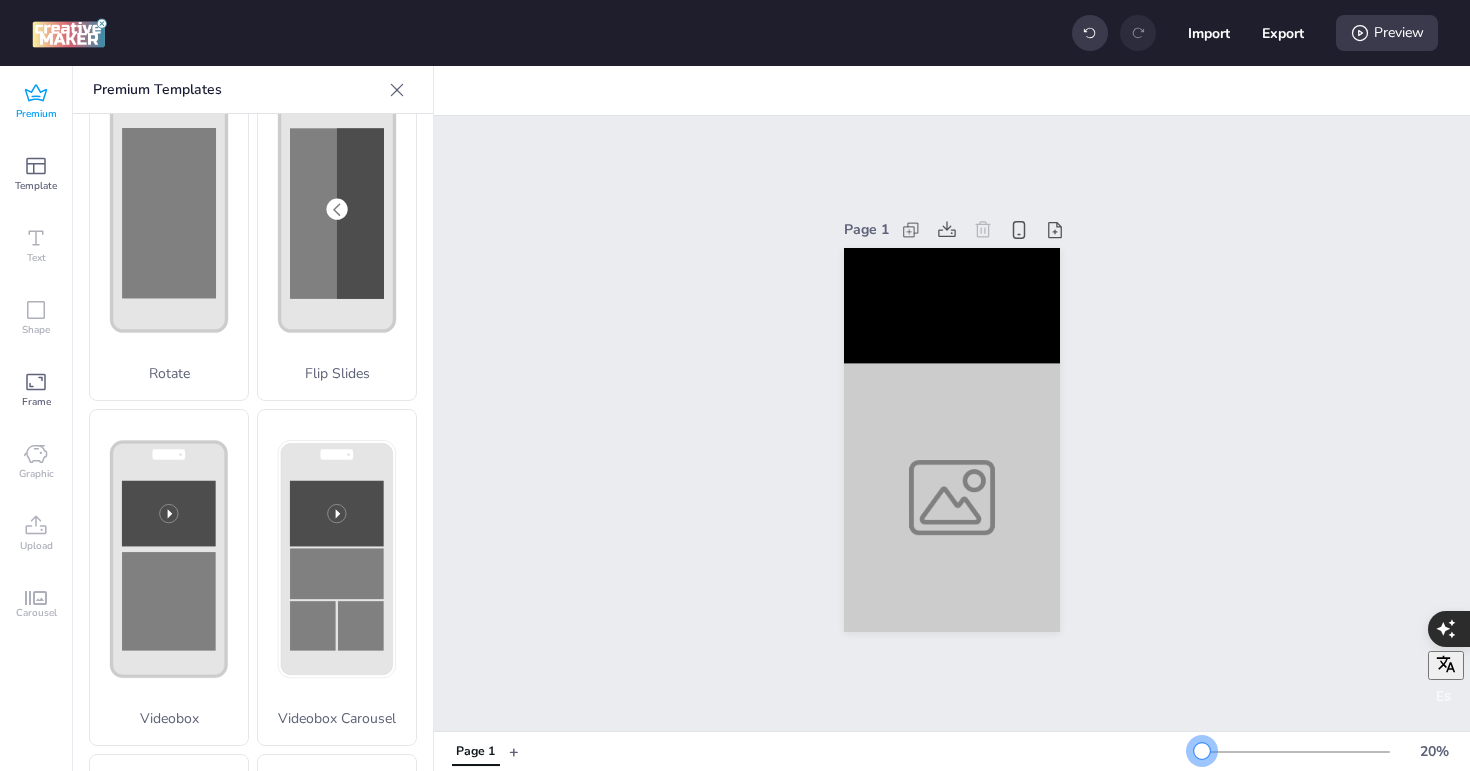 scroll, scrollTop: 0, scrollLeft: 0, axis: both 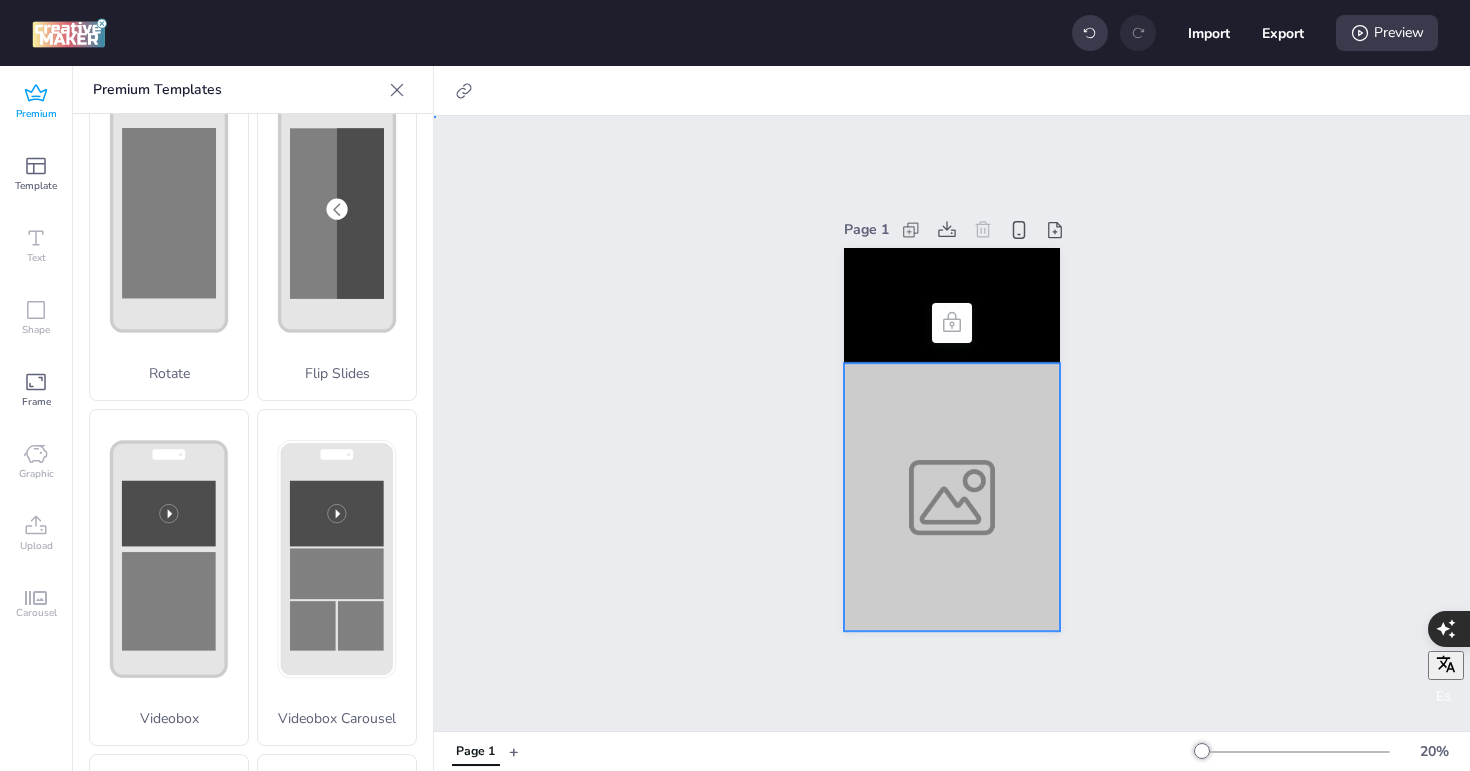 click at bounding box center [952, 497] 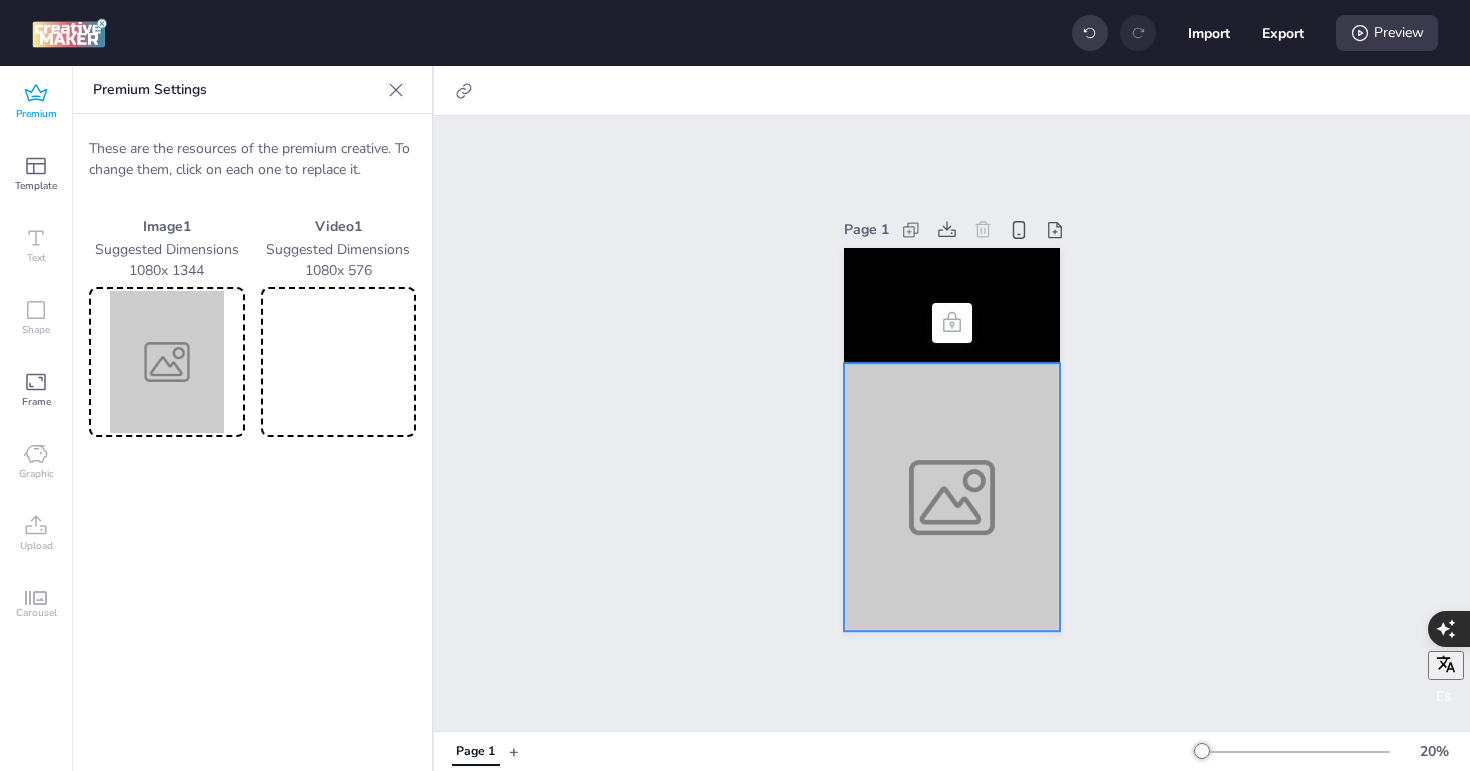 click at bounding box center [167, 362] 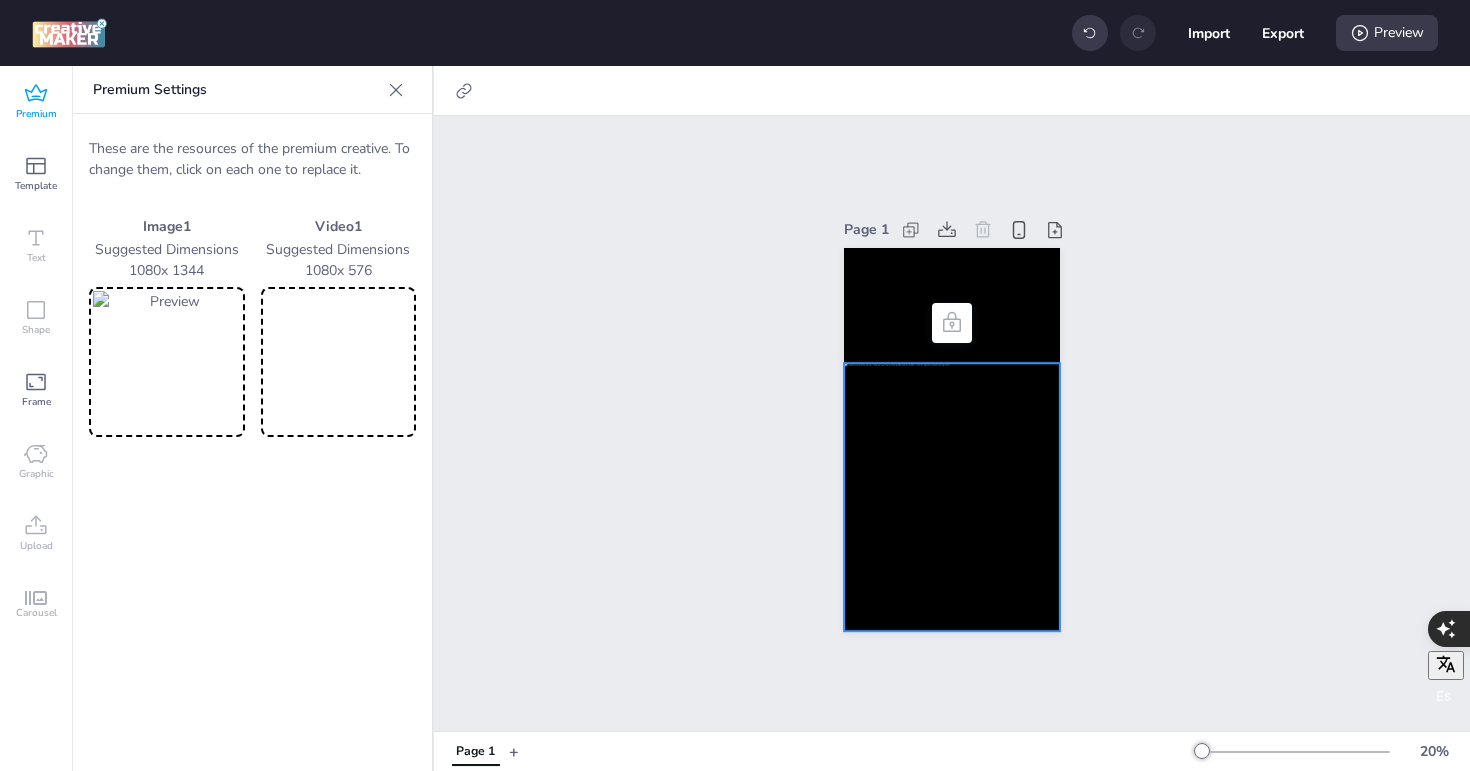 click at bounding box center [339, 362] 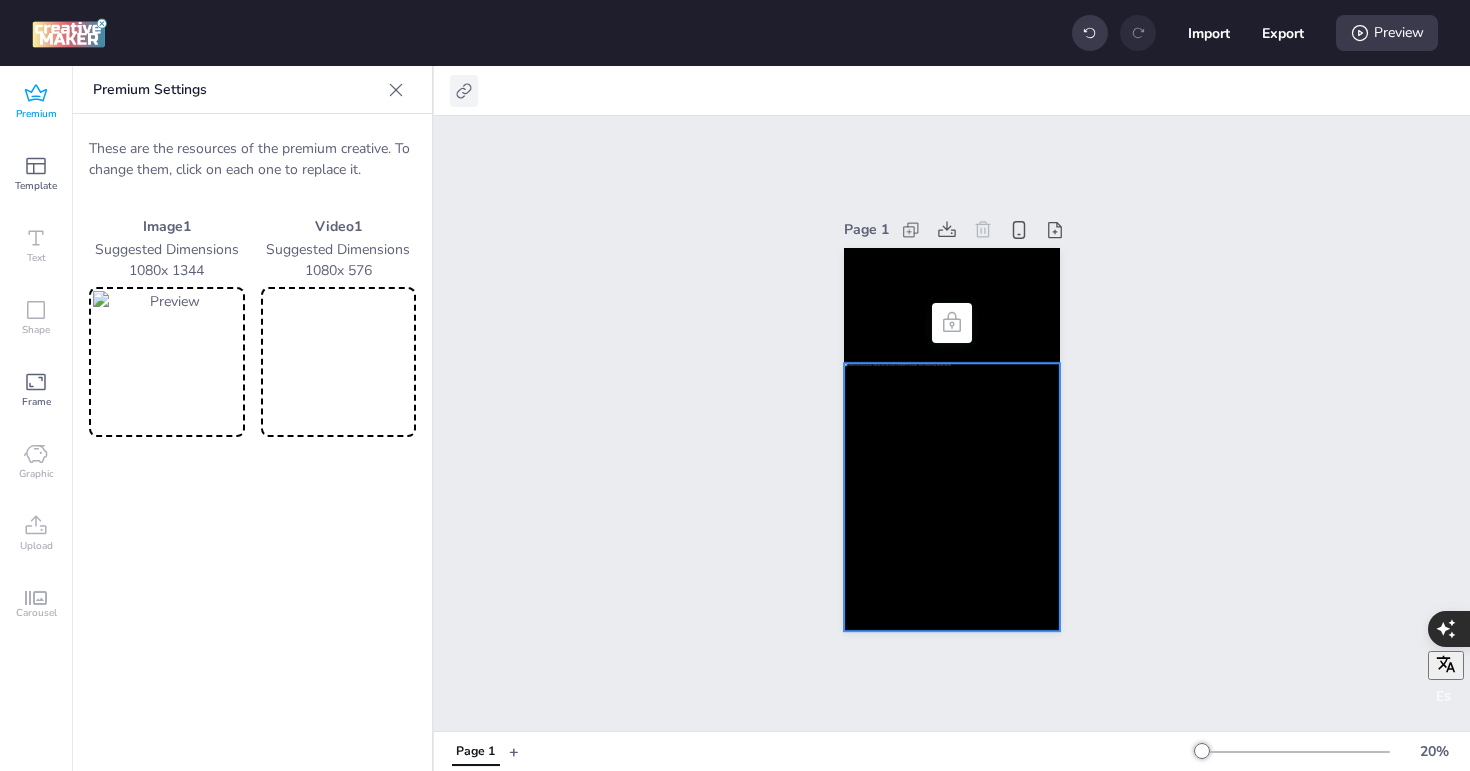 click 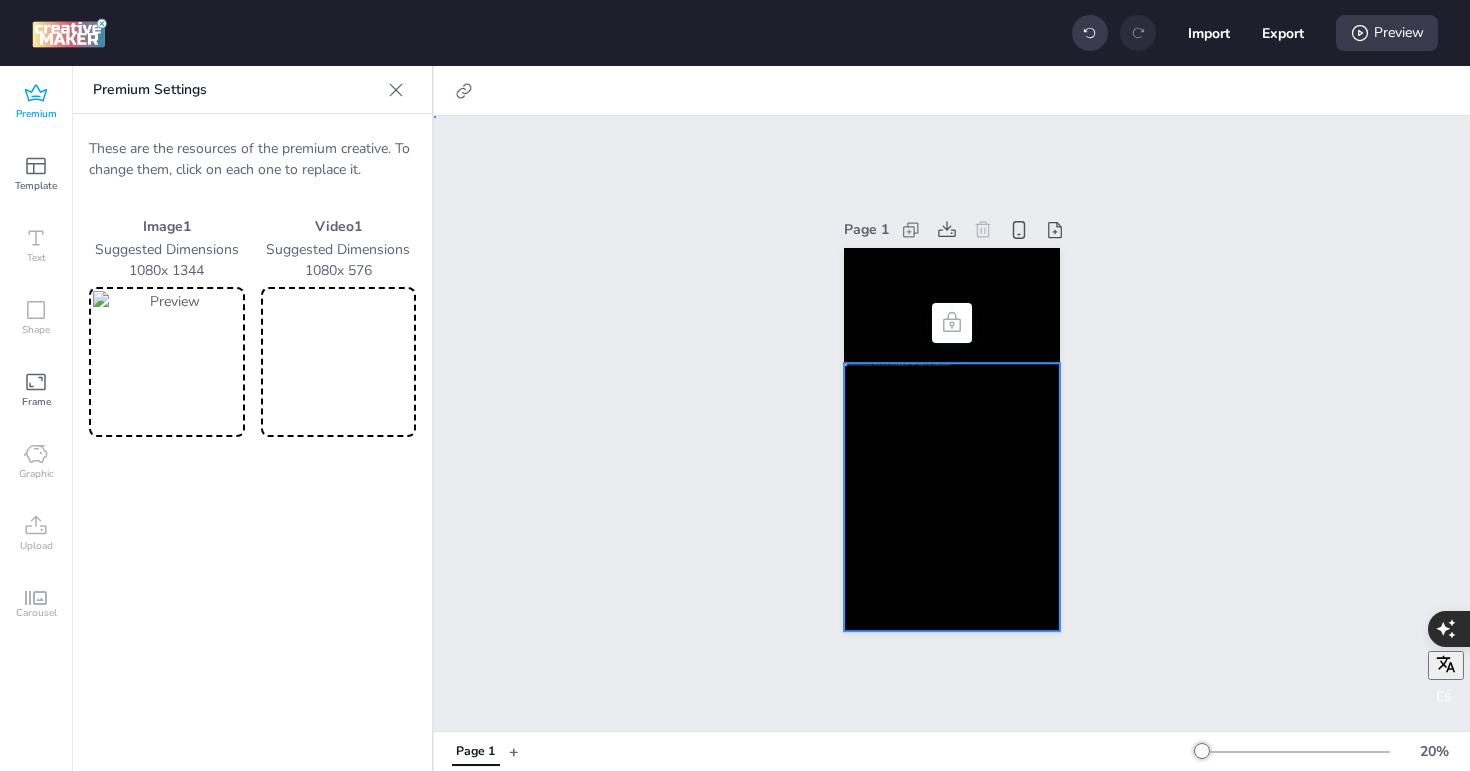 click on "Page 1" at bounding box center [952, 423] 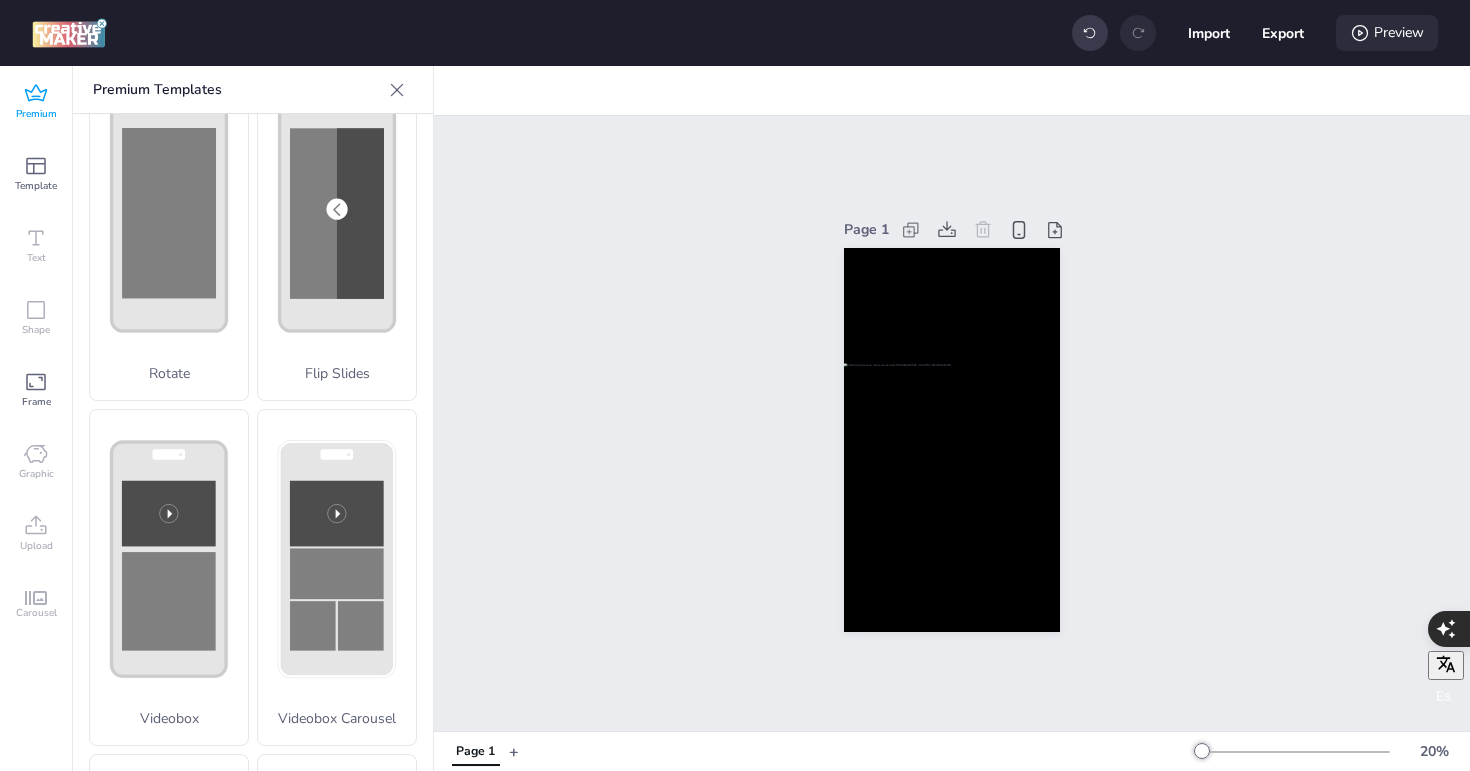 click on "Preview" at bounding box center (1387, 33) 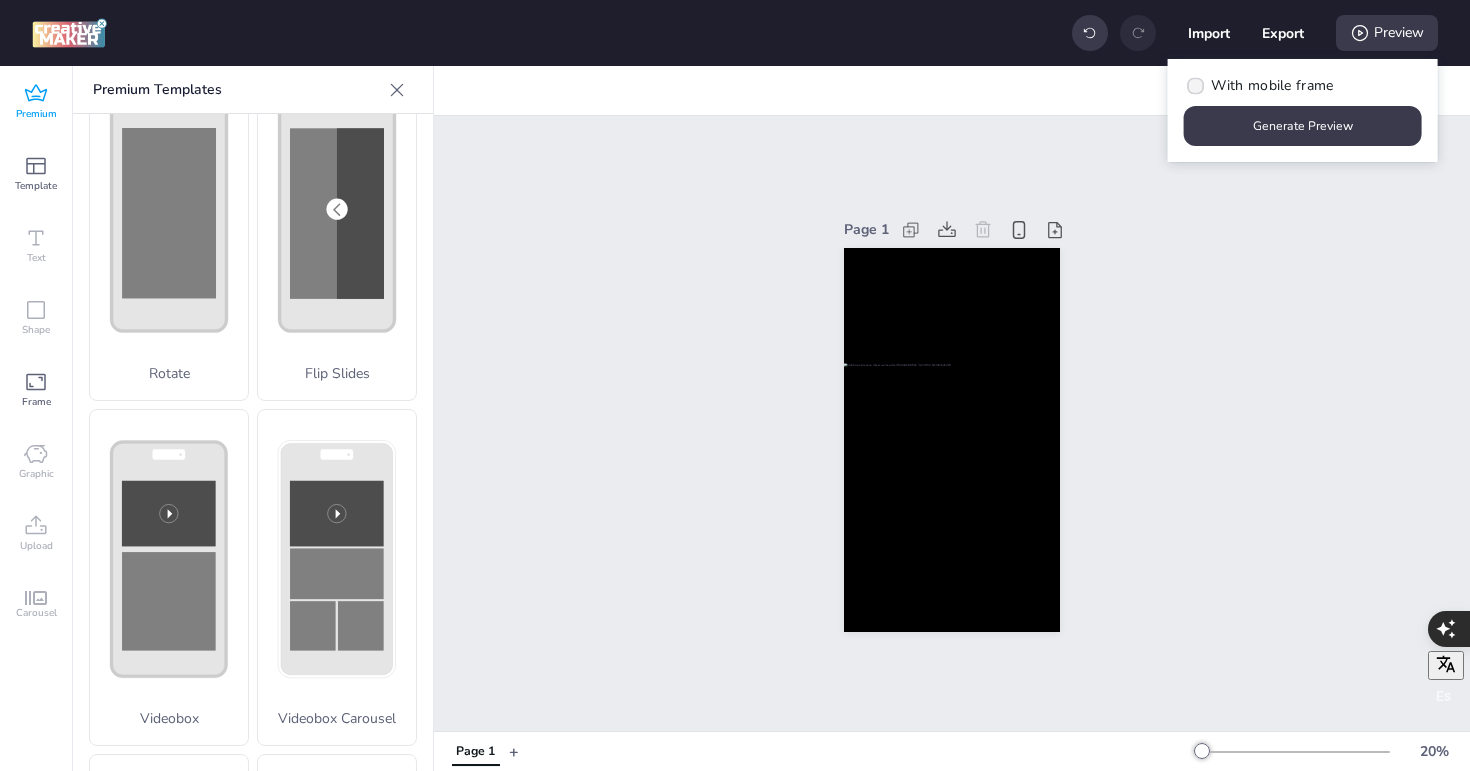 click 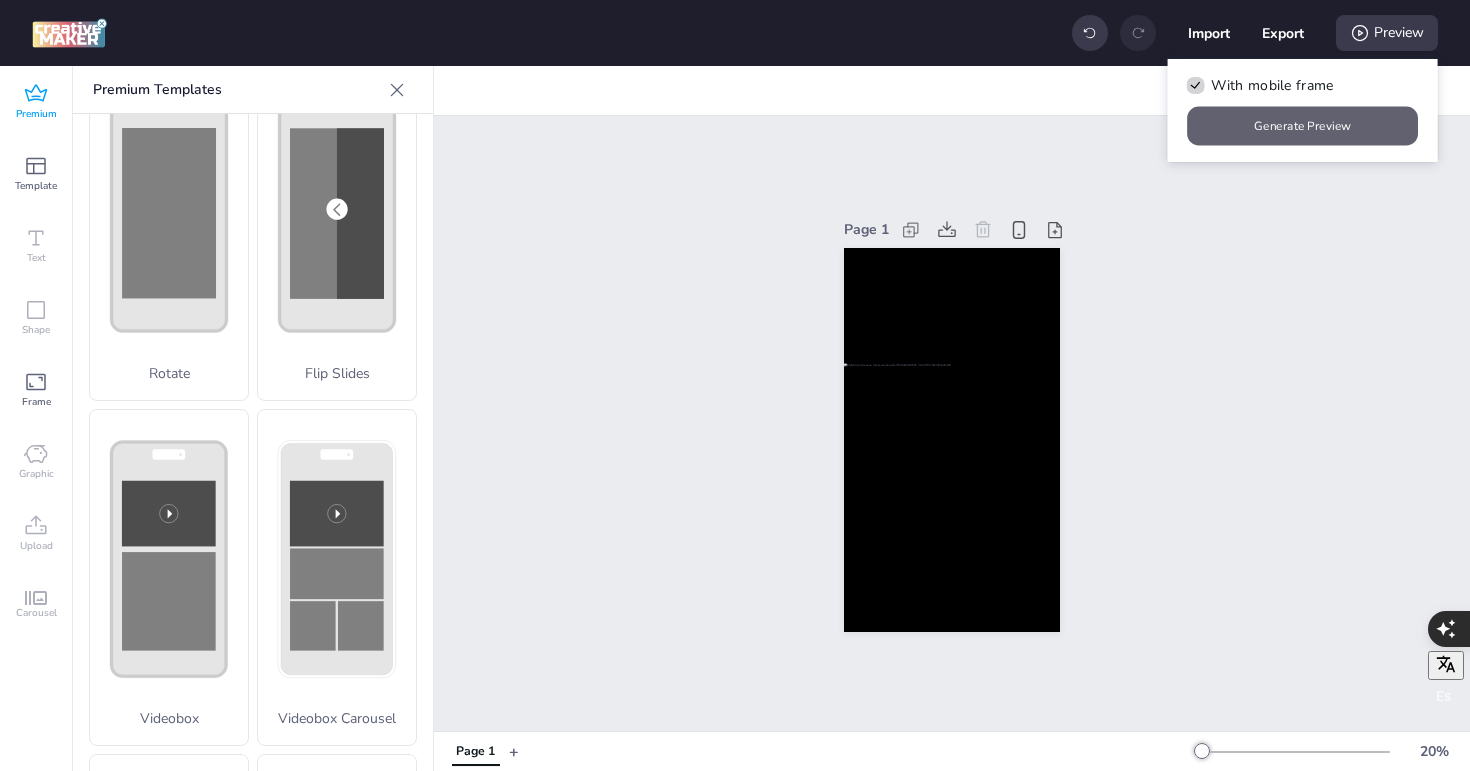 click on "Generate Preview" at bounding box center [1303, 126] 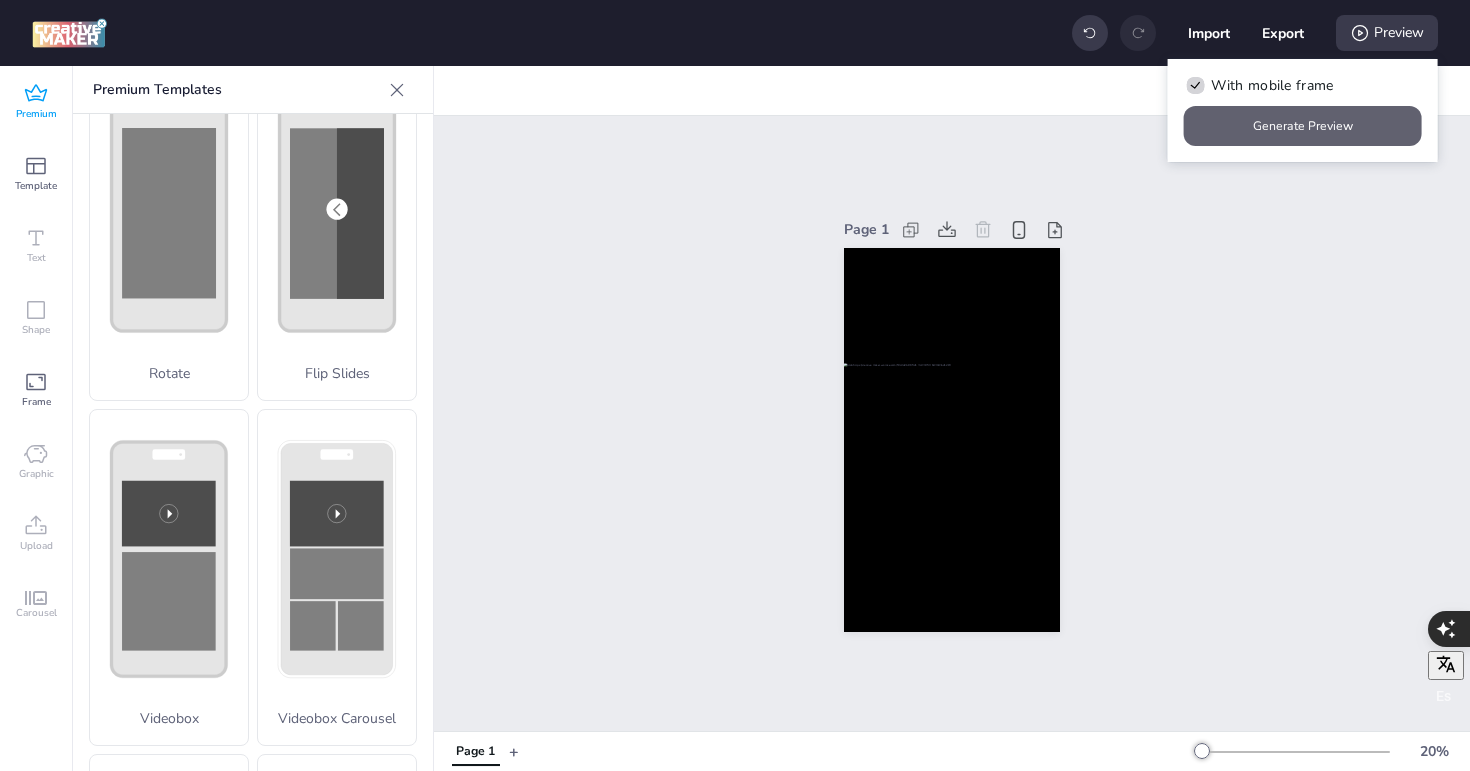 click on "Generate Preview" at bounding box center [1303, 126] 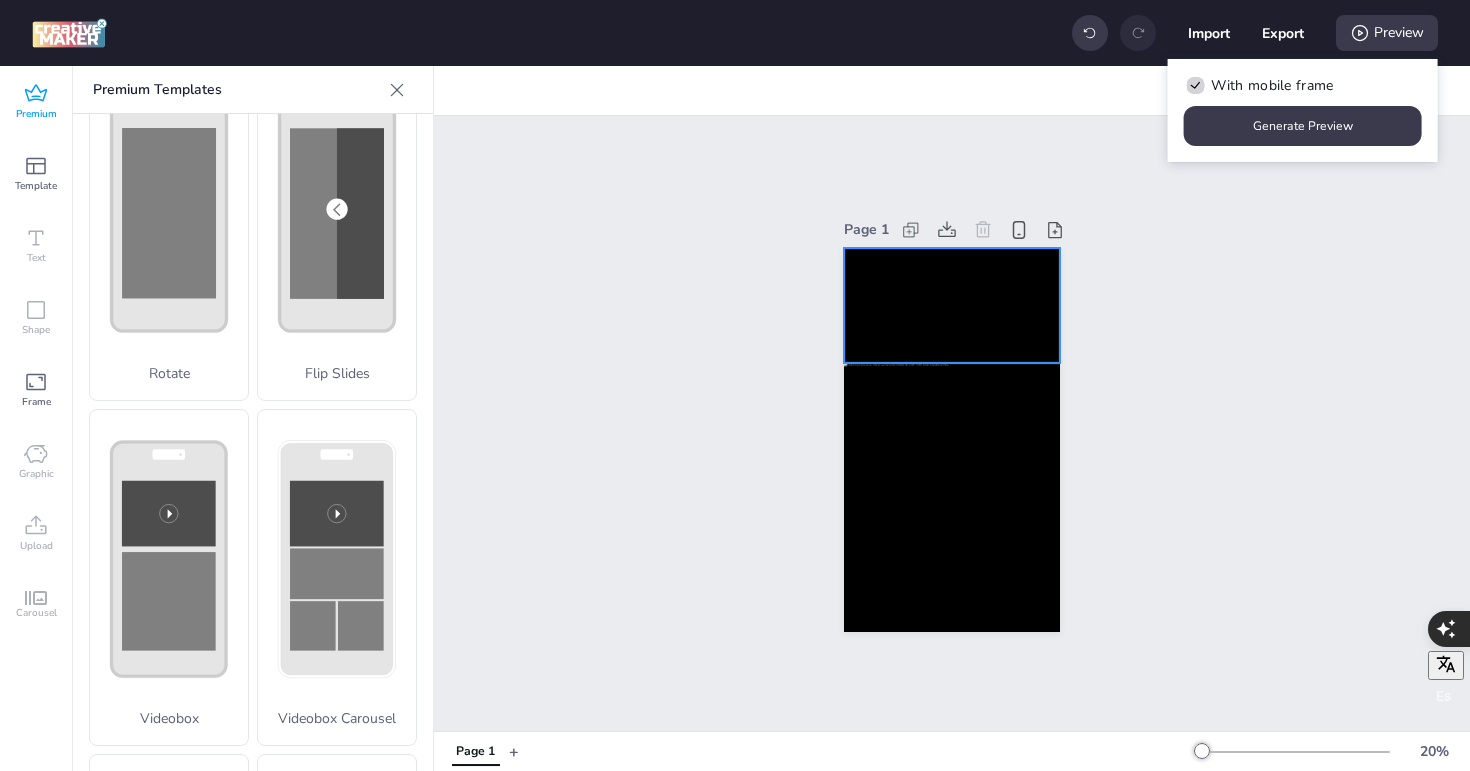 click at bounding box center (952, 305) 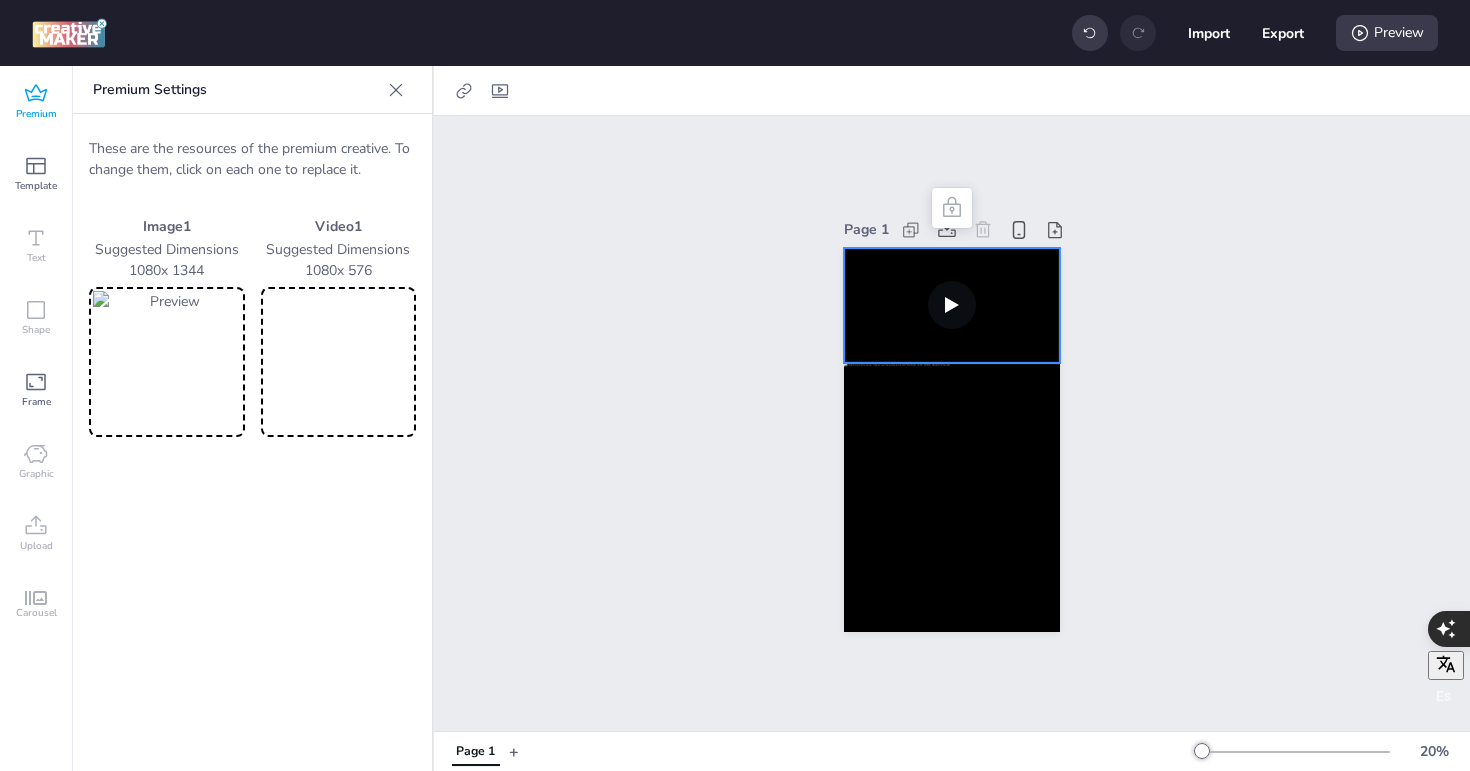 click at bounding box center [952, 305] 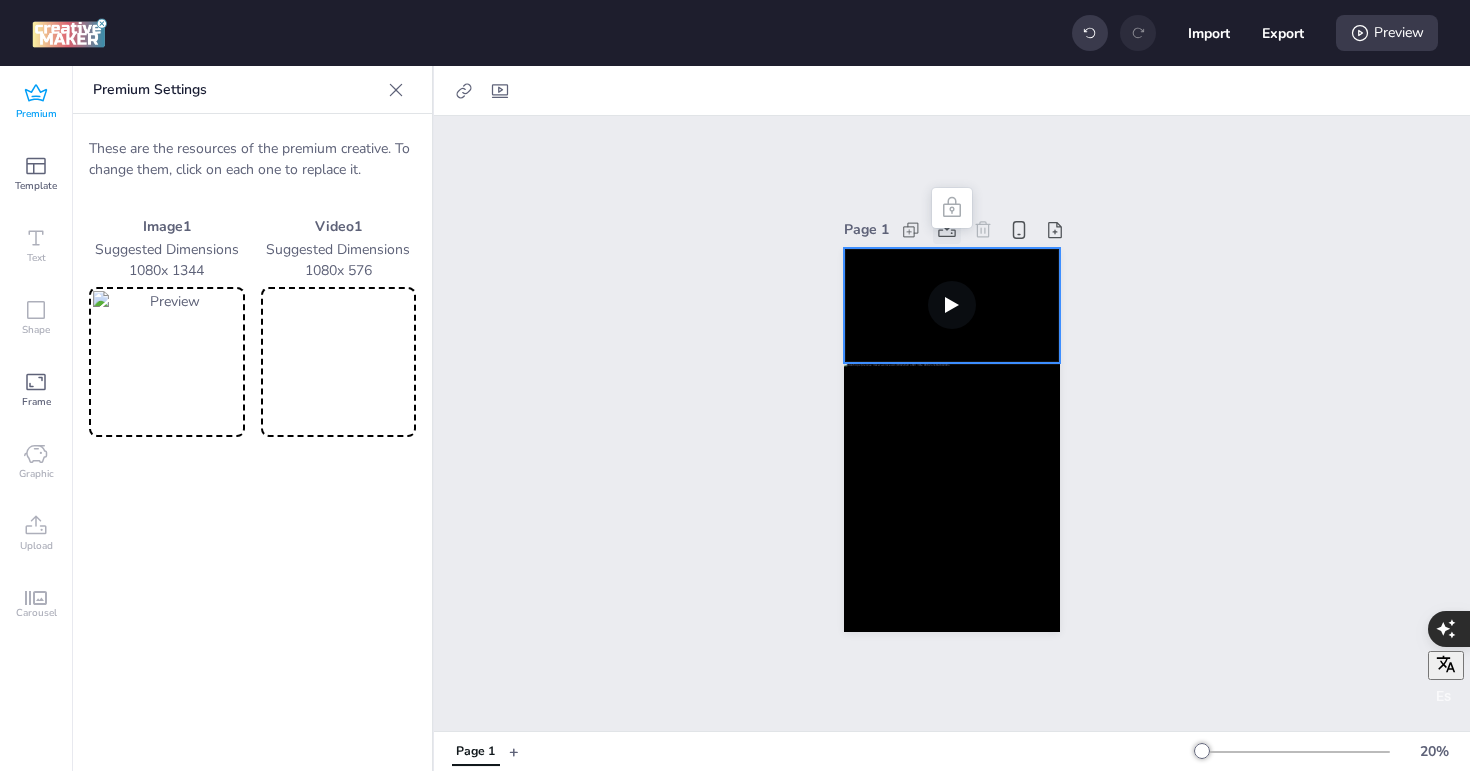 click 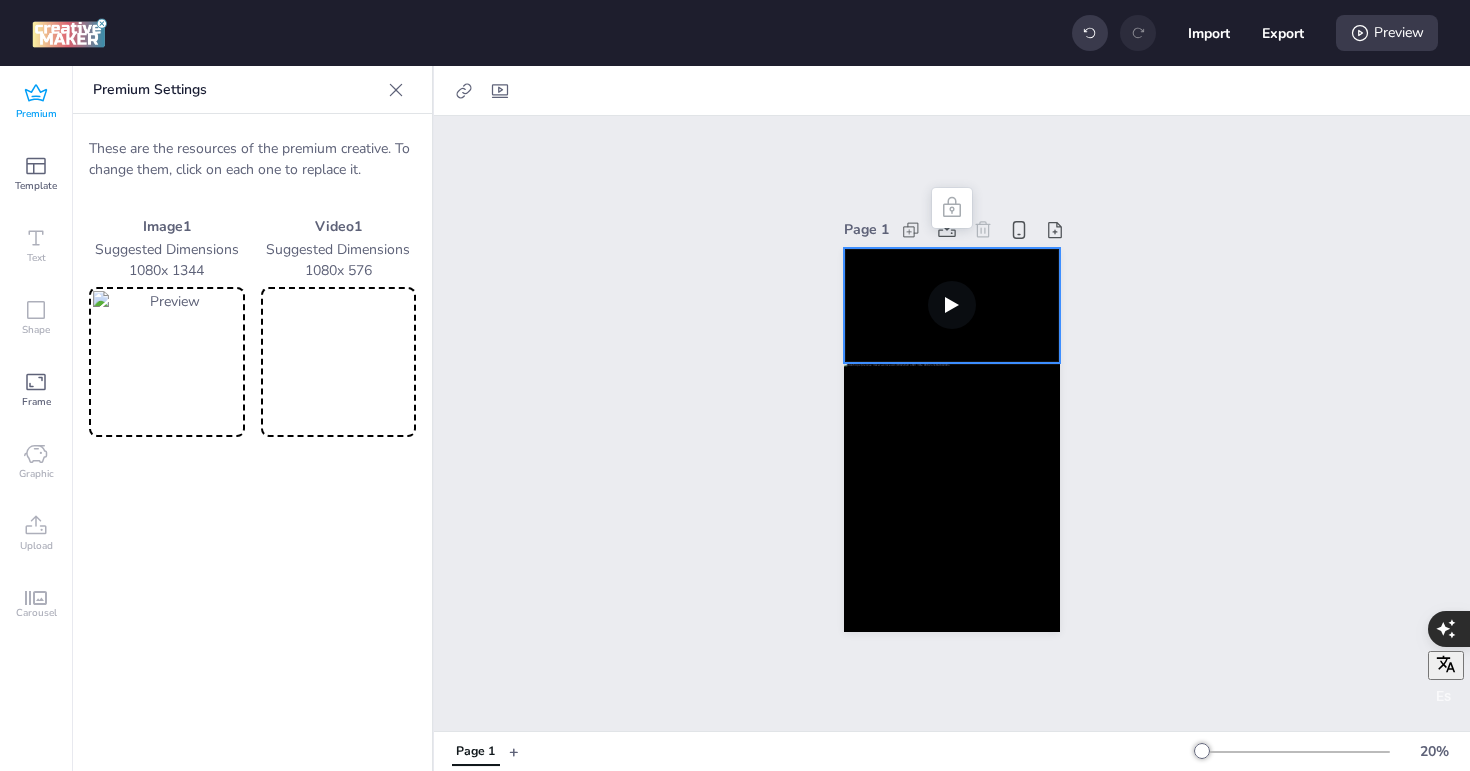 click 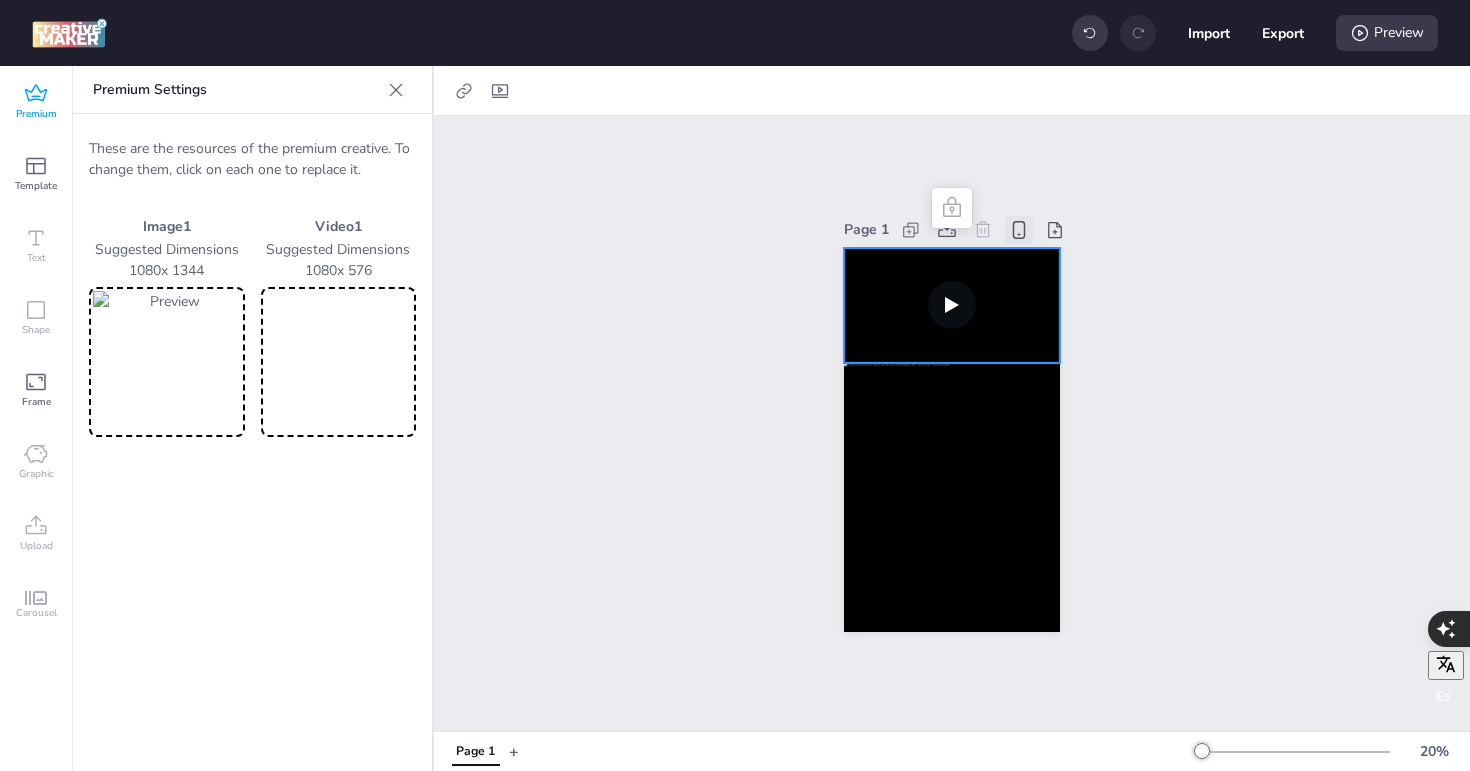 click 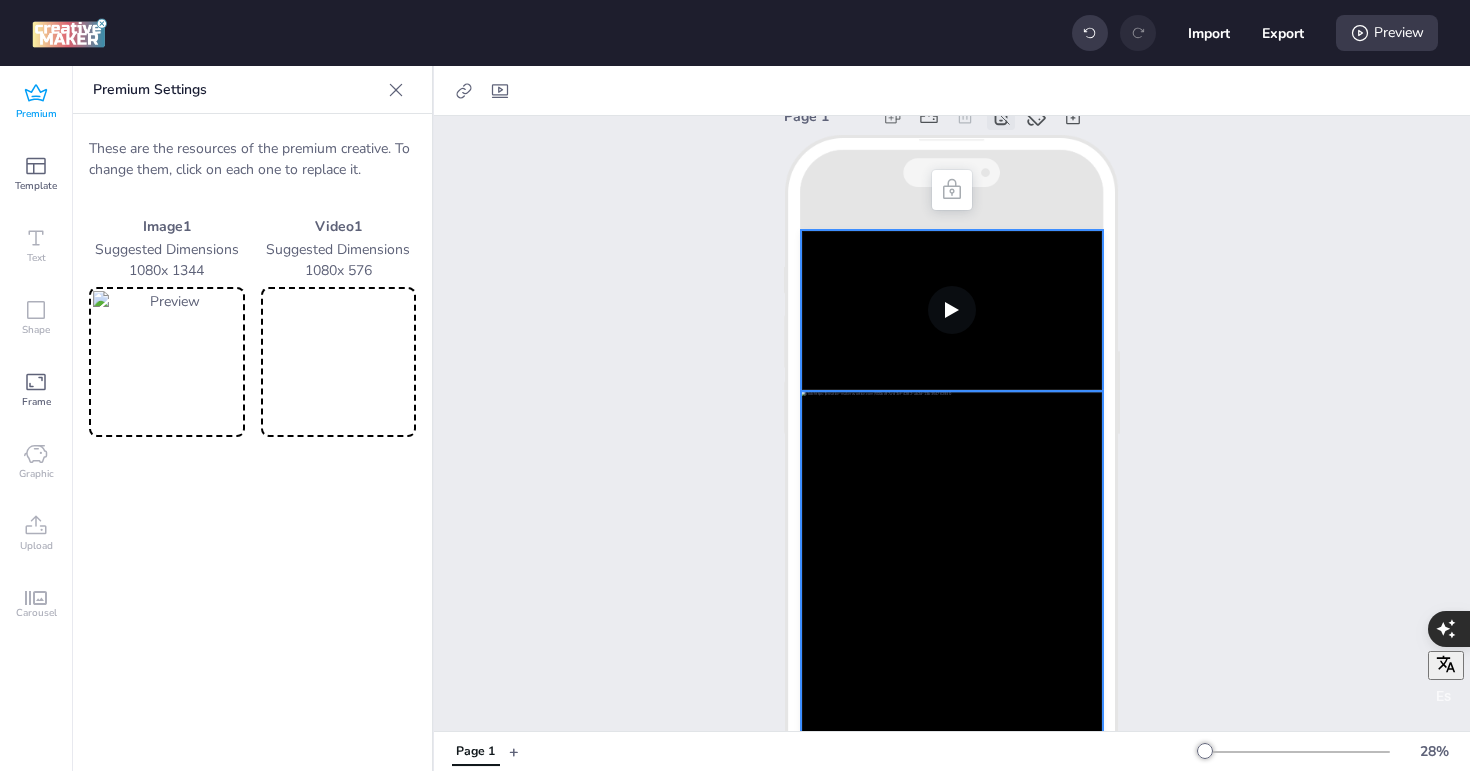 scroll, scrollTop: 19, scrollLeft: 0, axis: vertical 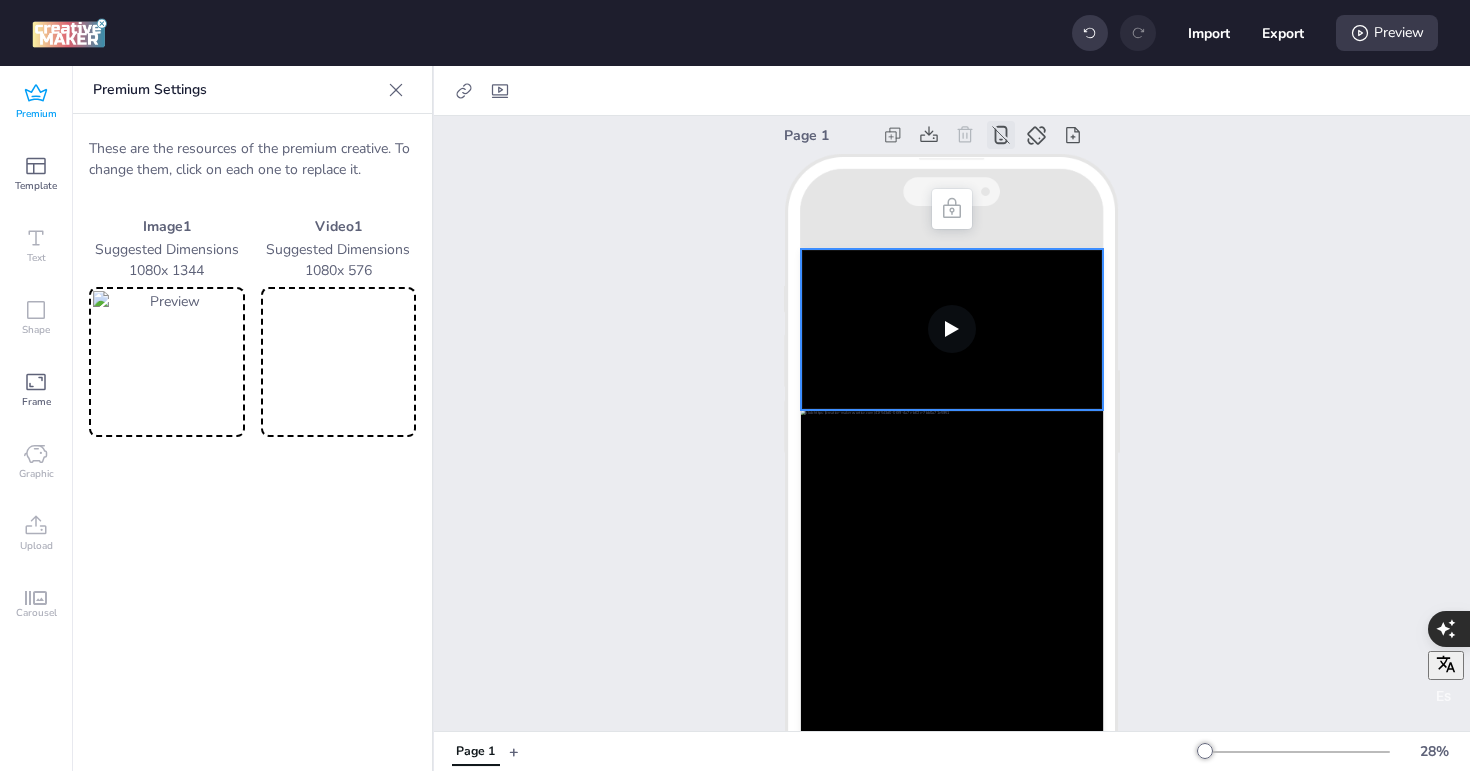 click 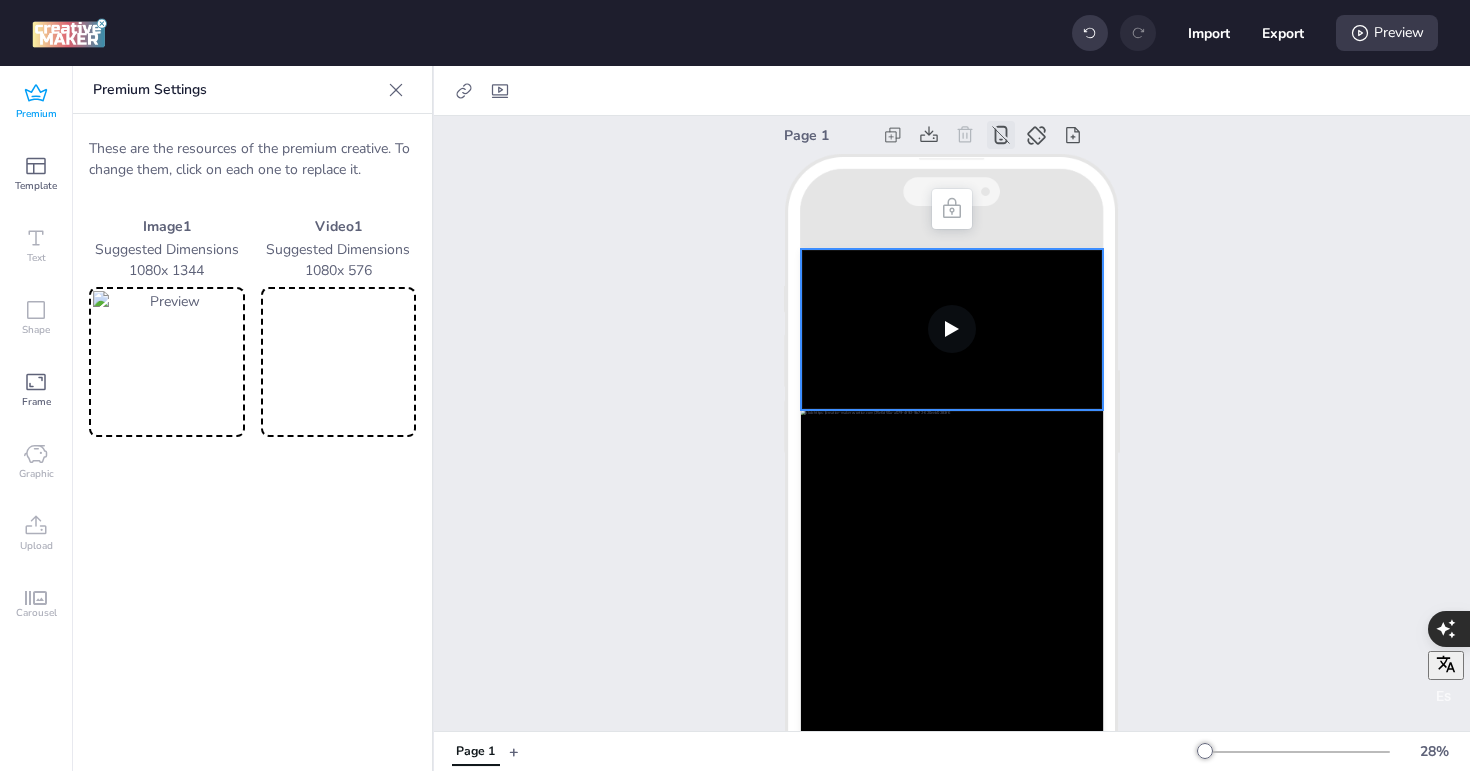 click at bounding box center (952, 329) 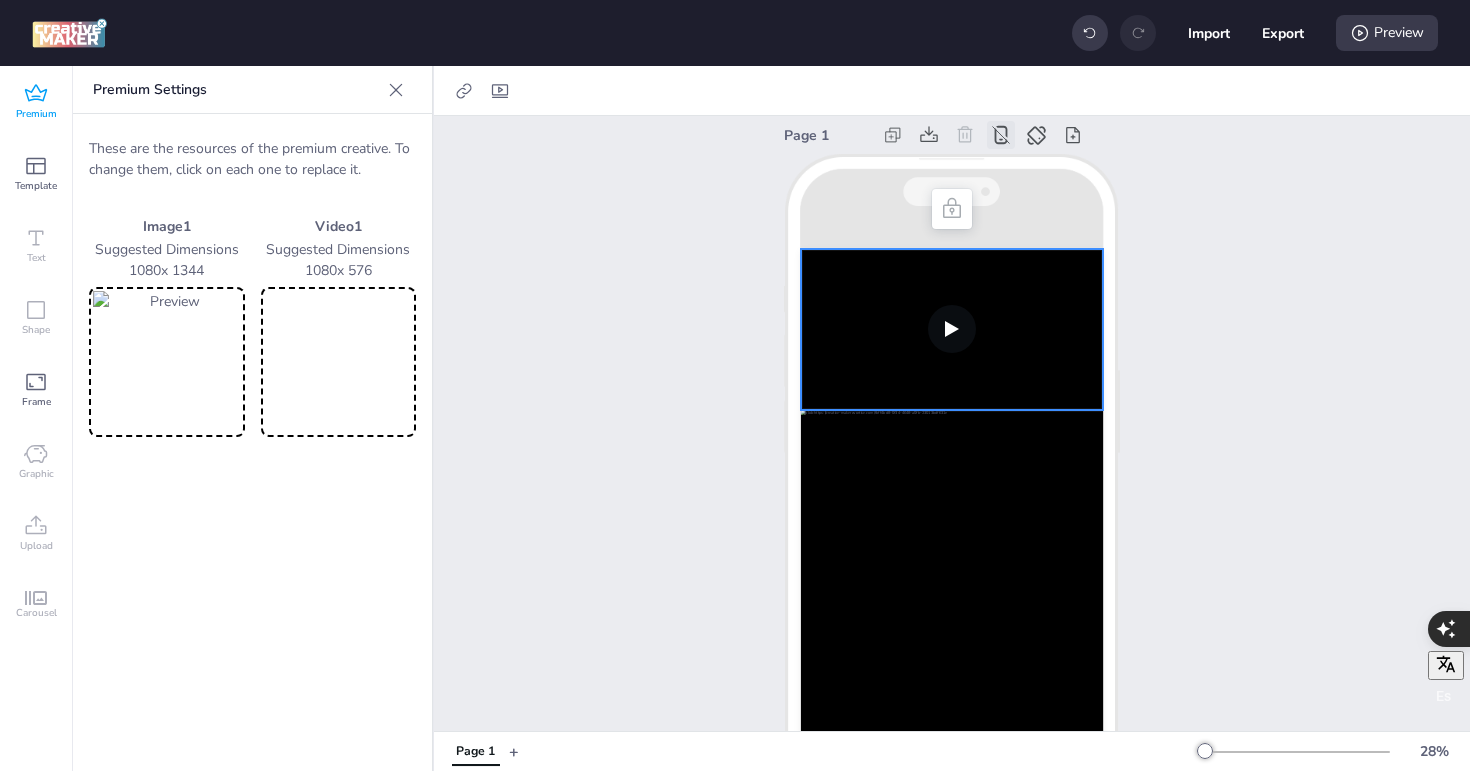 scroll, scrollTop: 0, scrollLeft: 0, axis: both 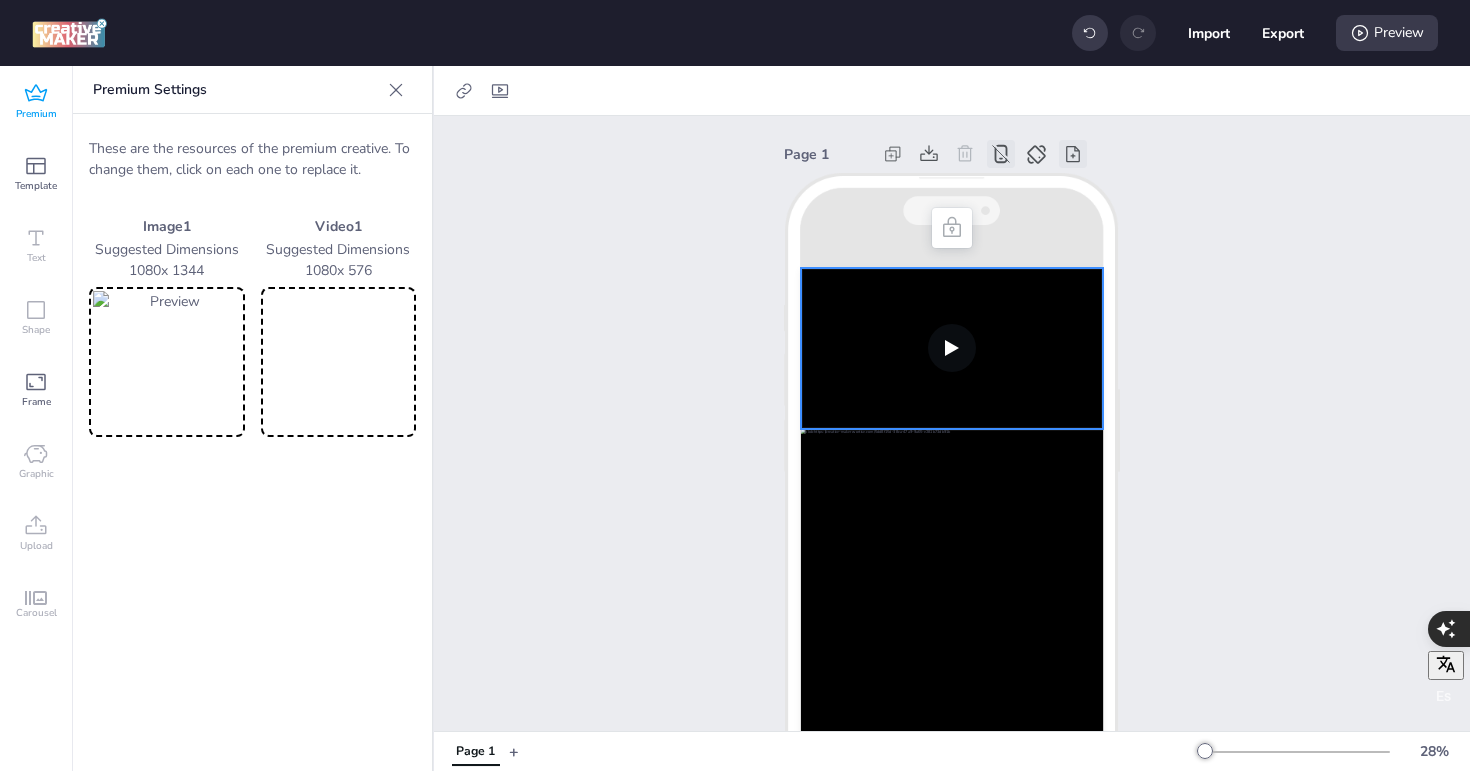click 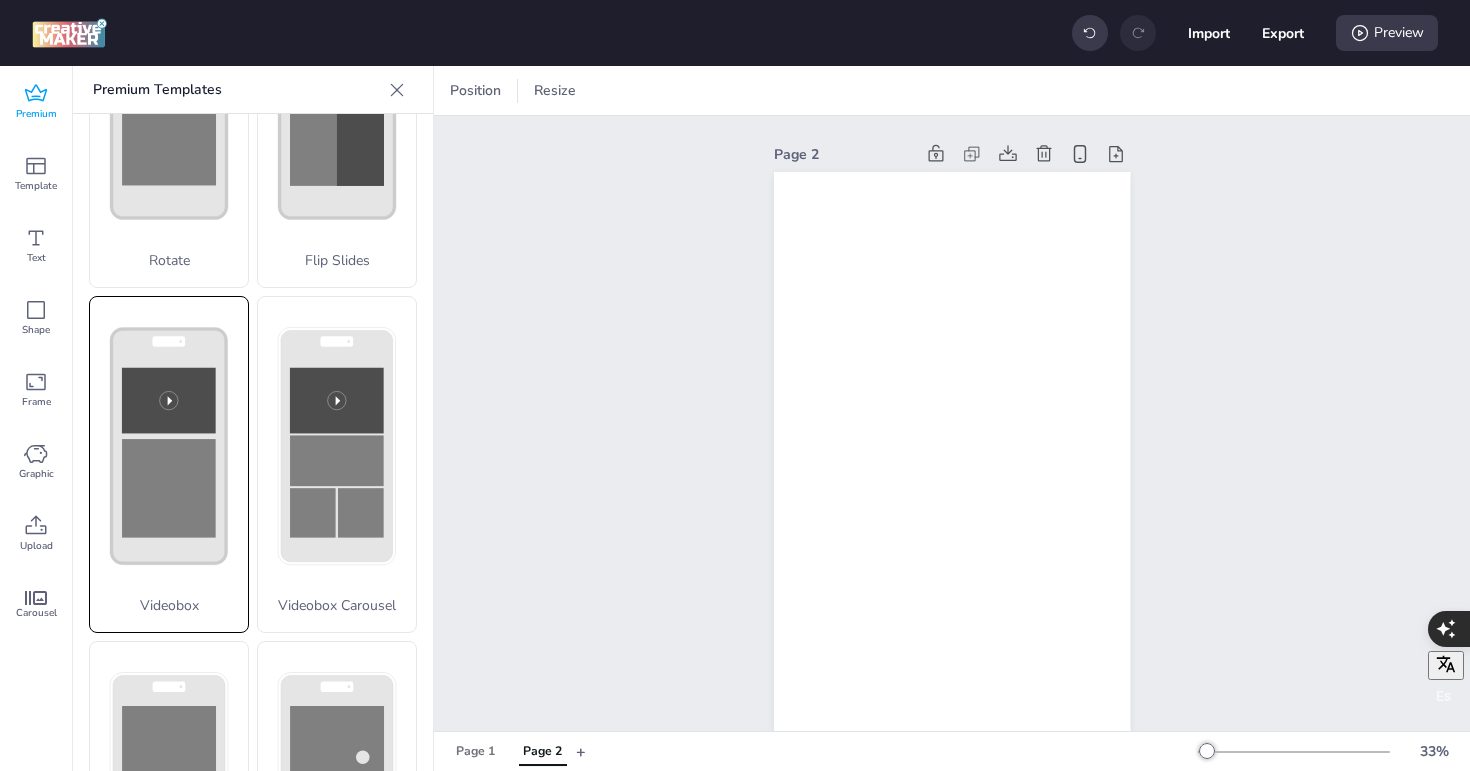 scroll, scrollTop: 750, scrollLeft: 0, axis: vertical 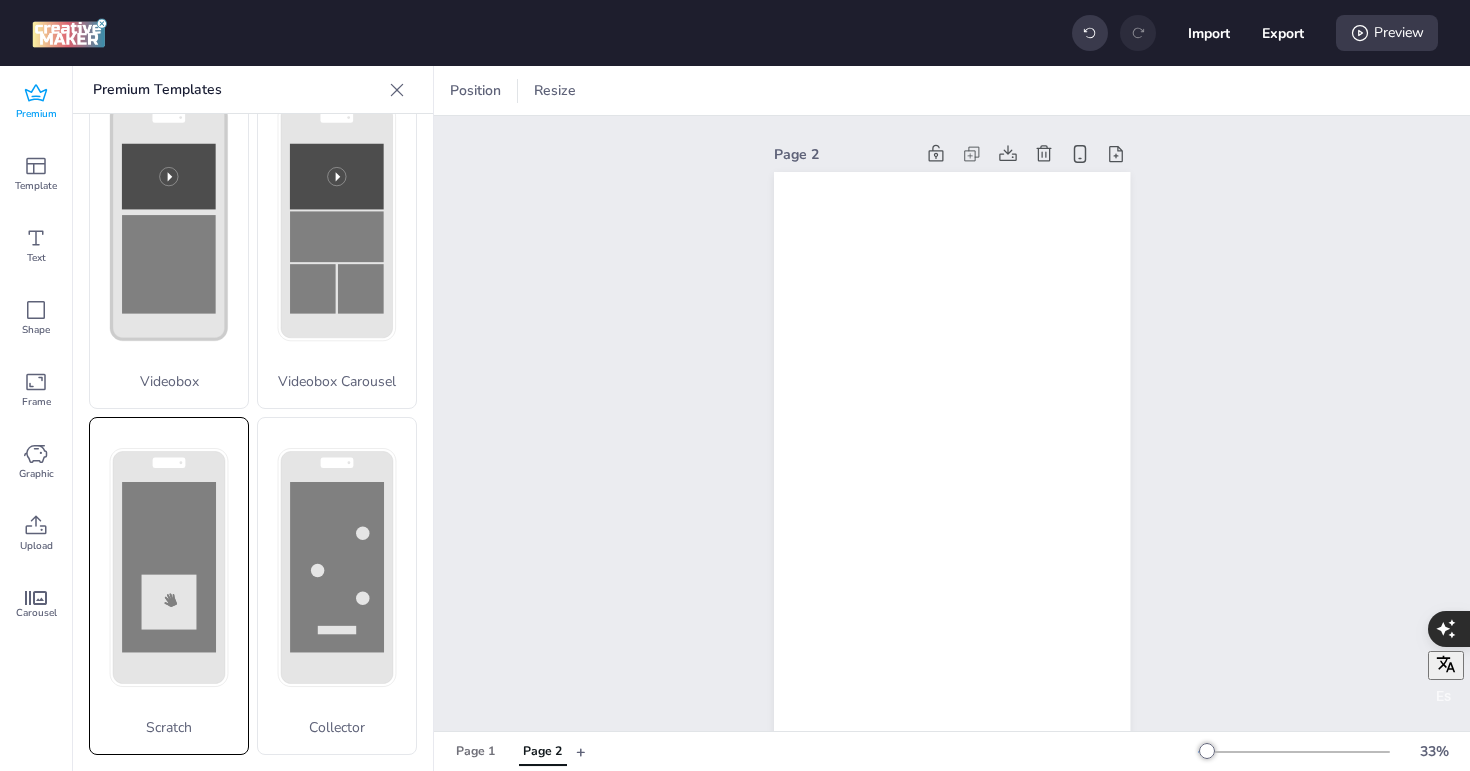 click 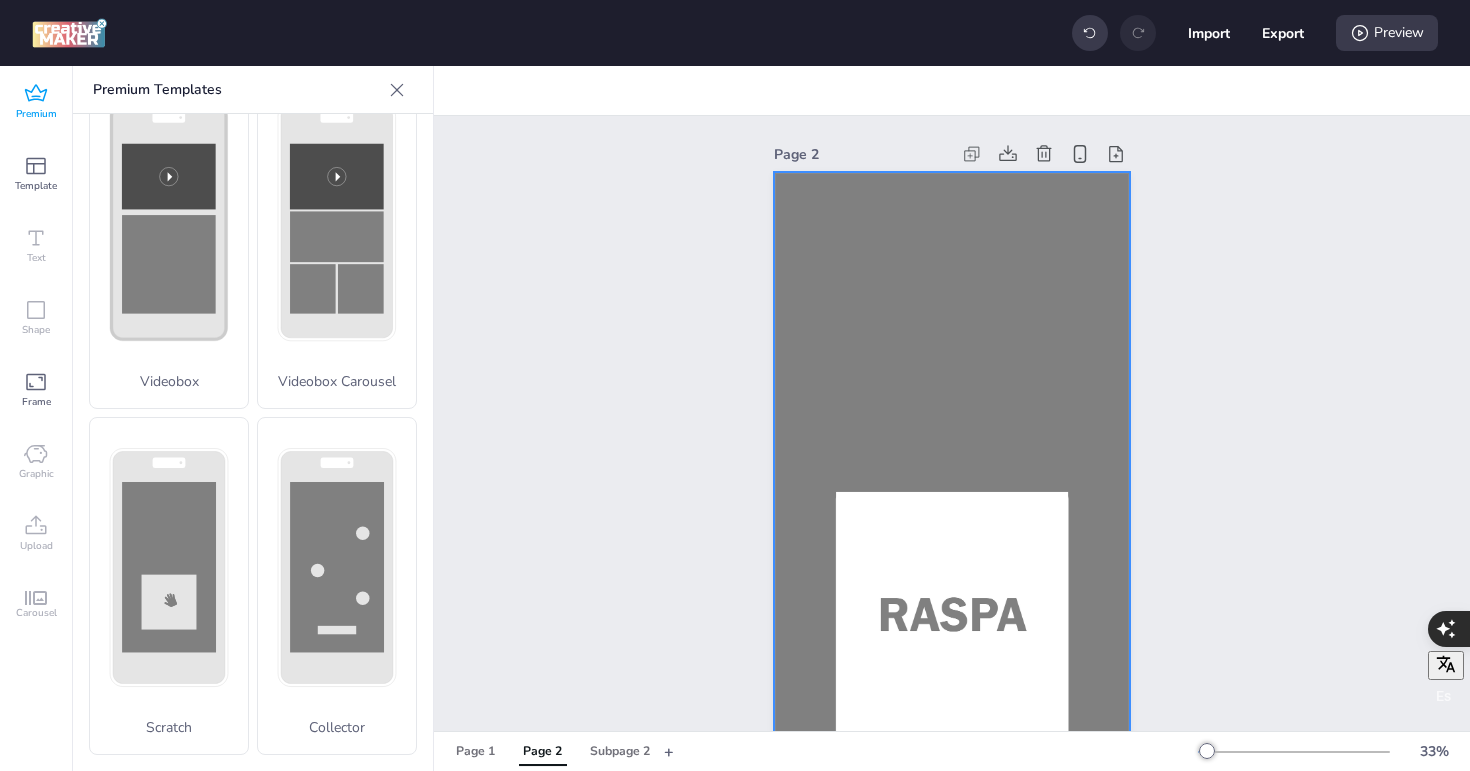 click at bounding box center (952, 489) 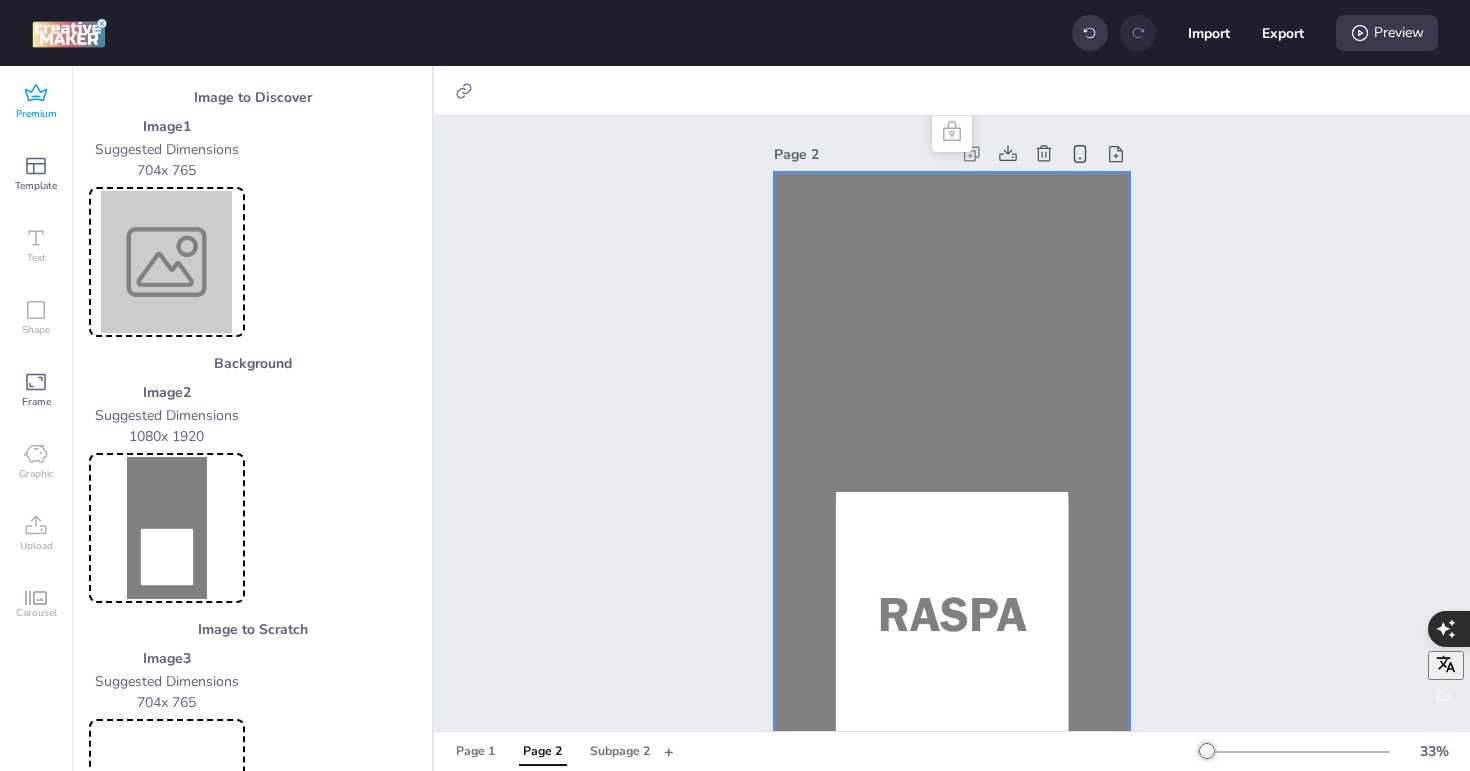 scroll, scrollTop: 251, scrollLeft: 0, axis: vertical 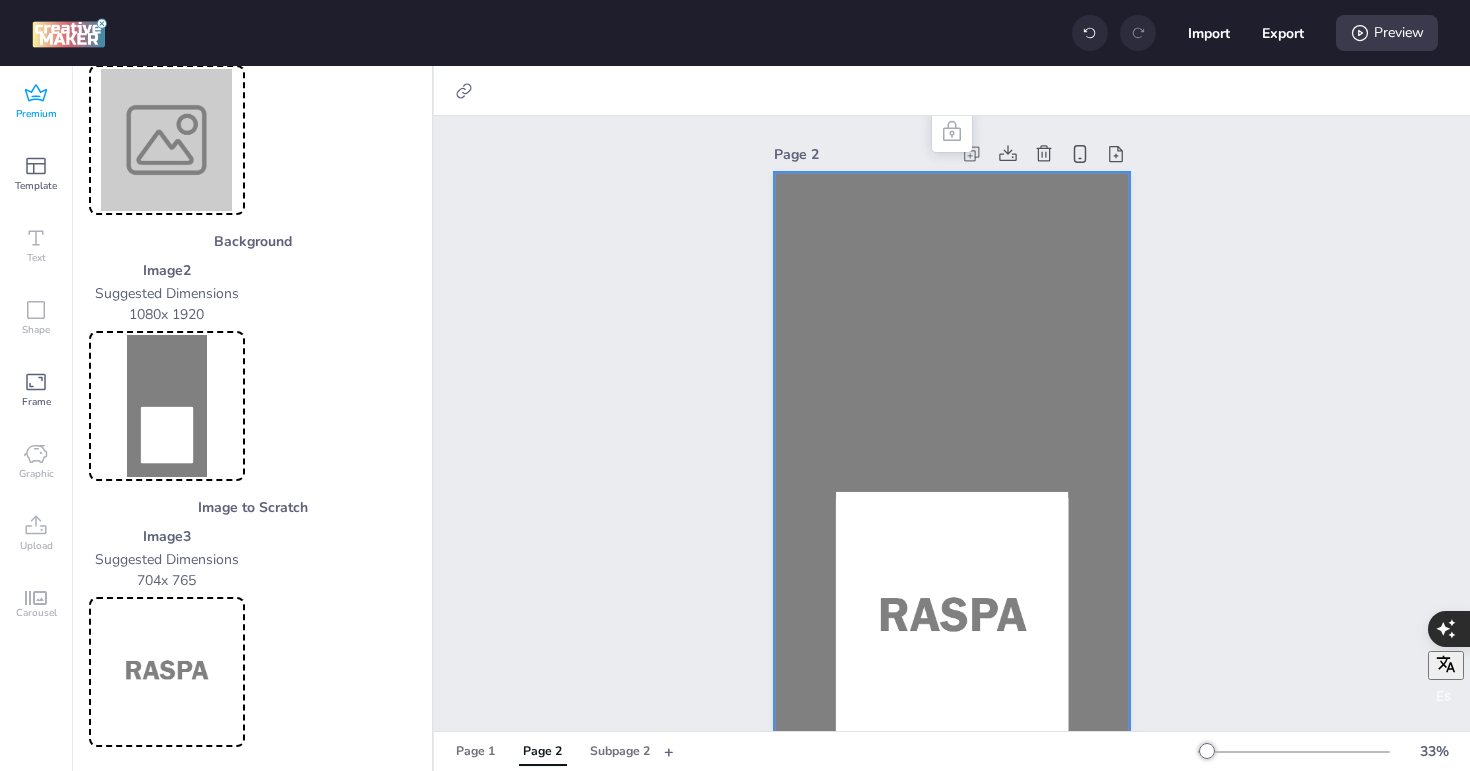 click 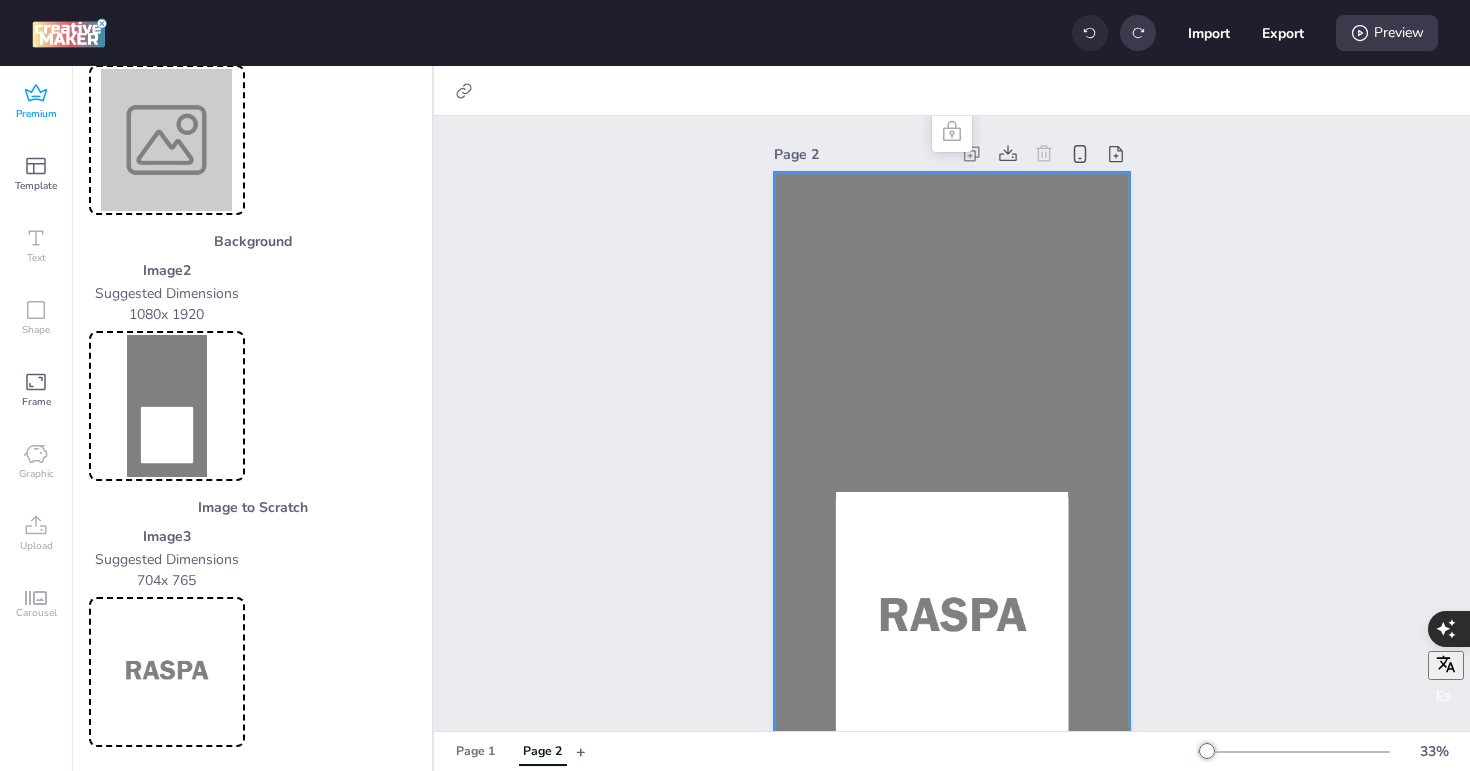 click 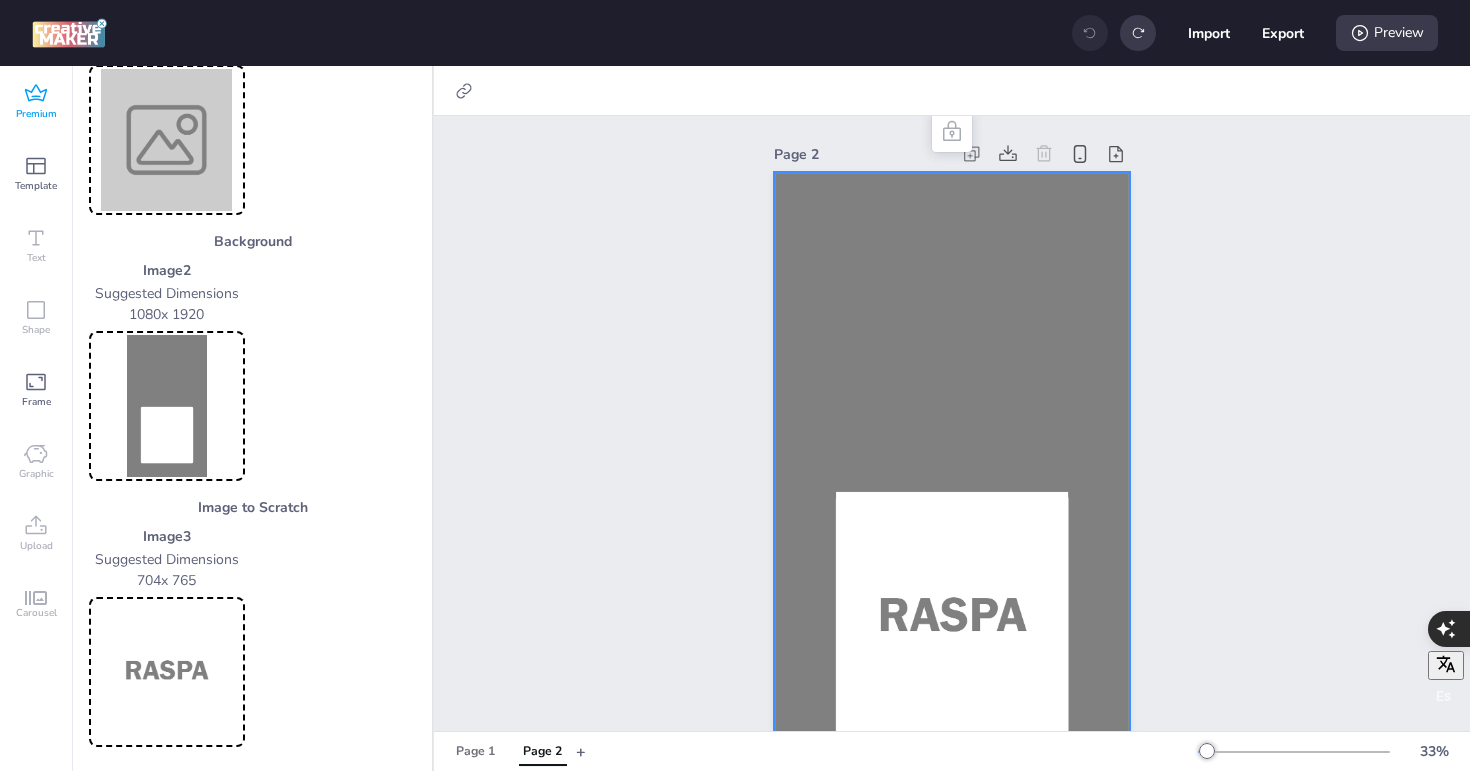 click 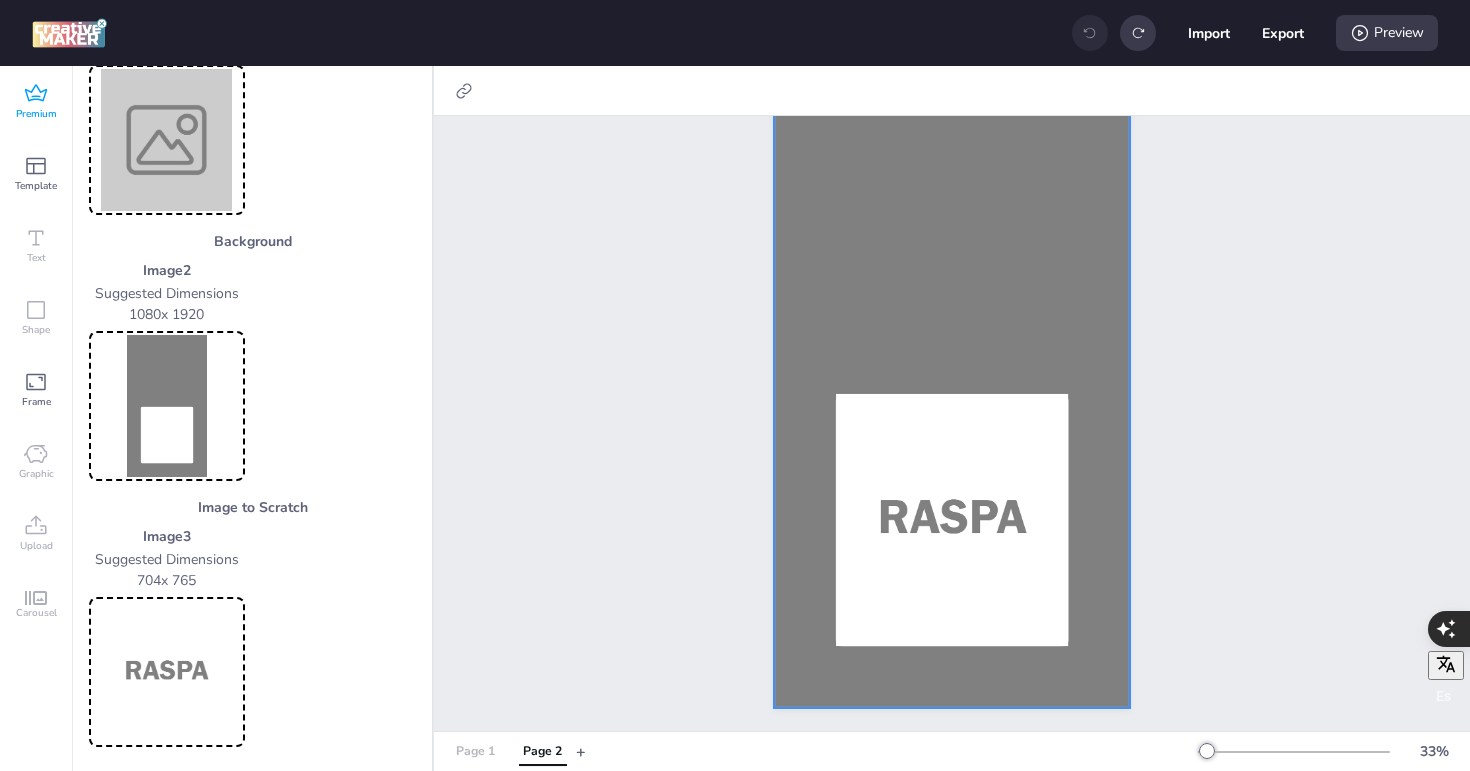 click on "Page 1" at bounding box center (475, 752) 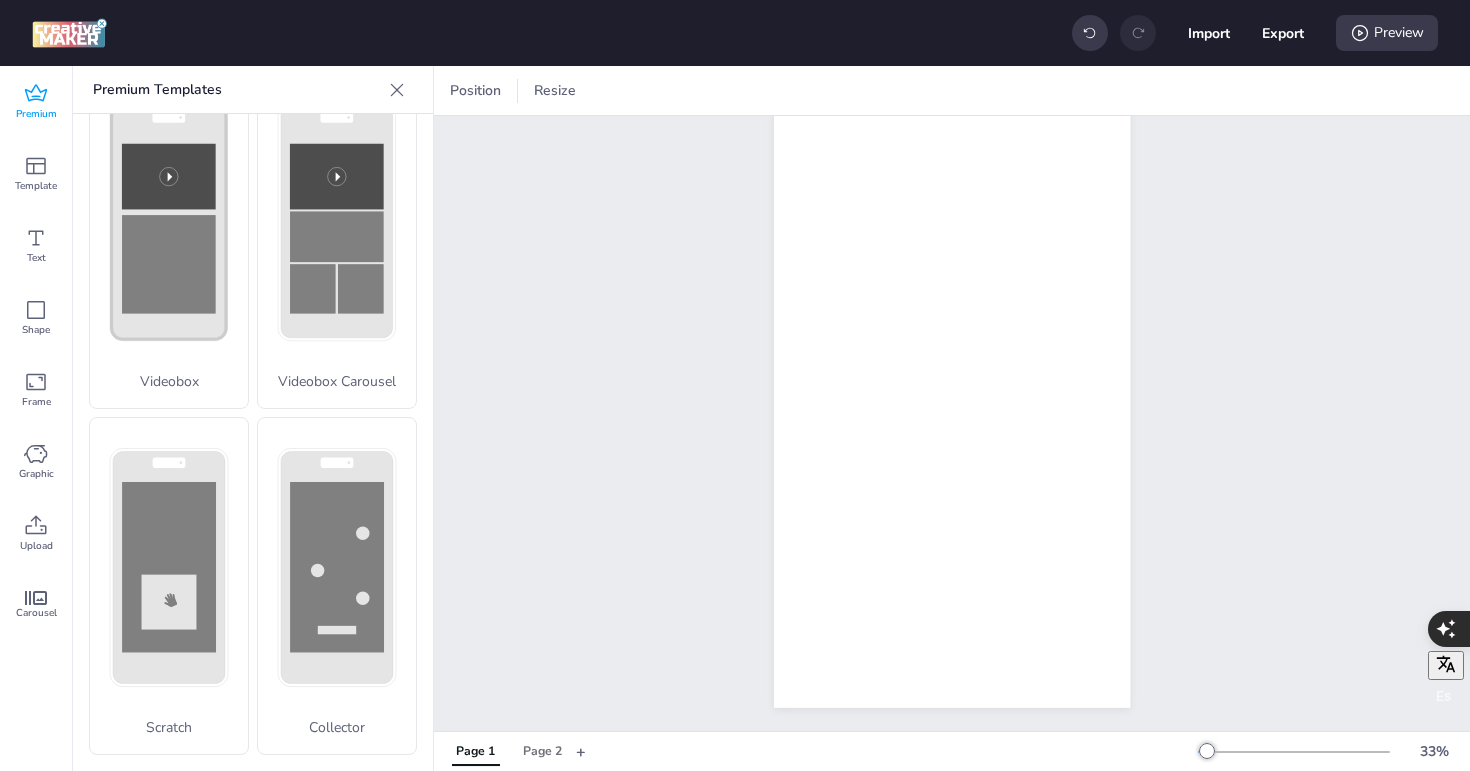scroll, scrollTop: 0, scrollLeft: 0, axis: both 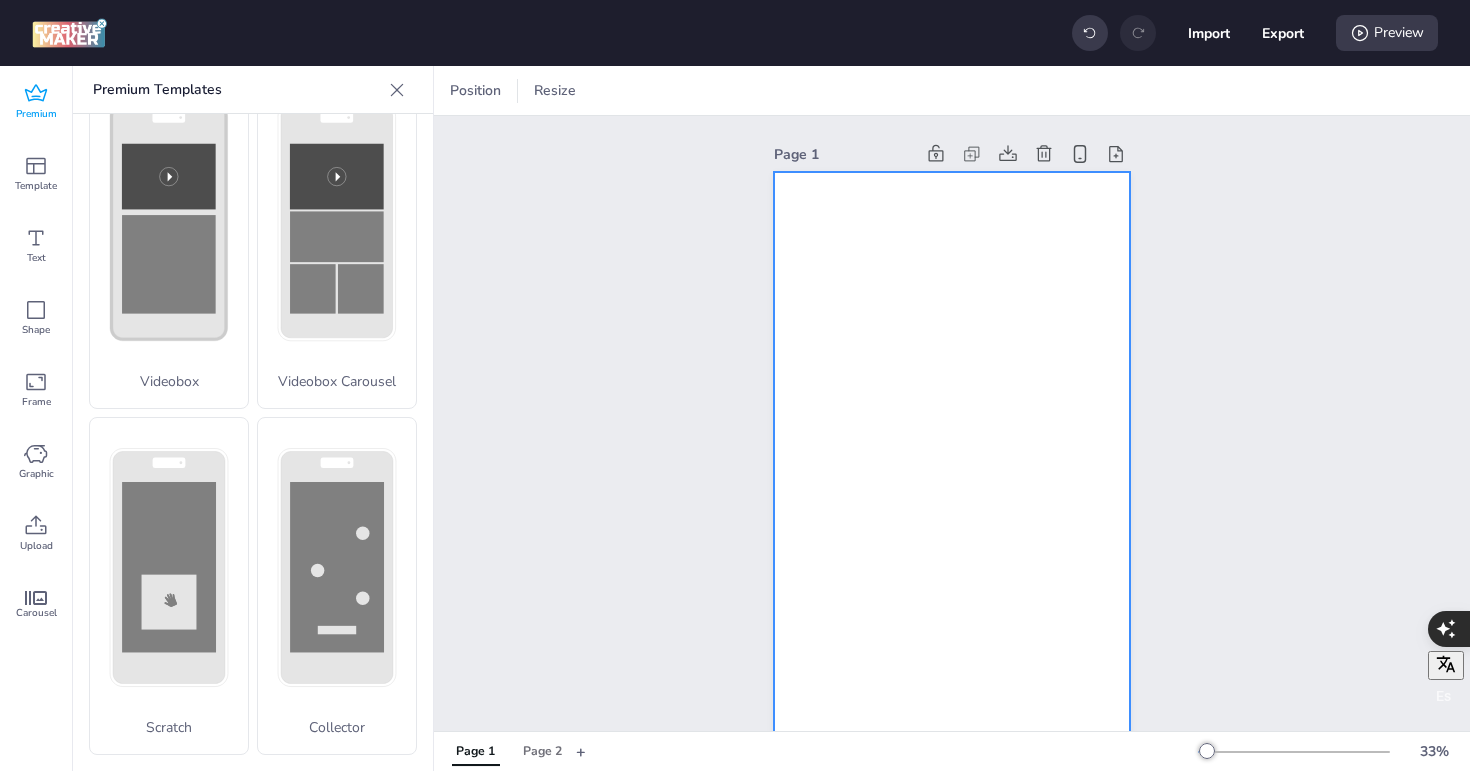 click at bounding box center [952, 489] 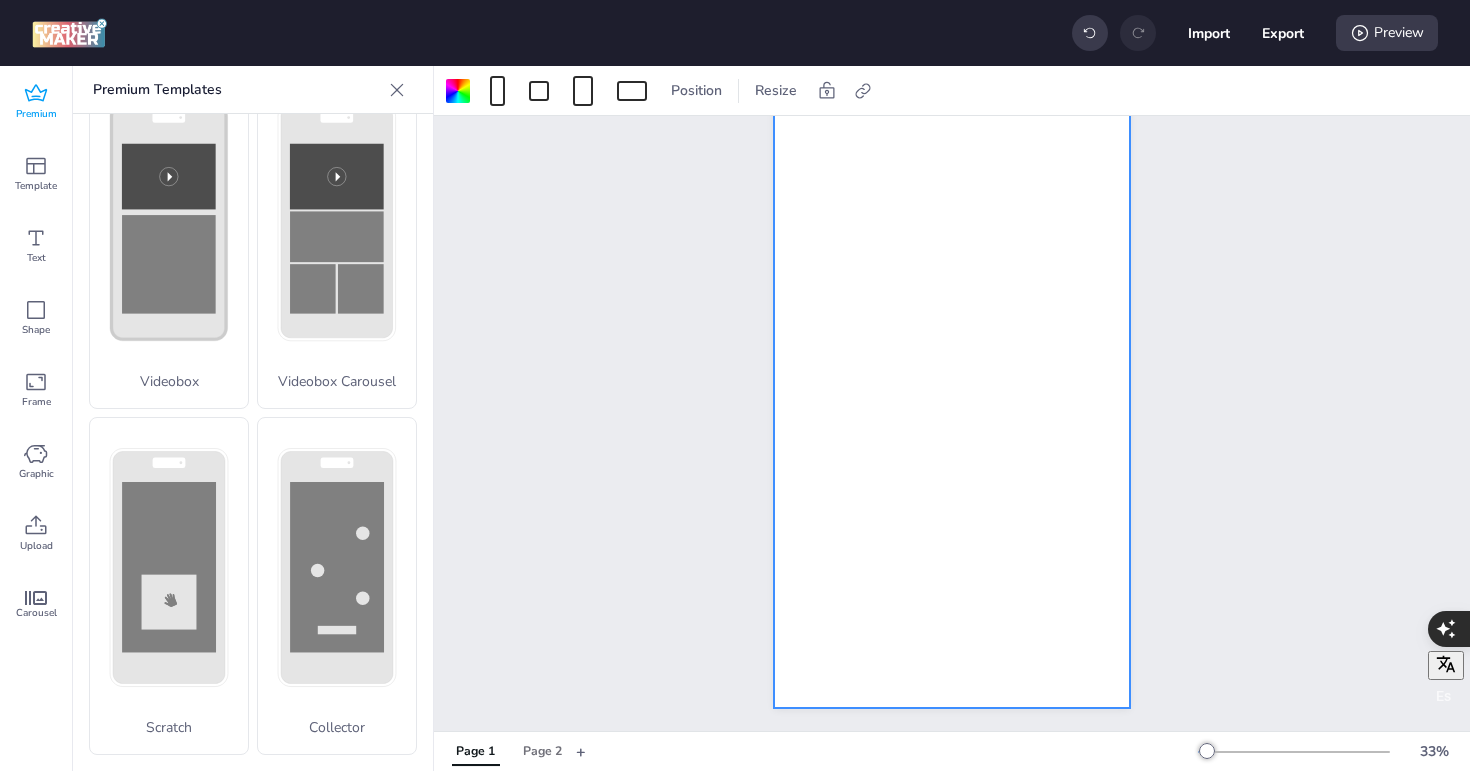 scroll, scrollTop: 0, scrollLeft: 0, axis: both 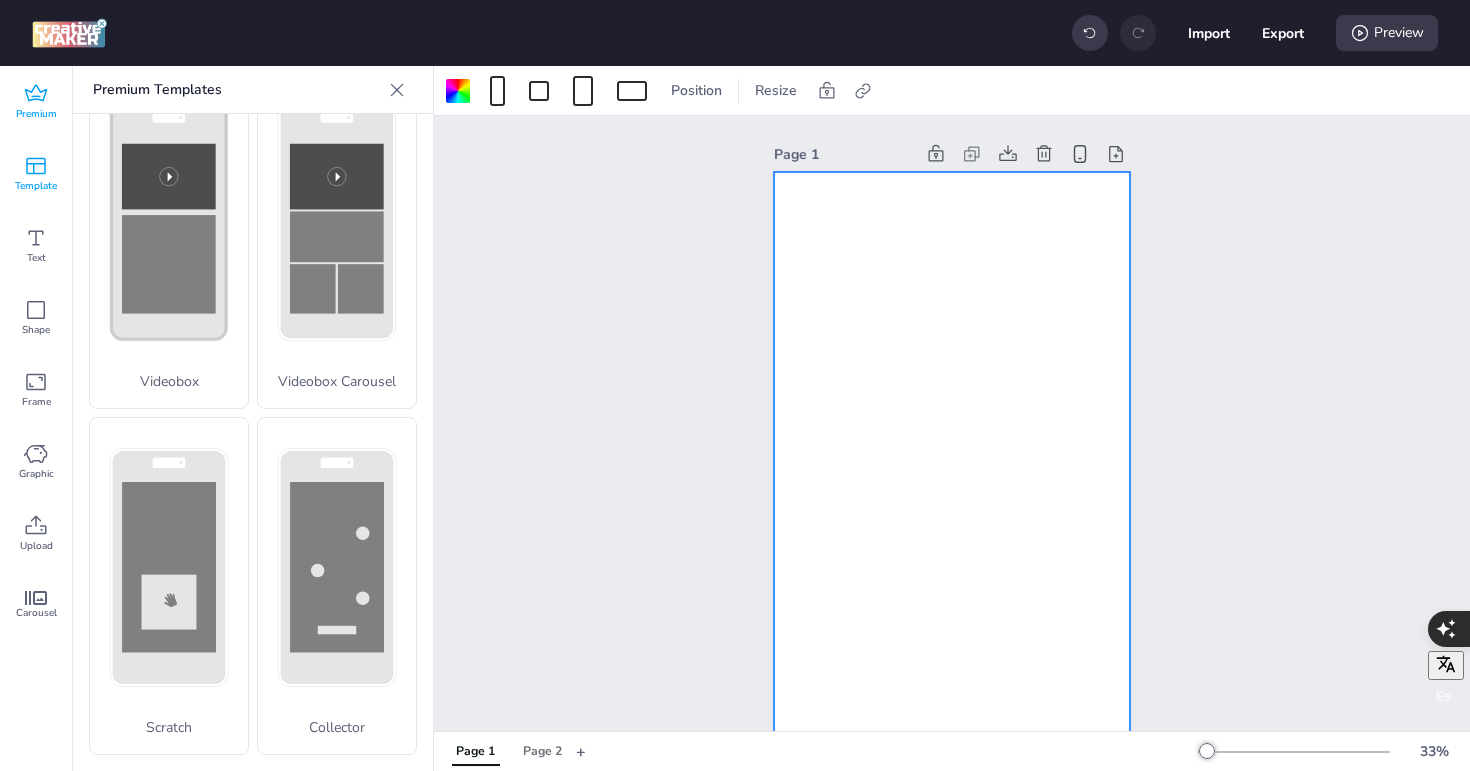 click 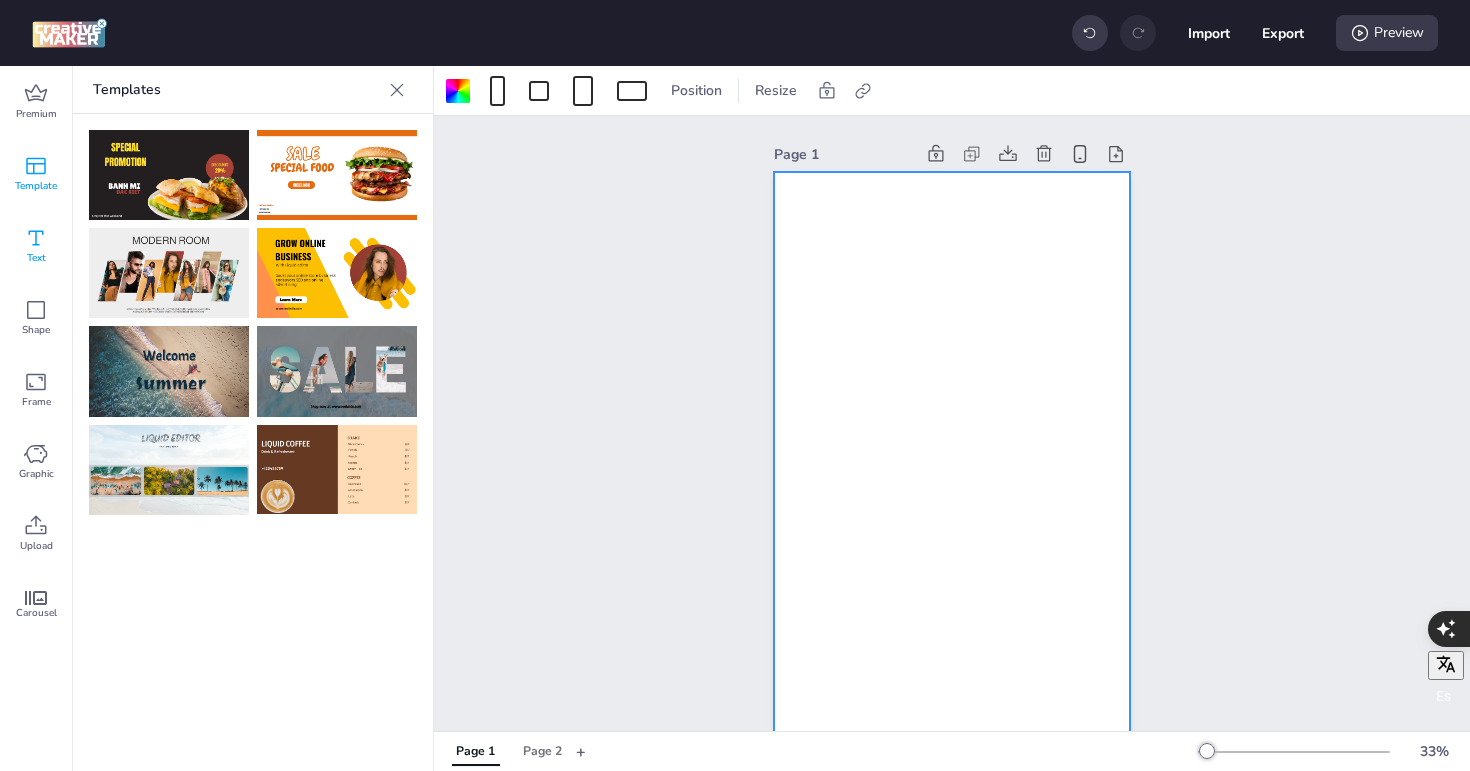 click 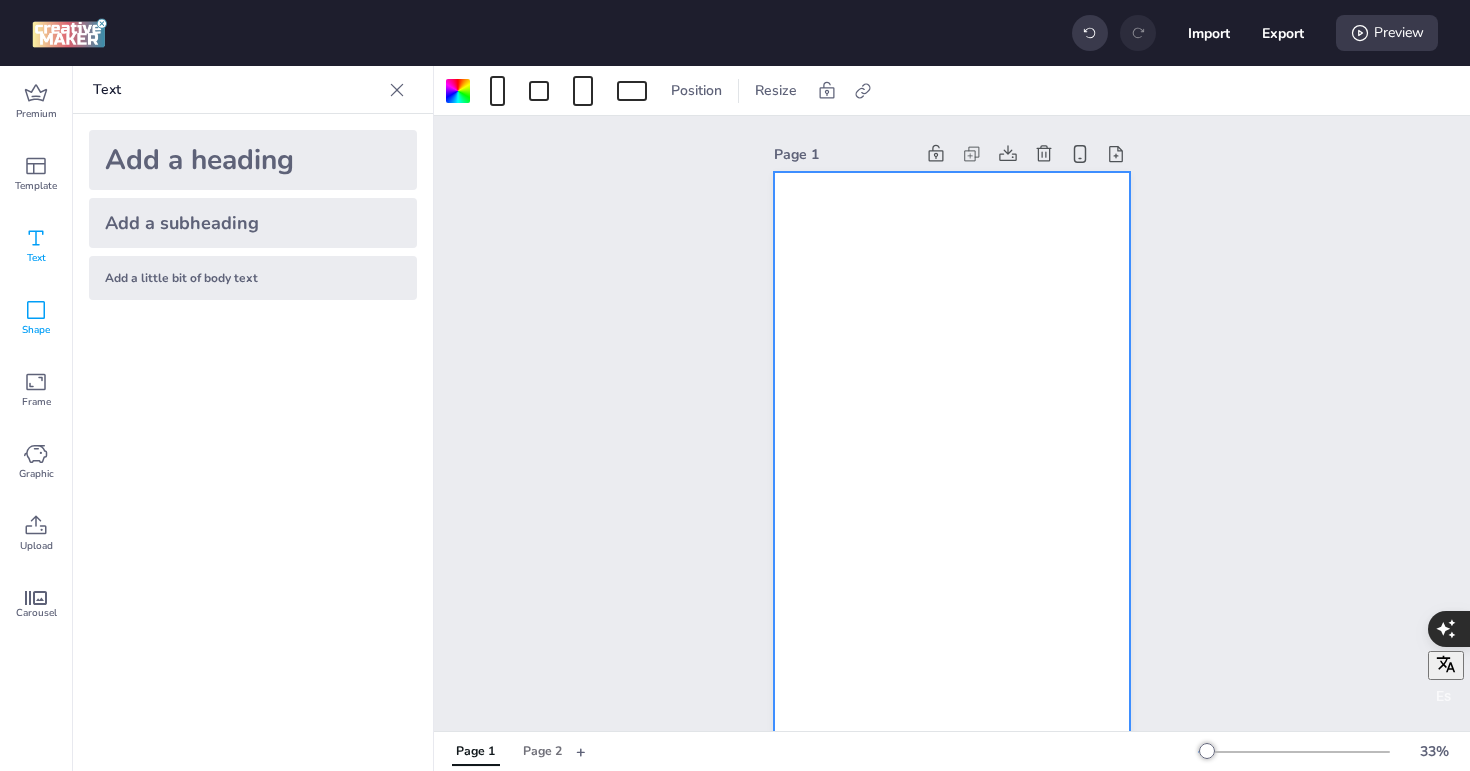 click 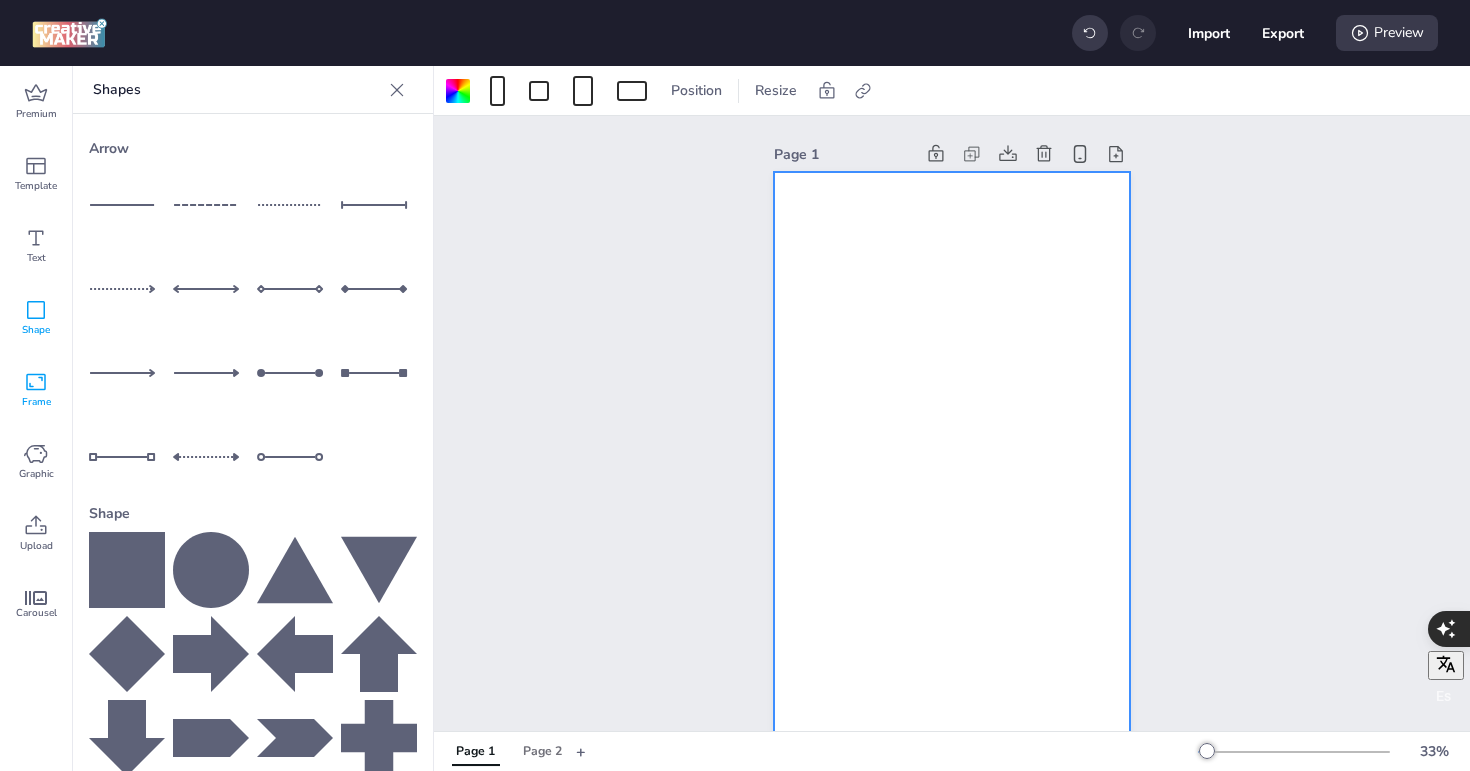 click 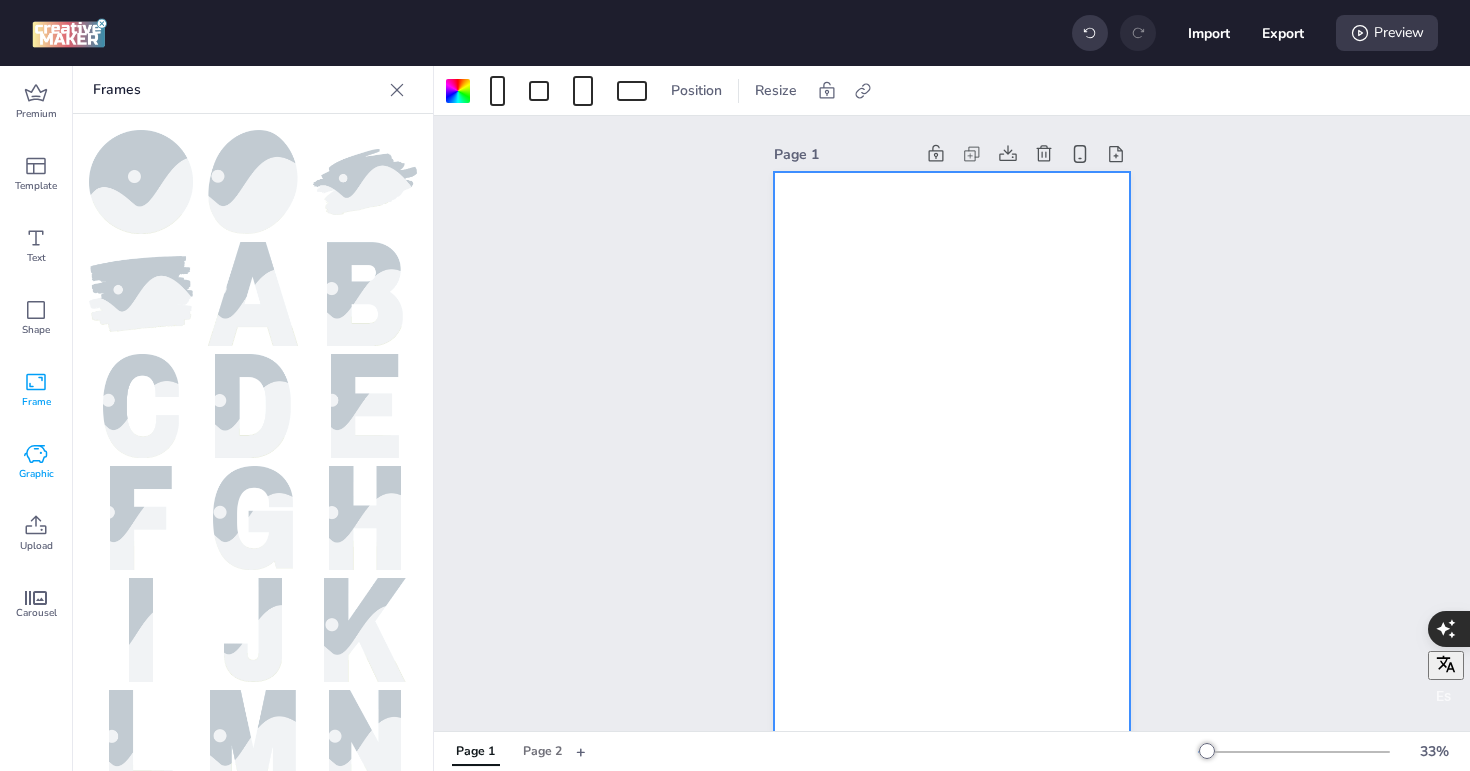 click 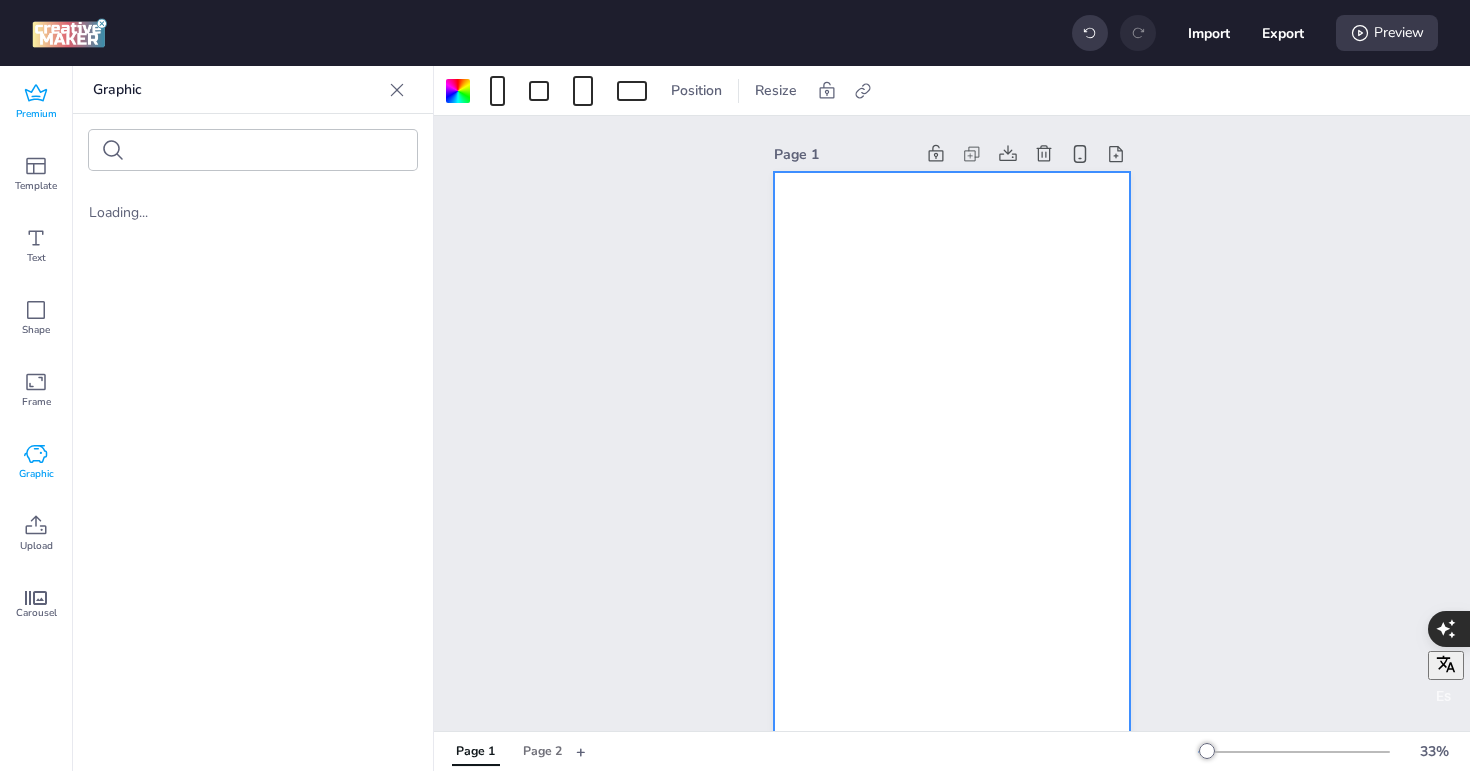 click 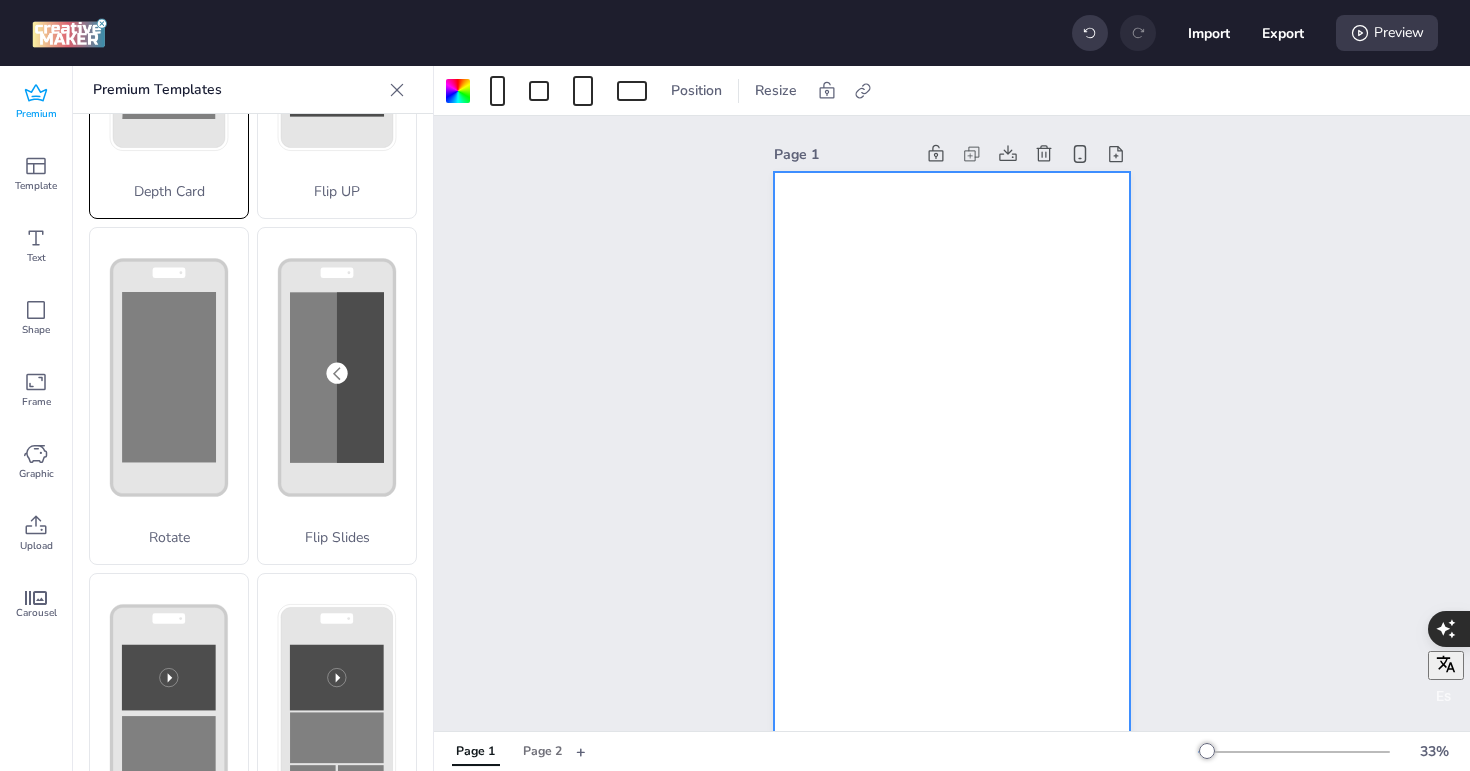 scroll, scrollTop: 462, scrollLeft: 0, axis: vertical 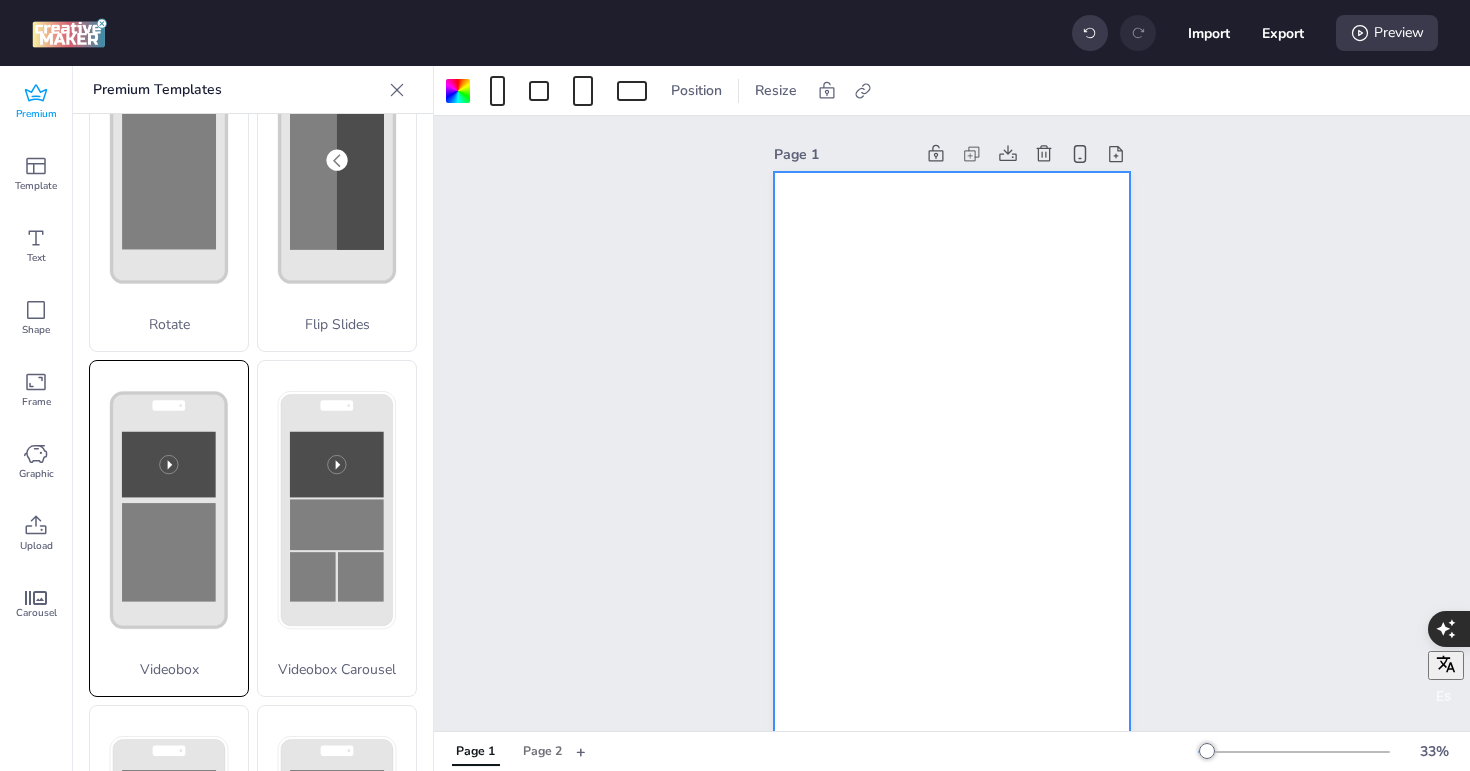 click 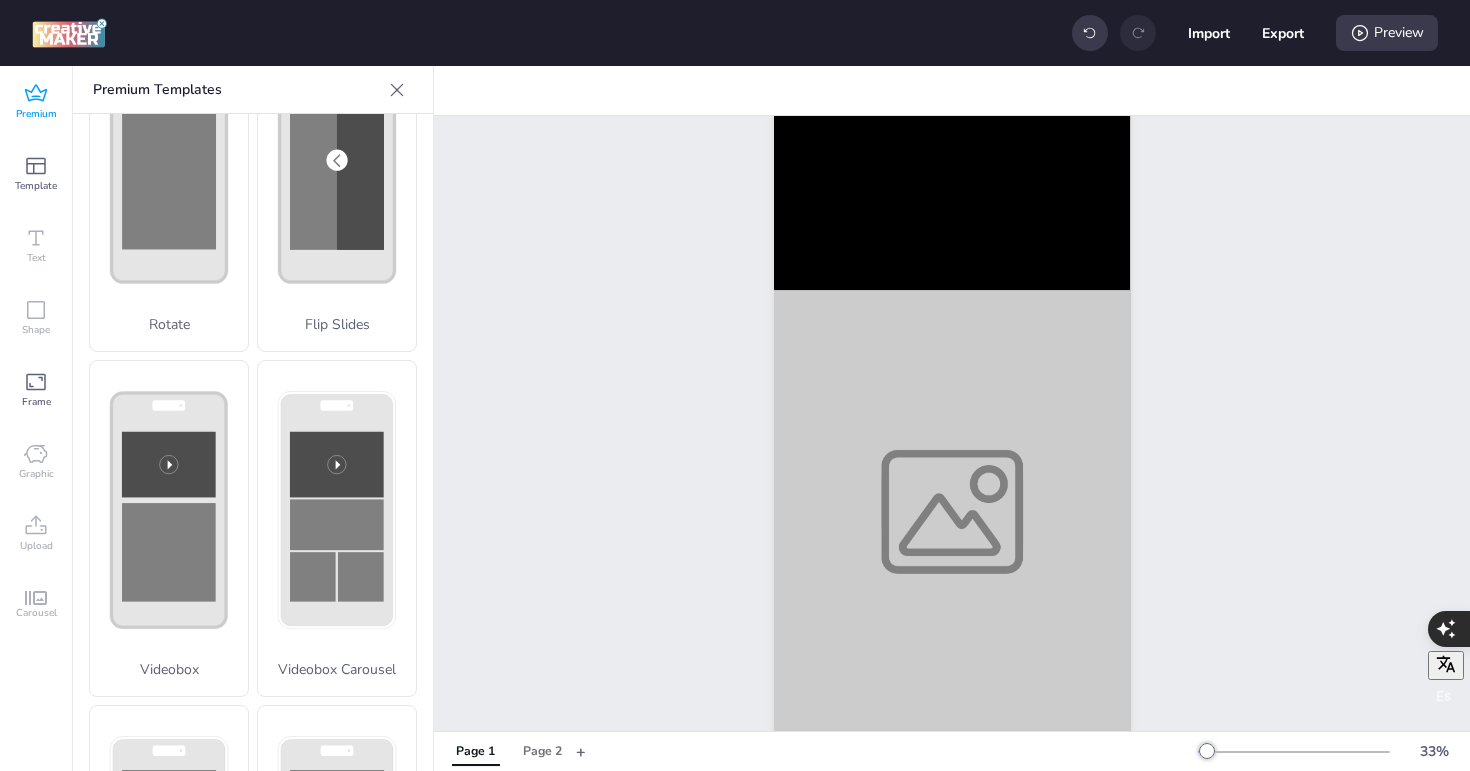 scroll, scrollTop: 98, scrollLeft: 0, axis: vertical 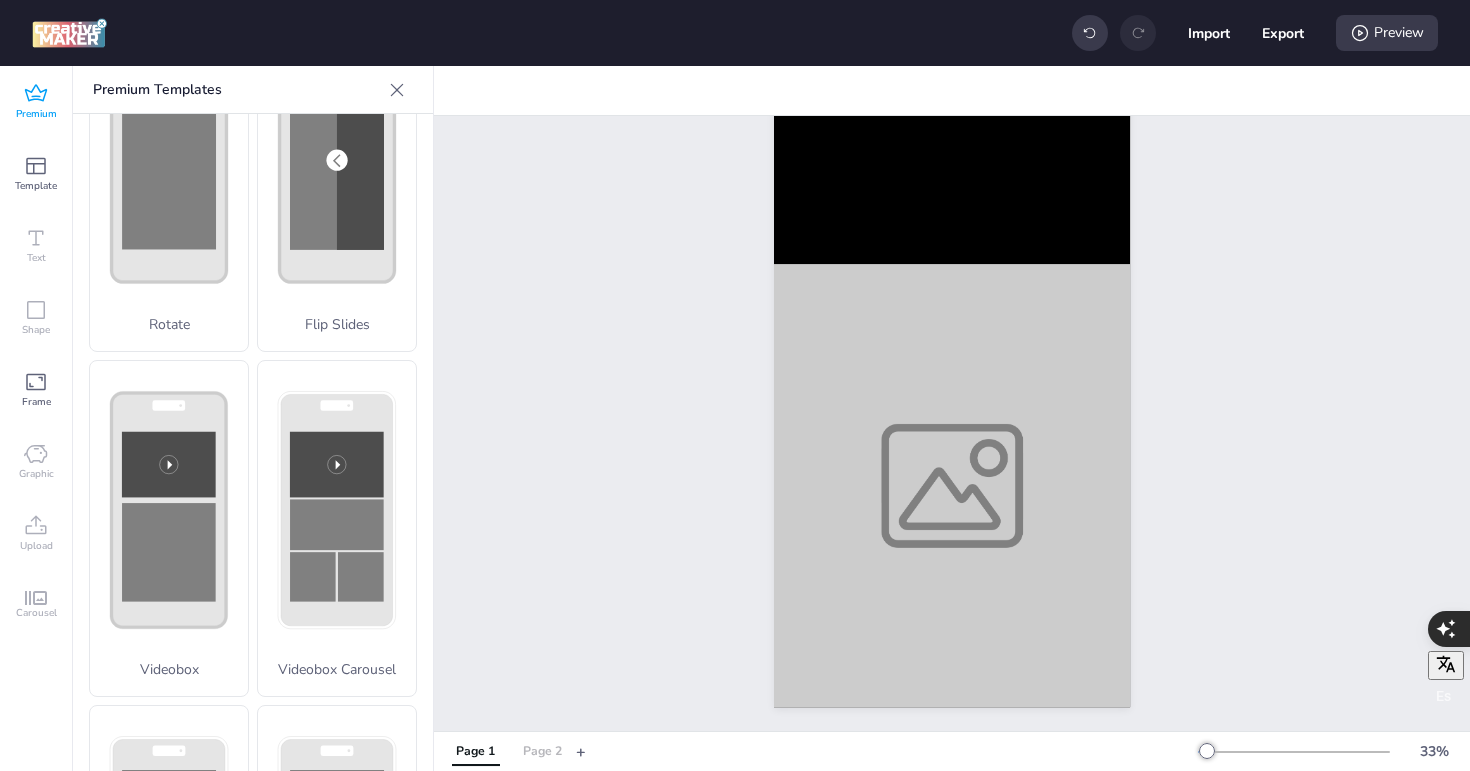 click on "Page 2" at bounding box center [542, 752] 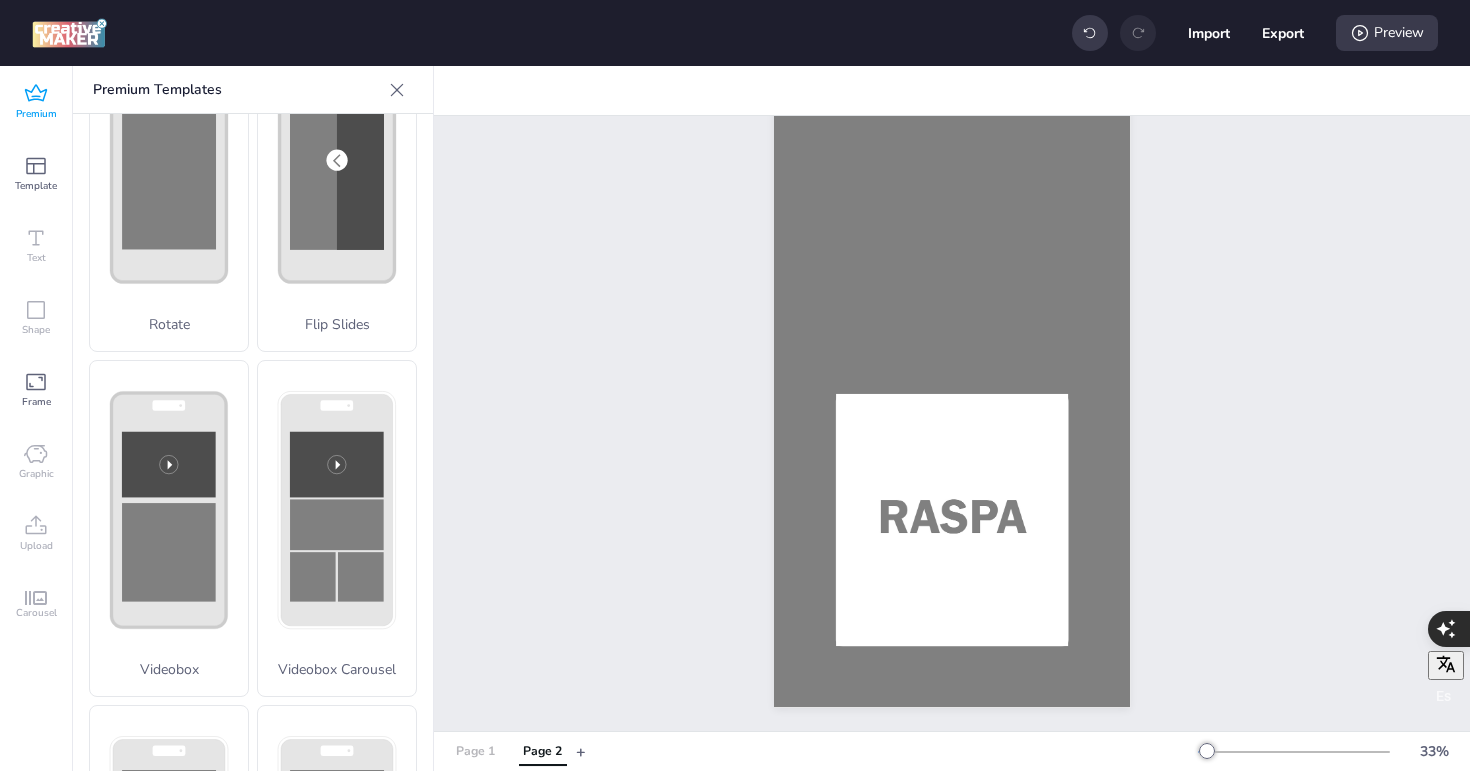 click on "Page 1" at bounding box center (475, 752) 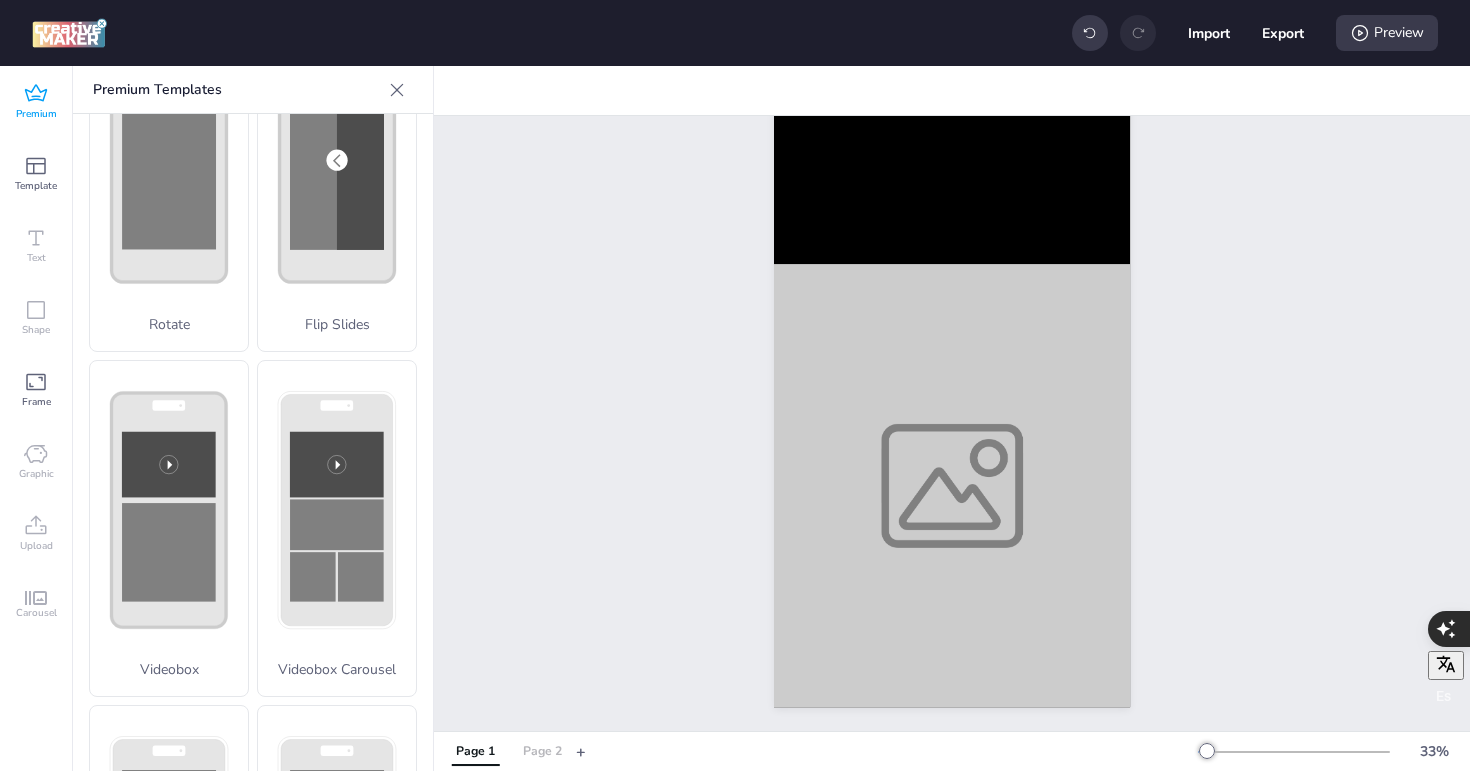 click on "Page 2" at bounding box center (542, 752) 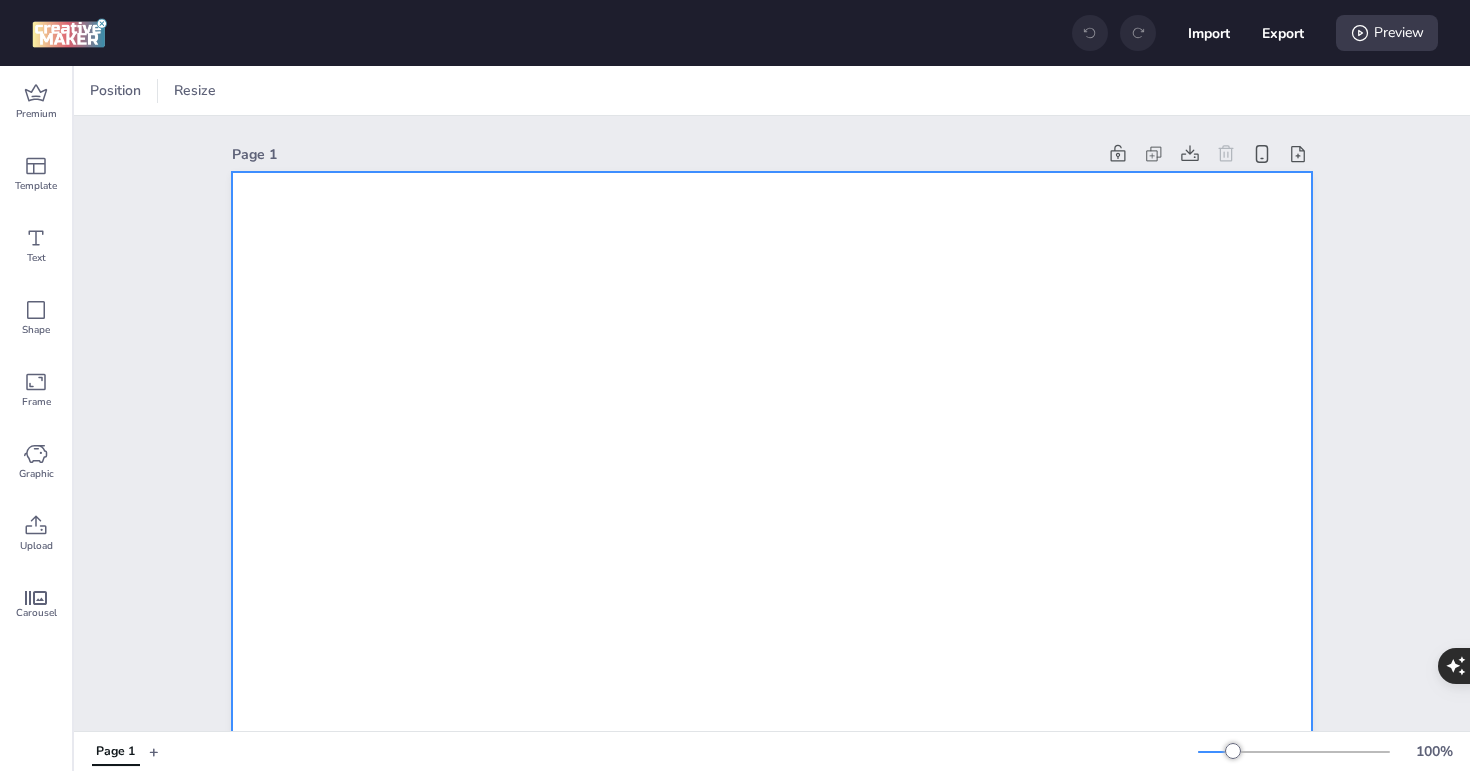 scroll, scrollTop: 0, scrollLeft: 0, axis: both 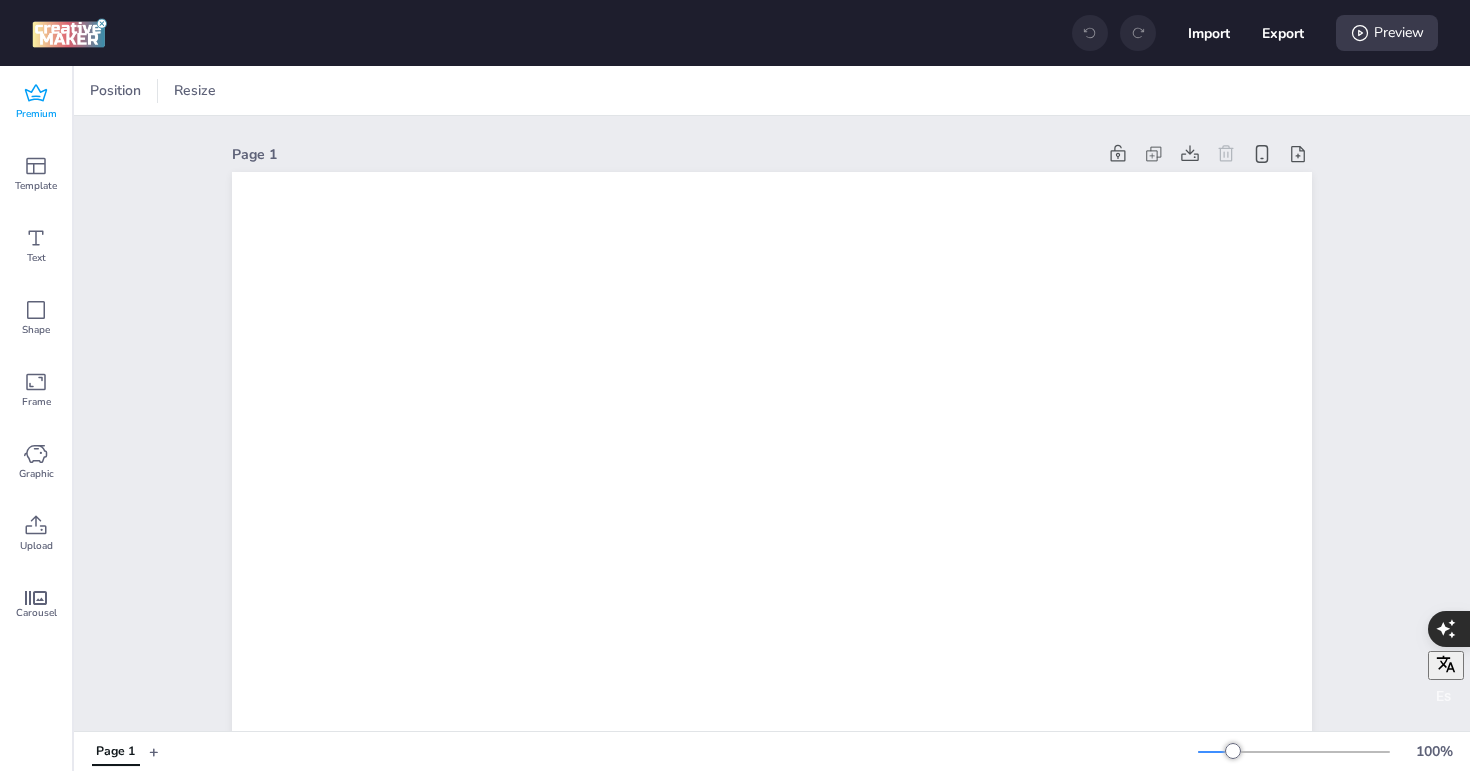 click on "Premium" at bounding box center (36, 114) 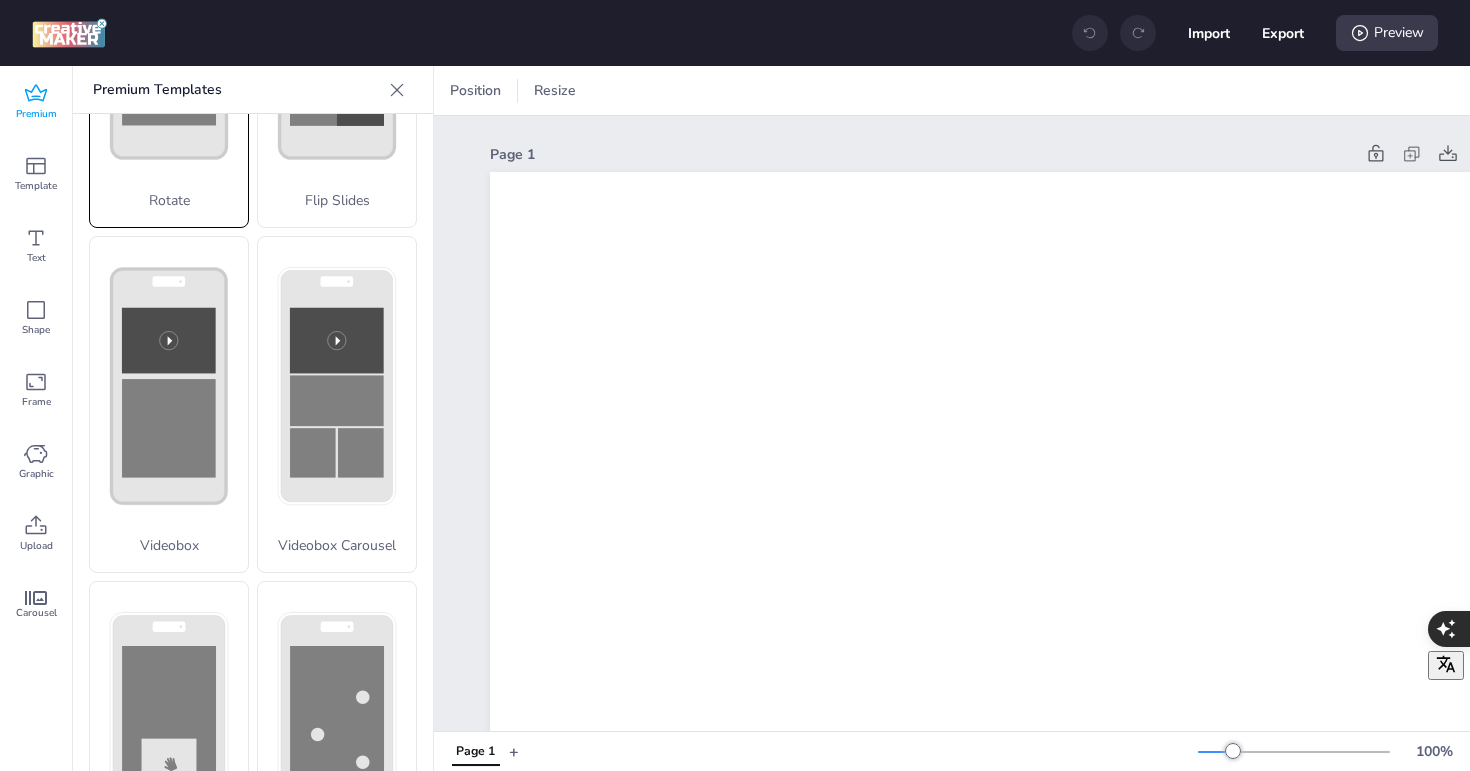 scroll, scrollTop: 750, scrollLeft: 0, axis: vertical 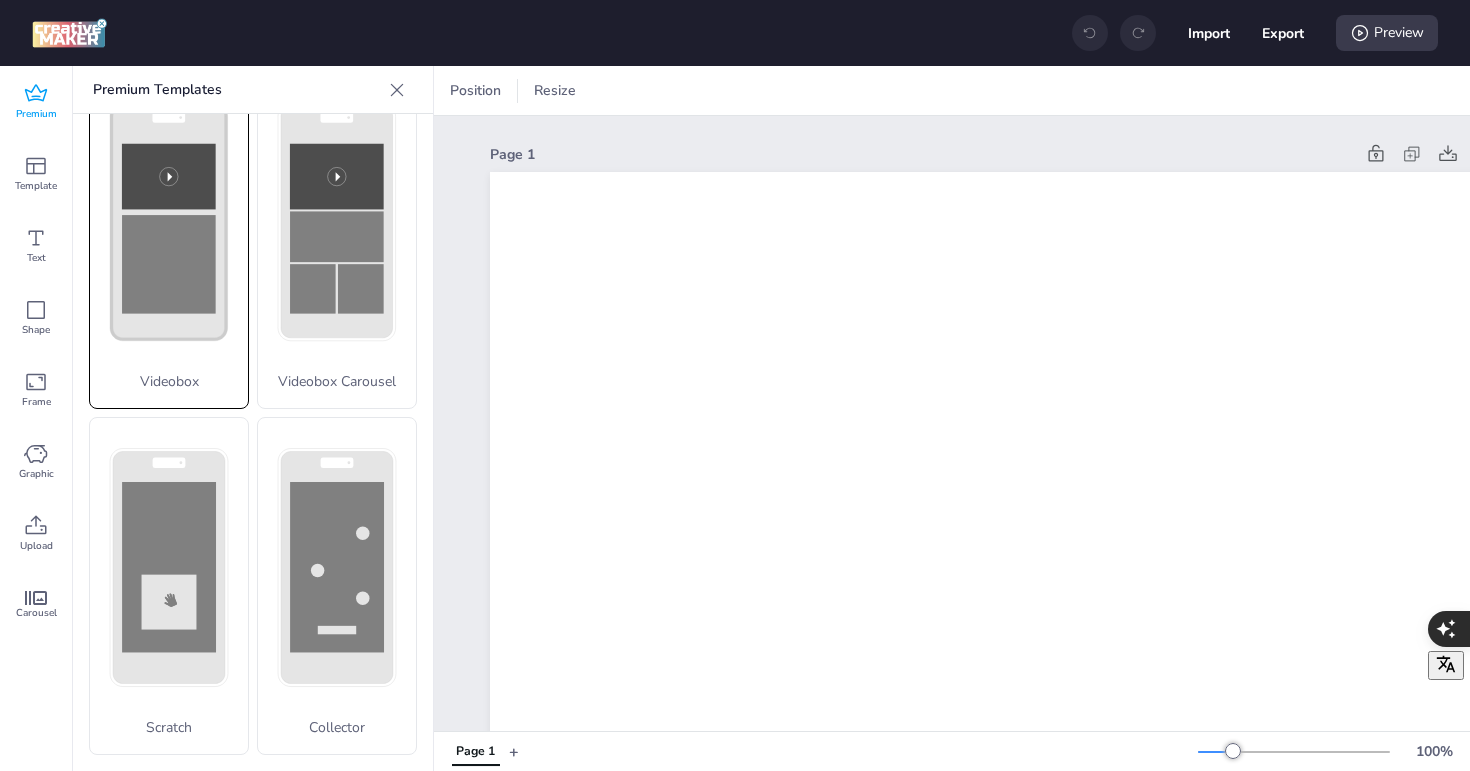 click 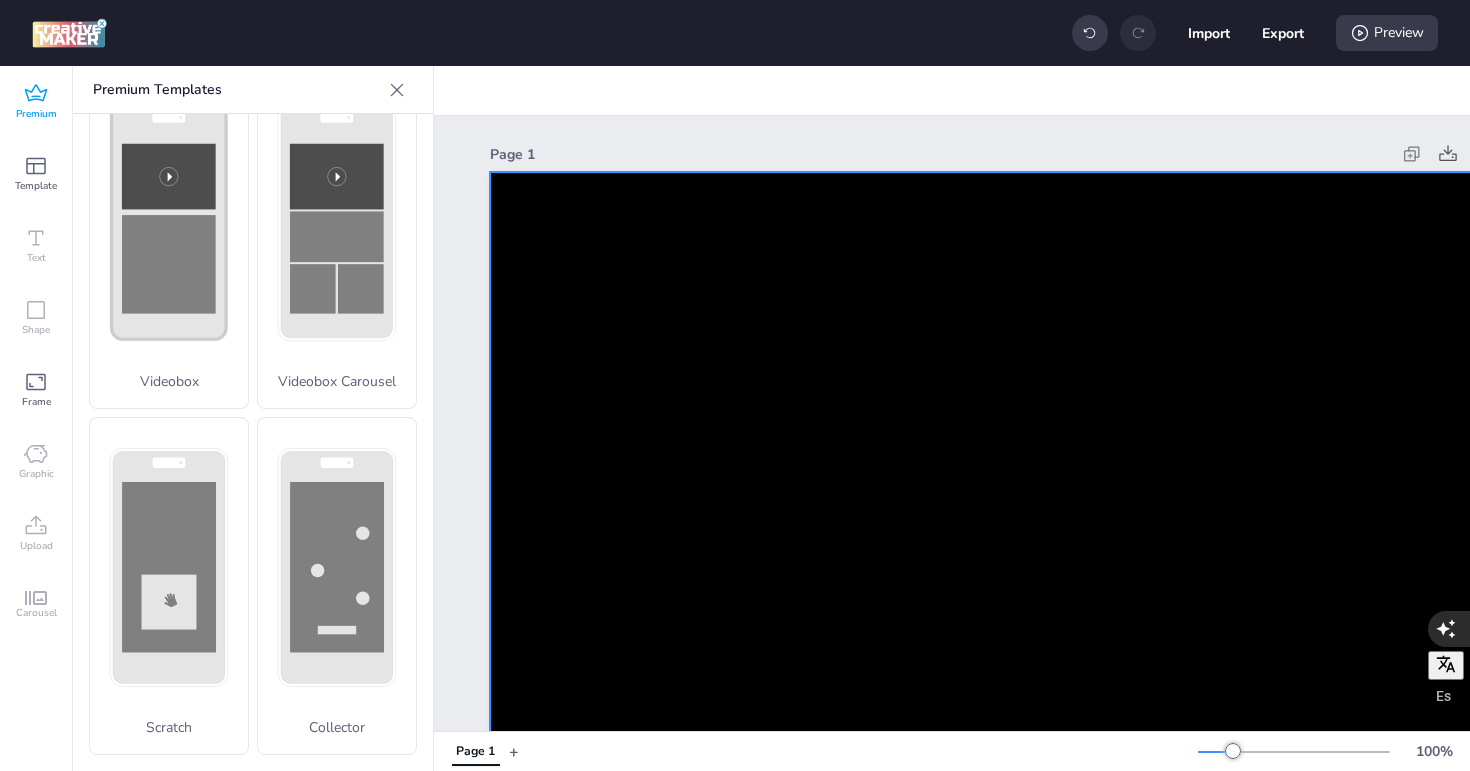 click at bounding box center [1030, 460] 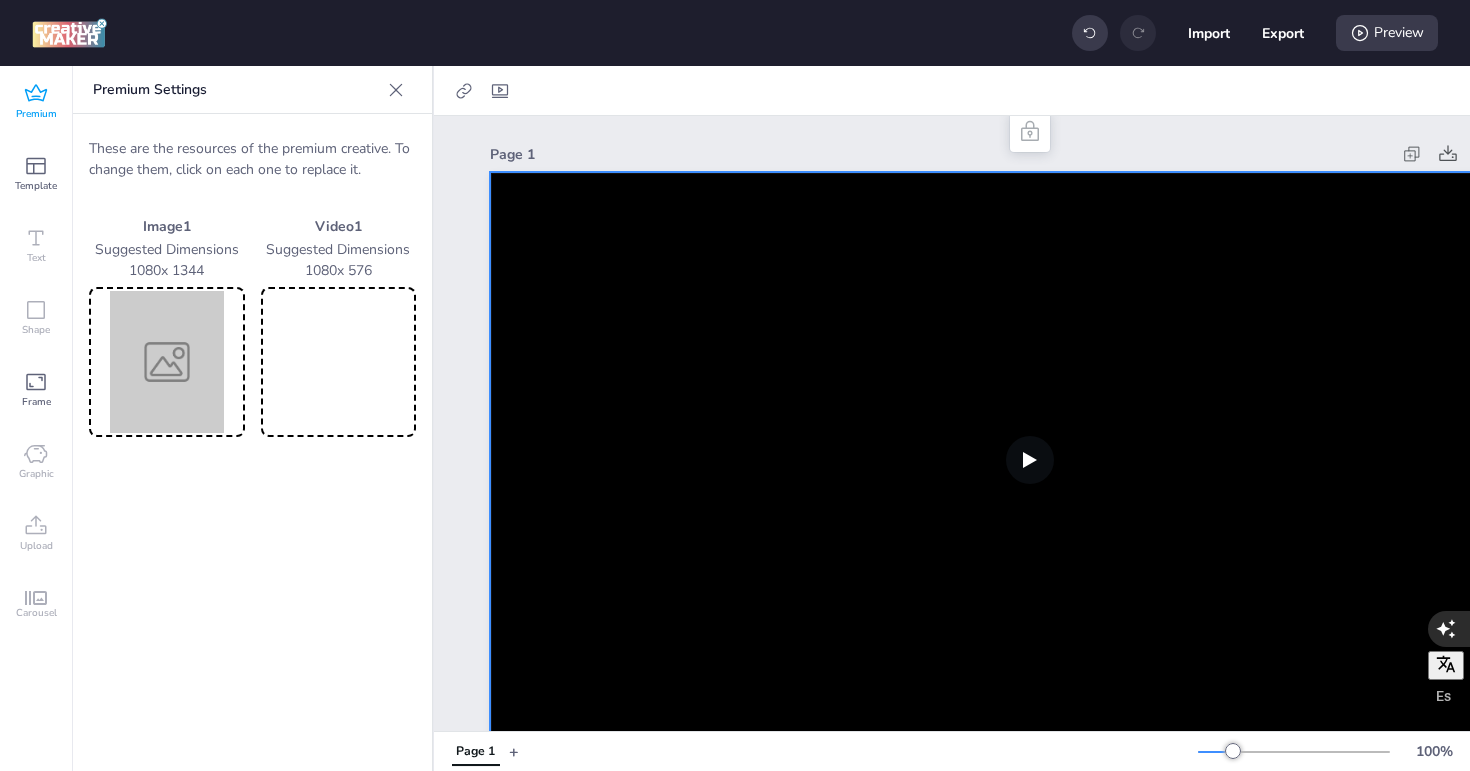click at bounding box center (1030, 460) 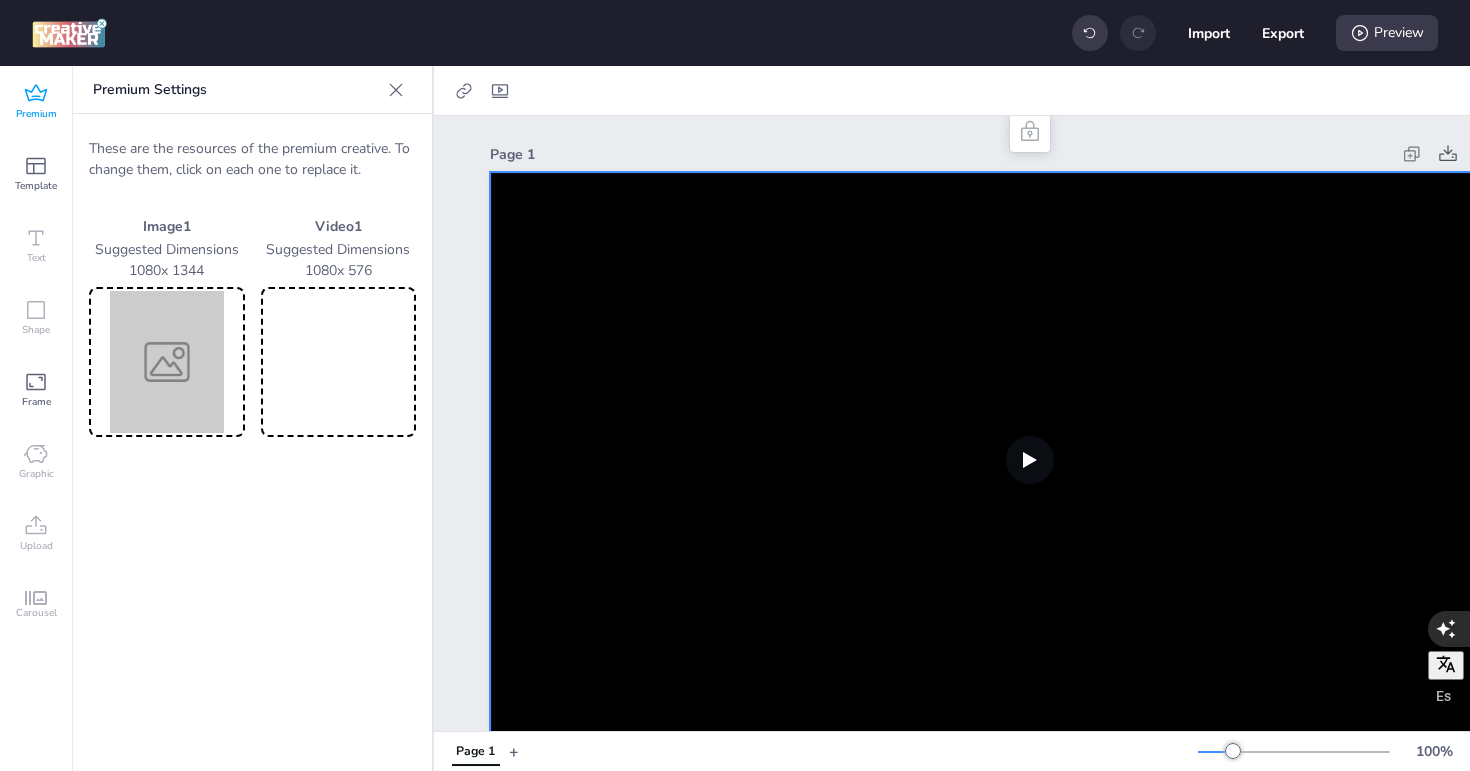 click at bounding box center (167, 362) 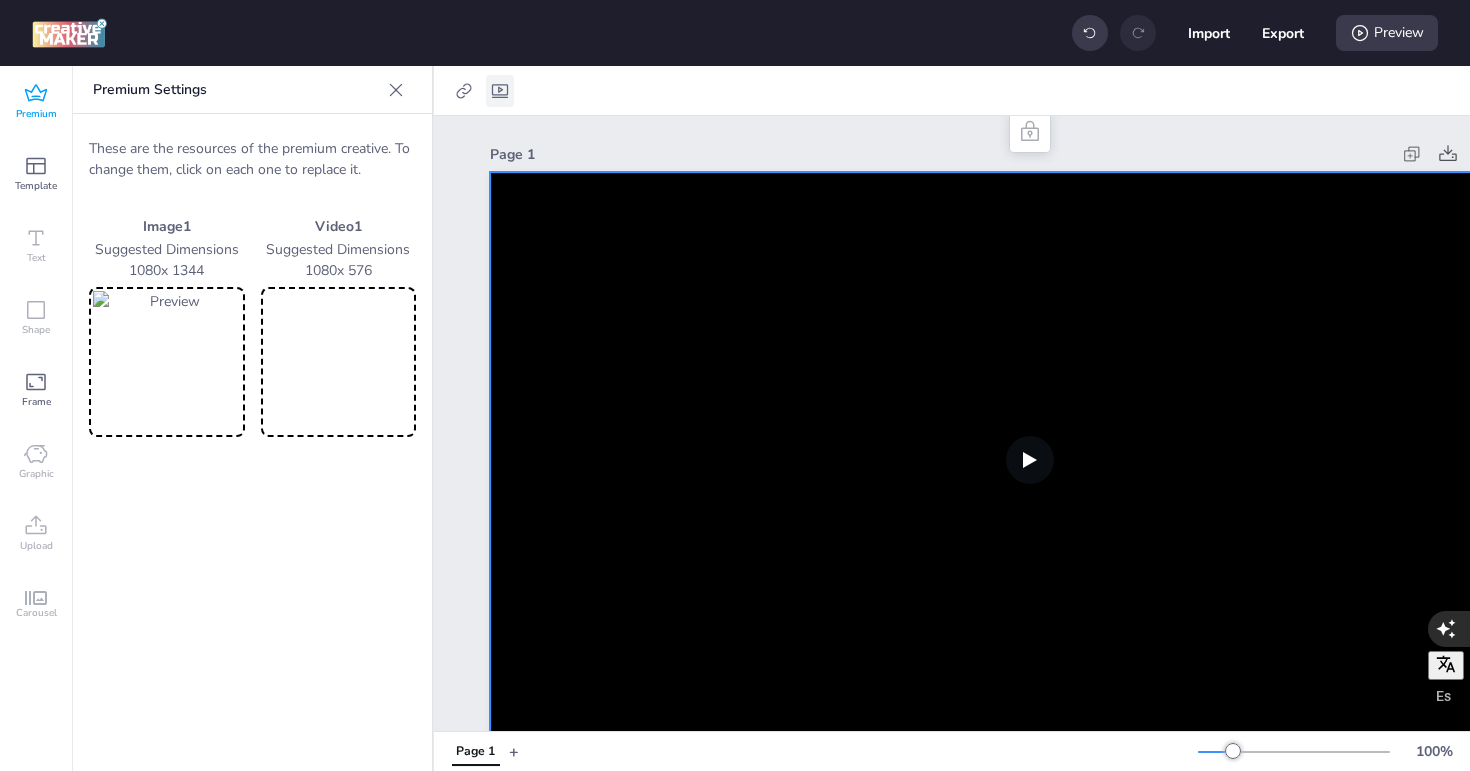click 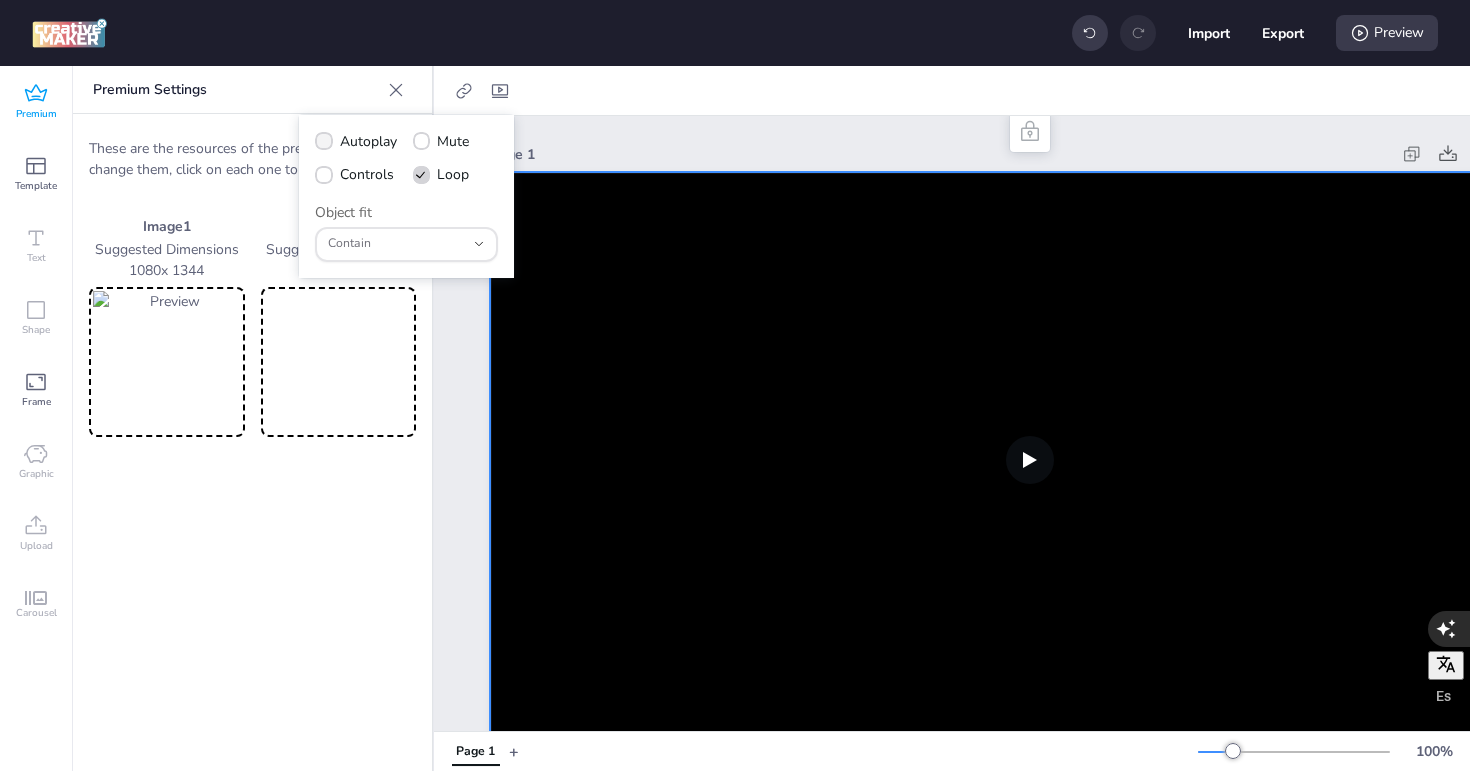 click 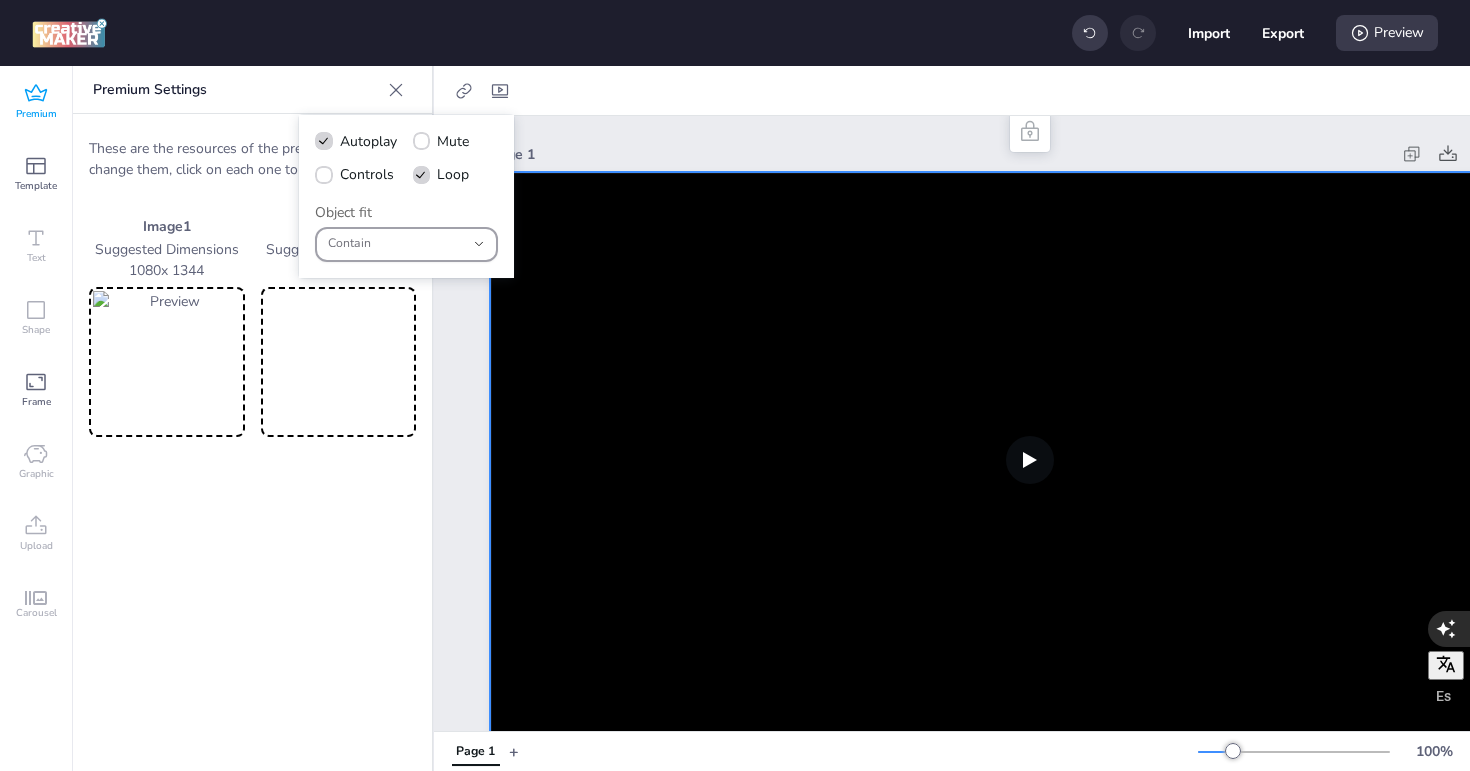 click 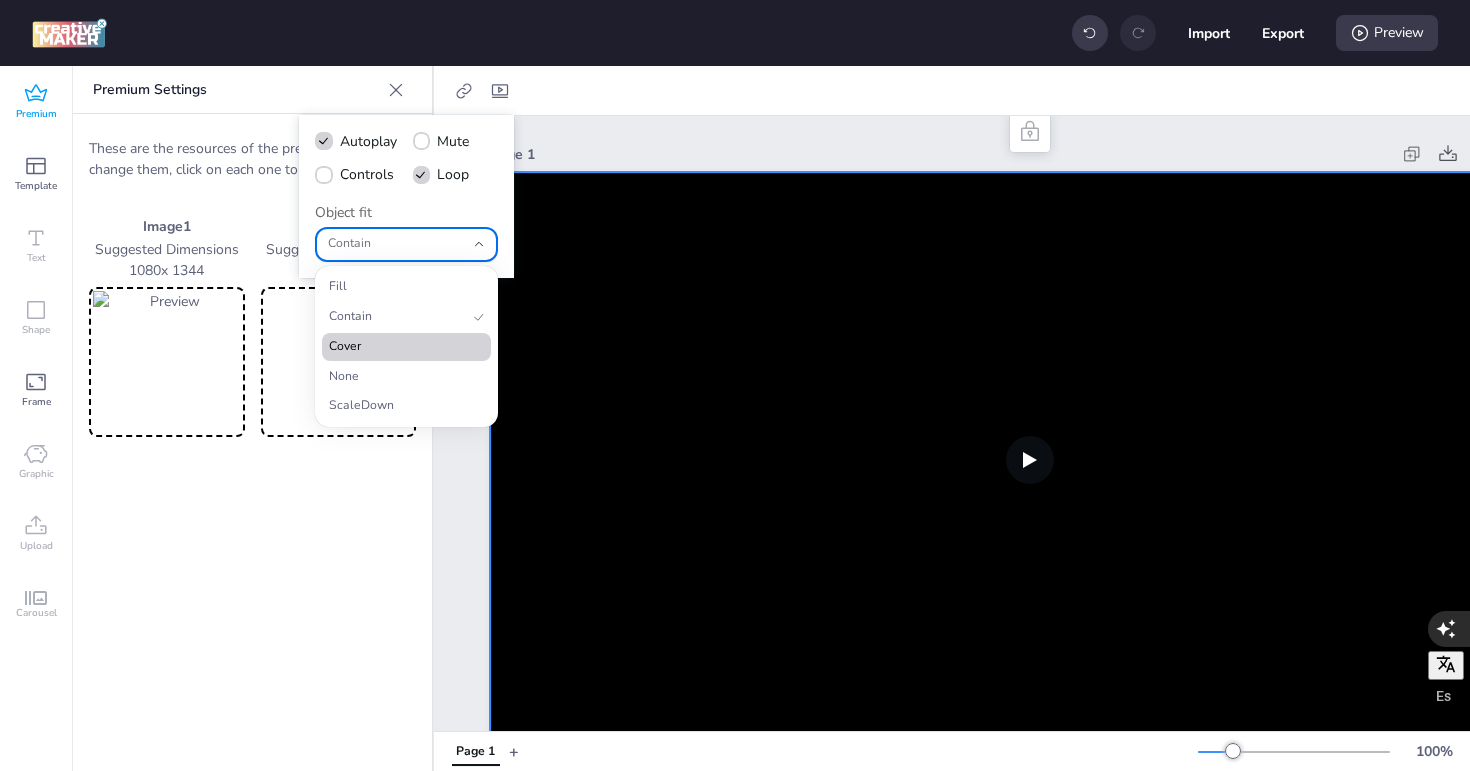 click on "Cover" at bounding box center (398, 347) 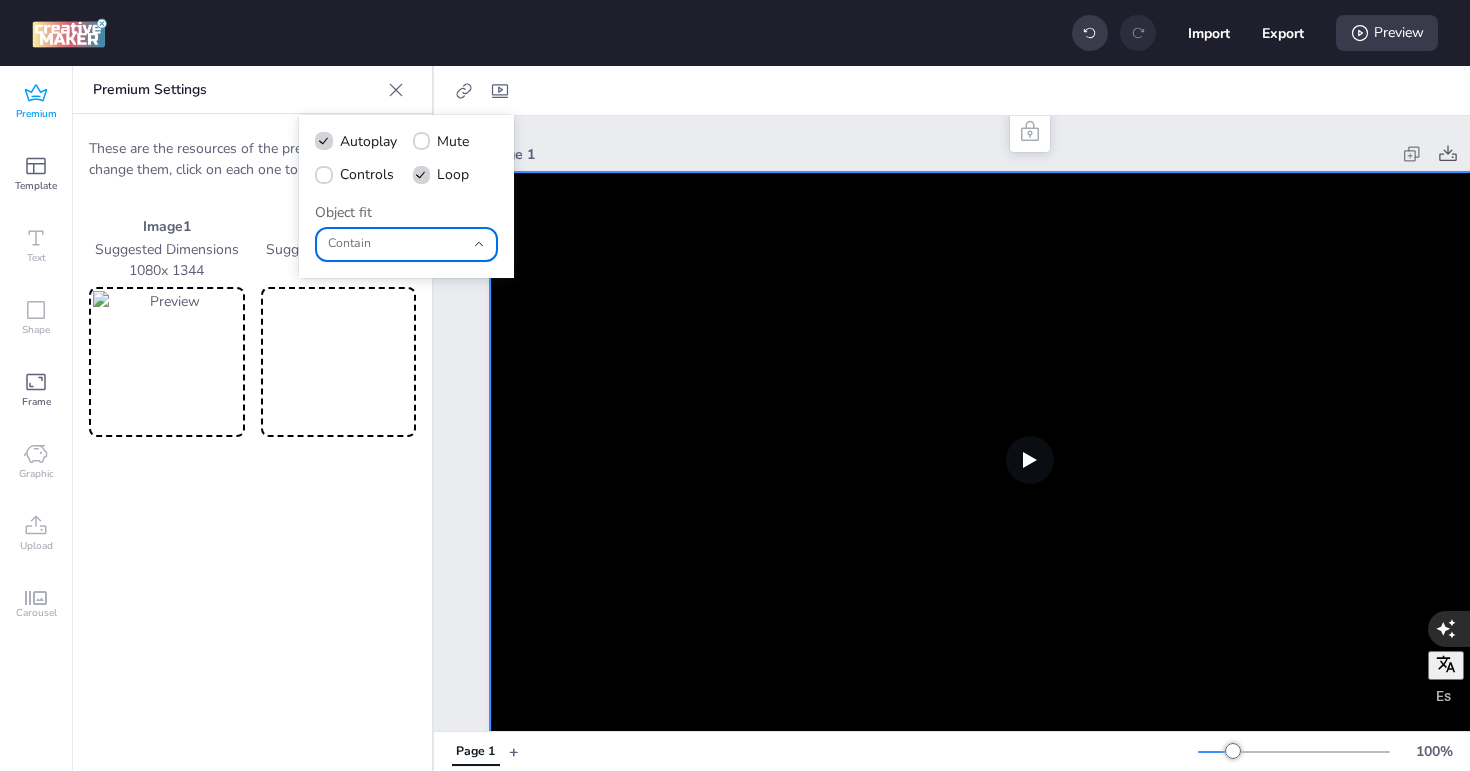 type on "cover" 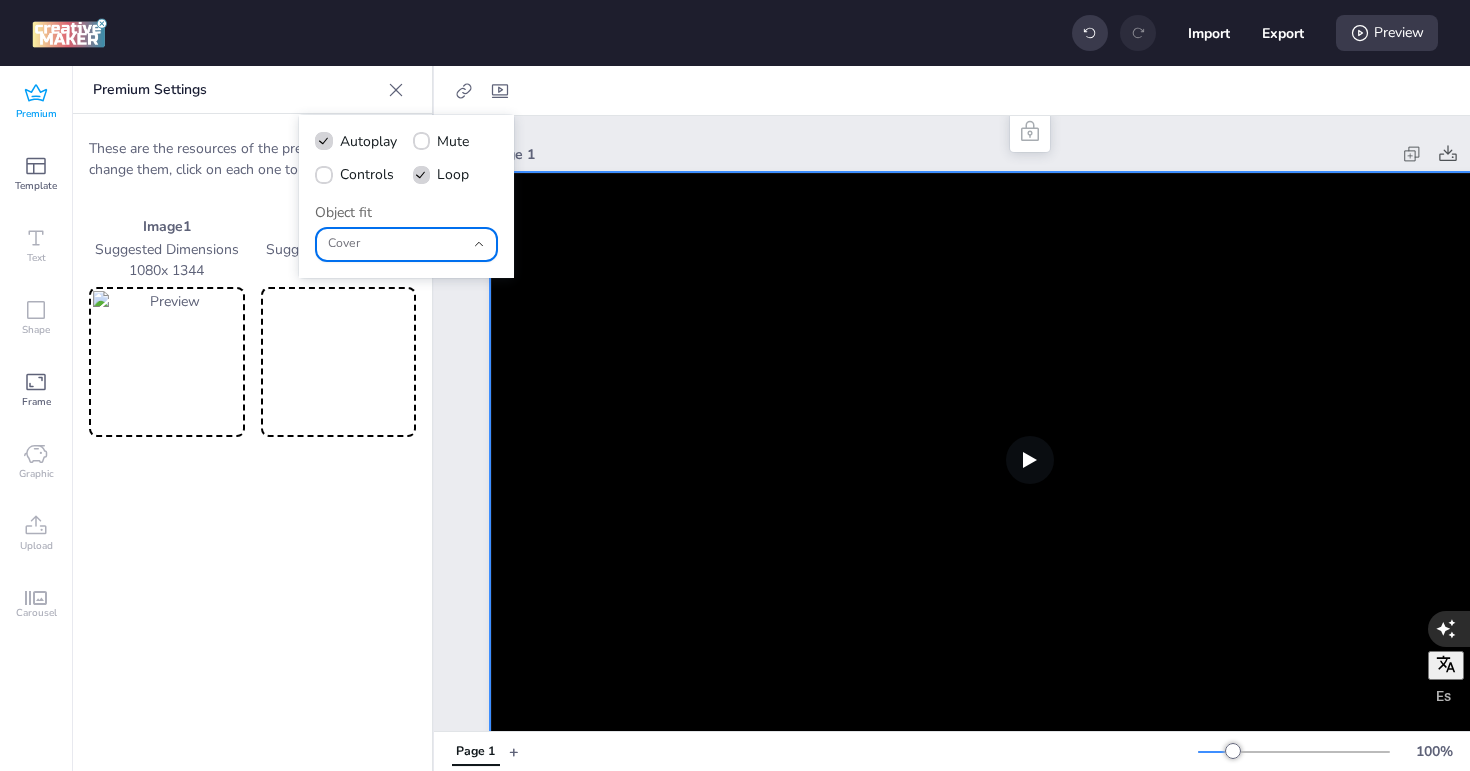 click 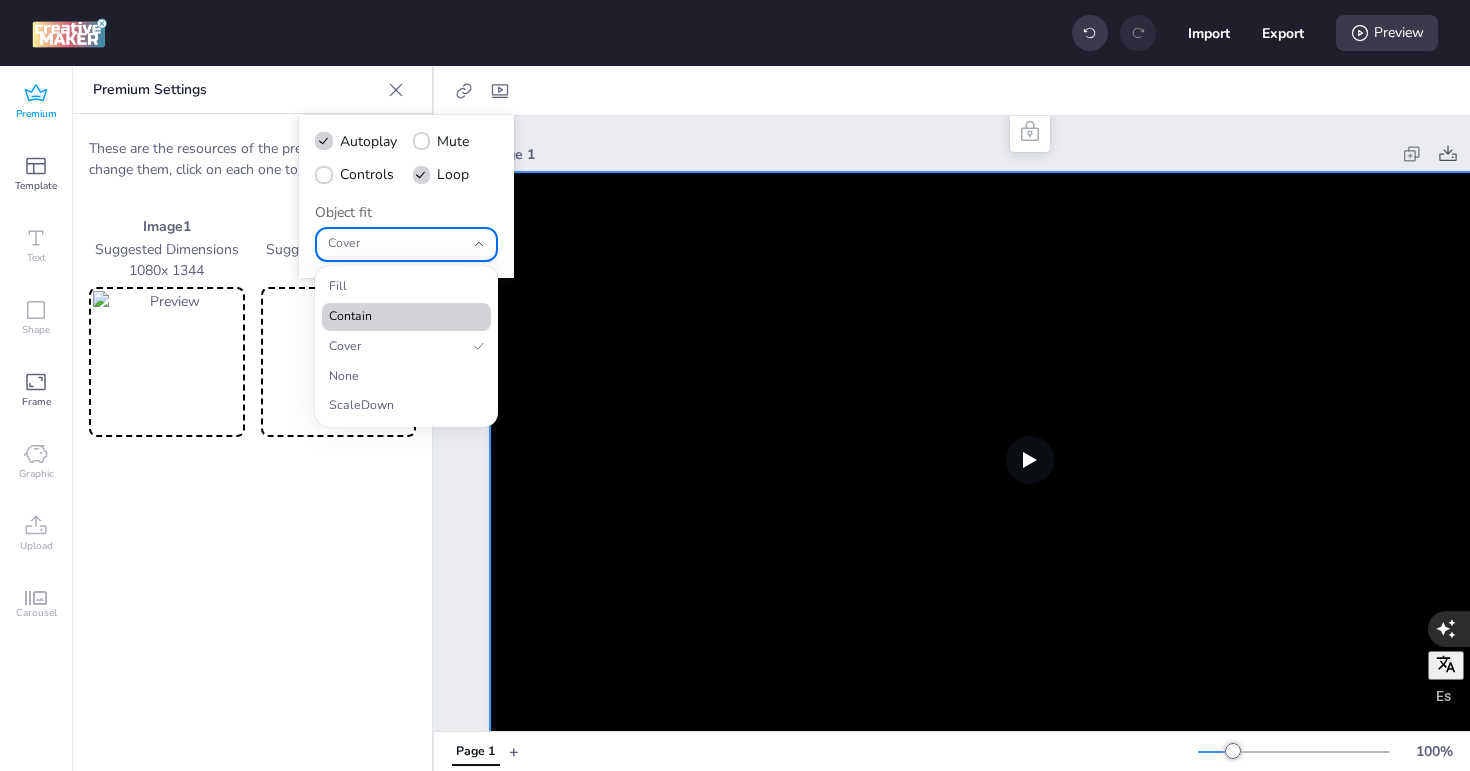 click on "Contain" at bounding box center [398, 317] 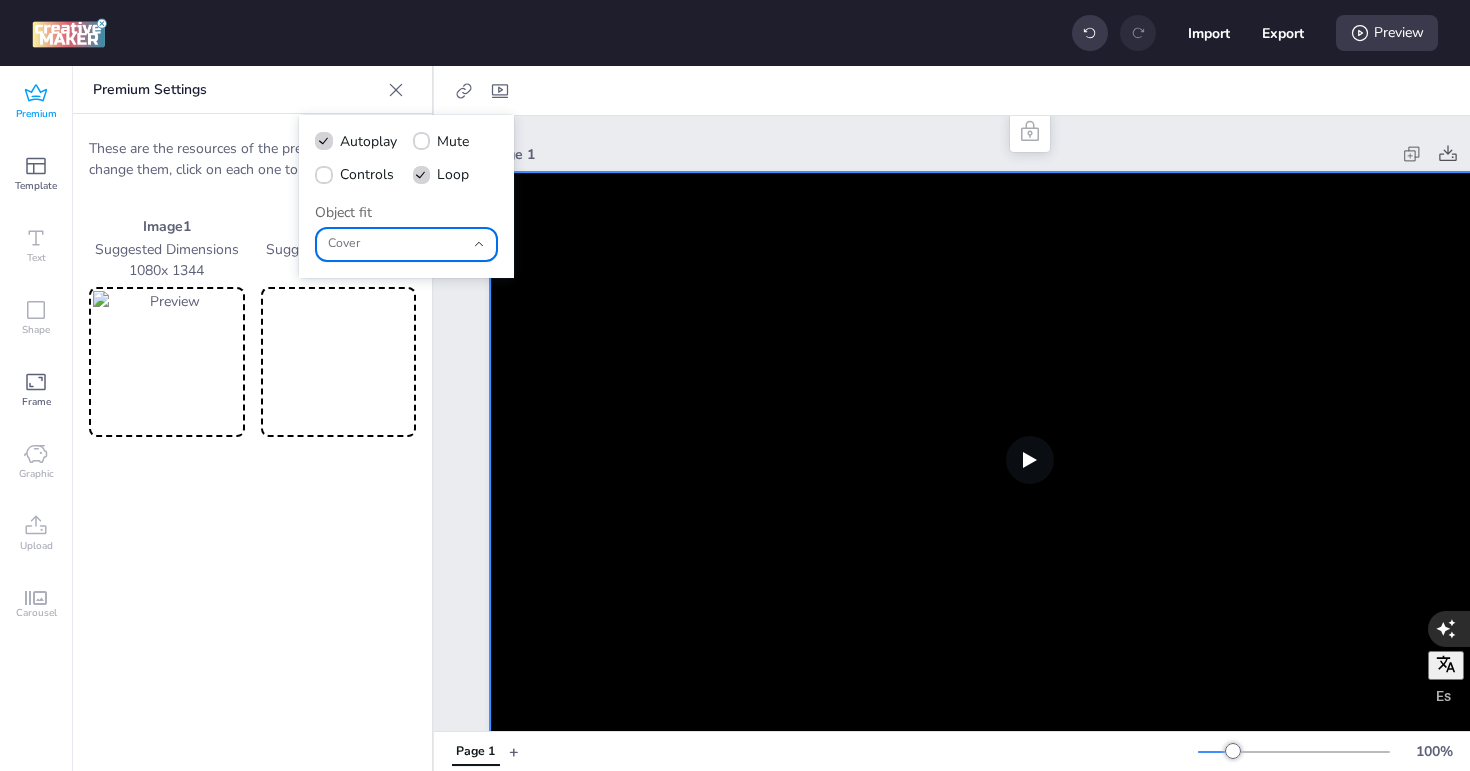 type on "contain" 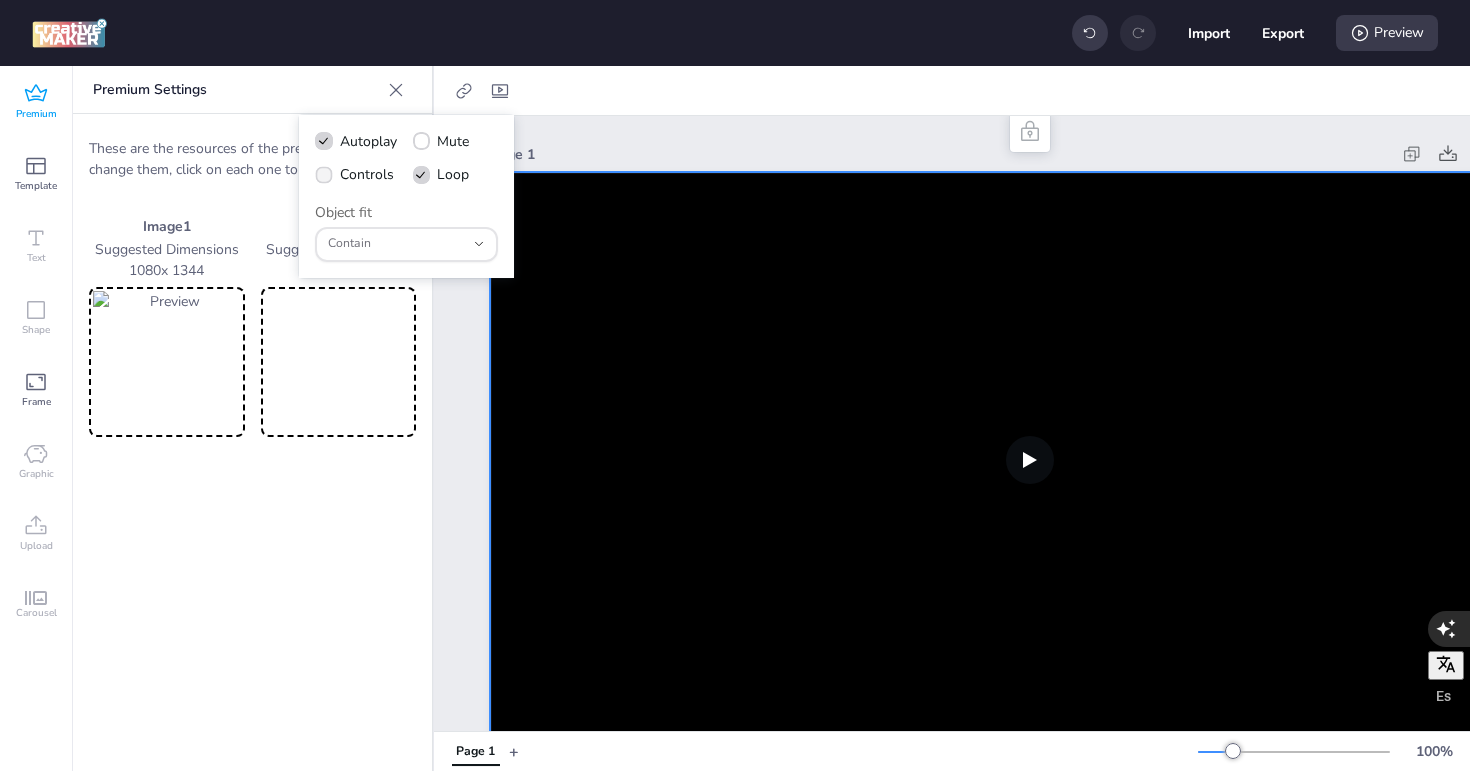 click 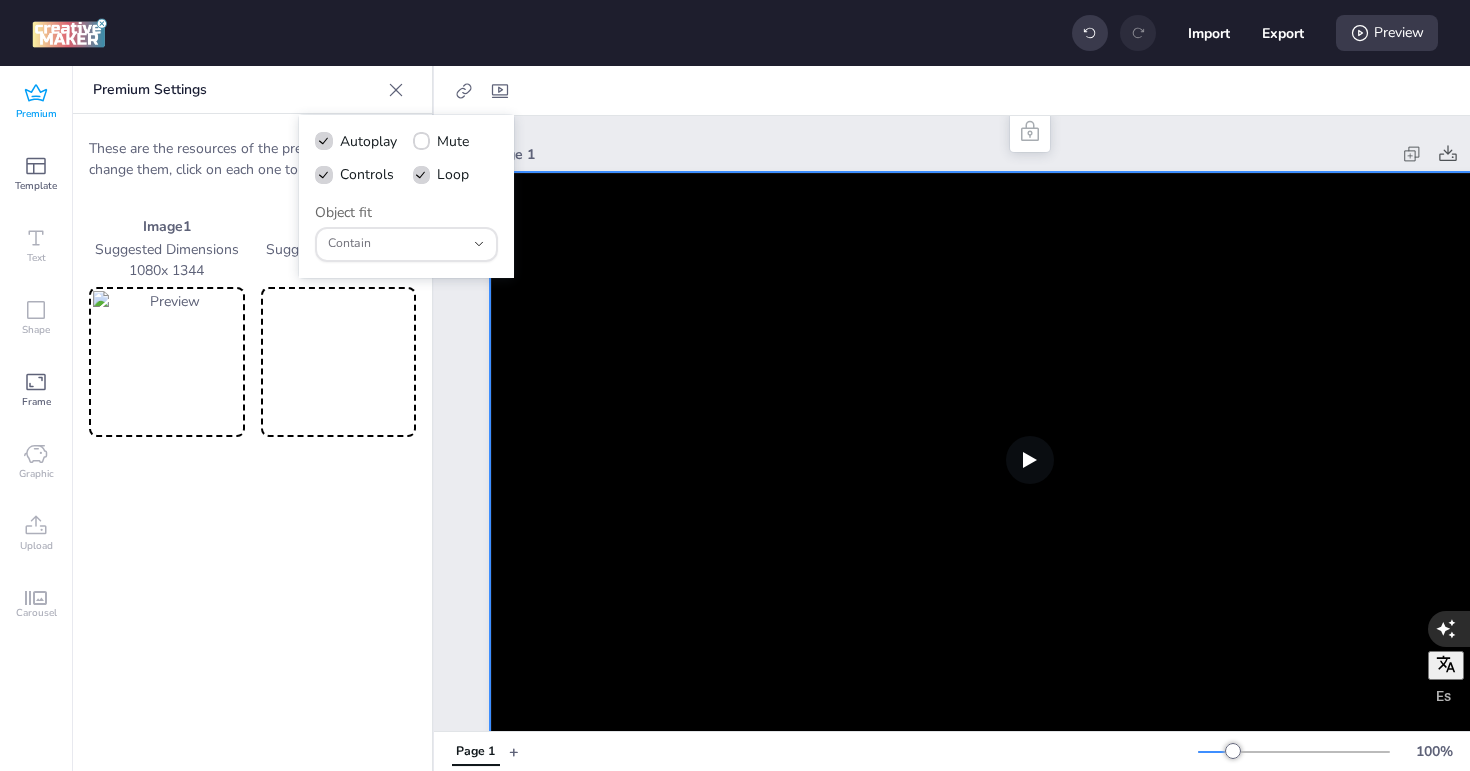 click on "Premium Settings These are the resources of the premium creative. To change them, click on each one to replace it. Image  1 Suggested Dimensions 1080  x   1344 Video  1 Suggested Dimensions 1080  x   576" at bounding box center (253, 418) 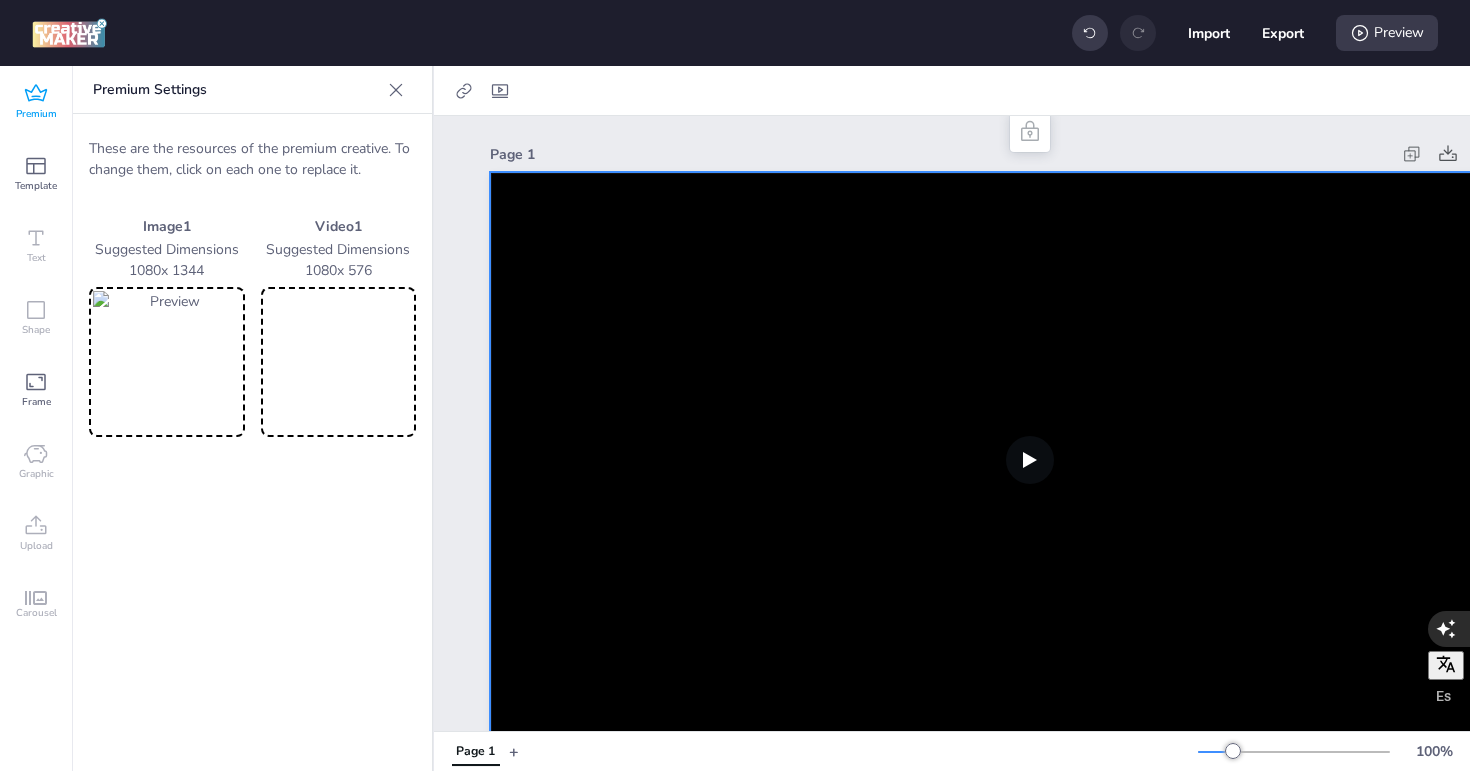 click 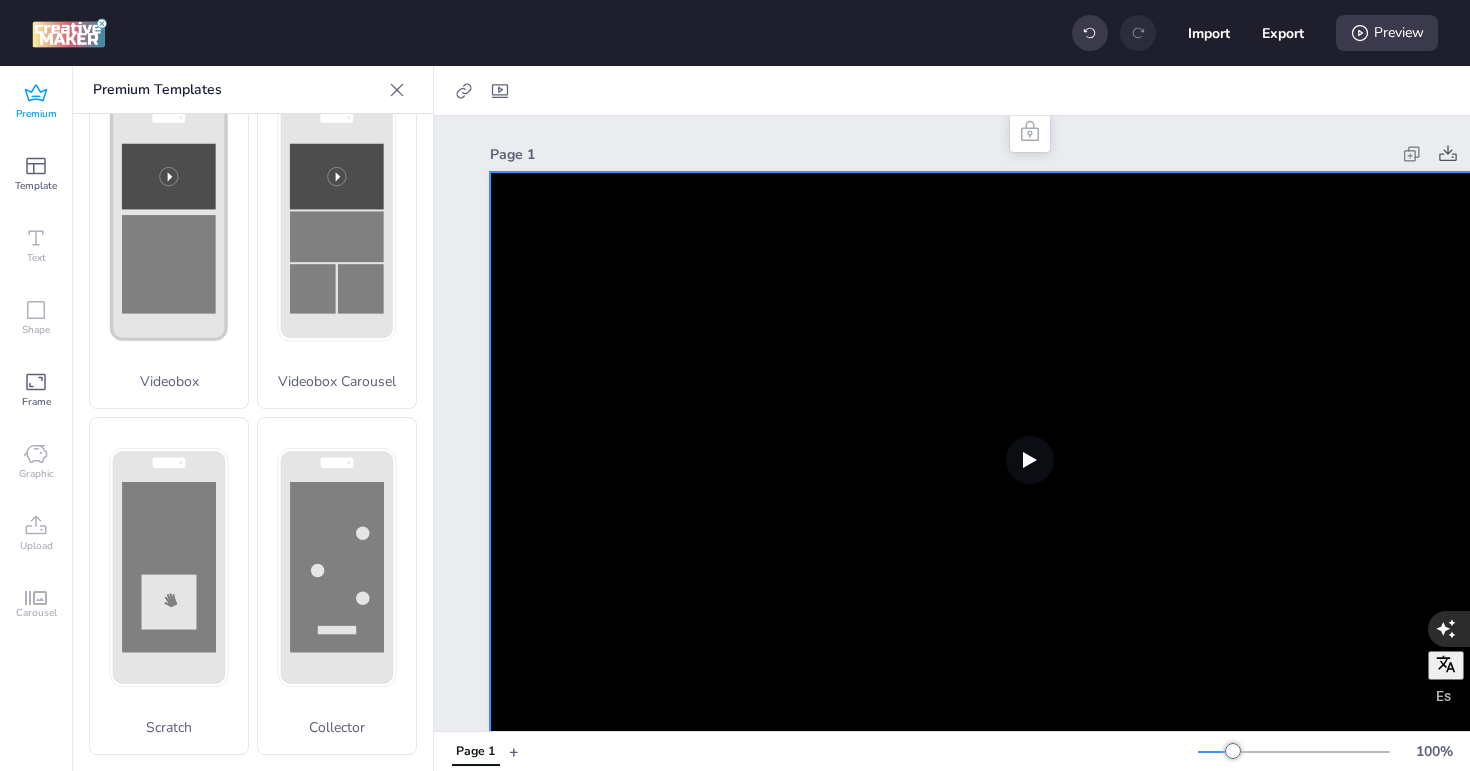 click at bounding box center (1030, 460) 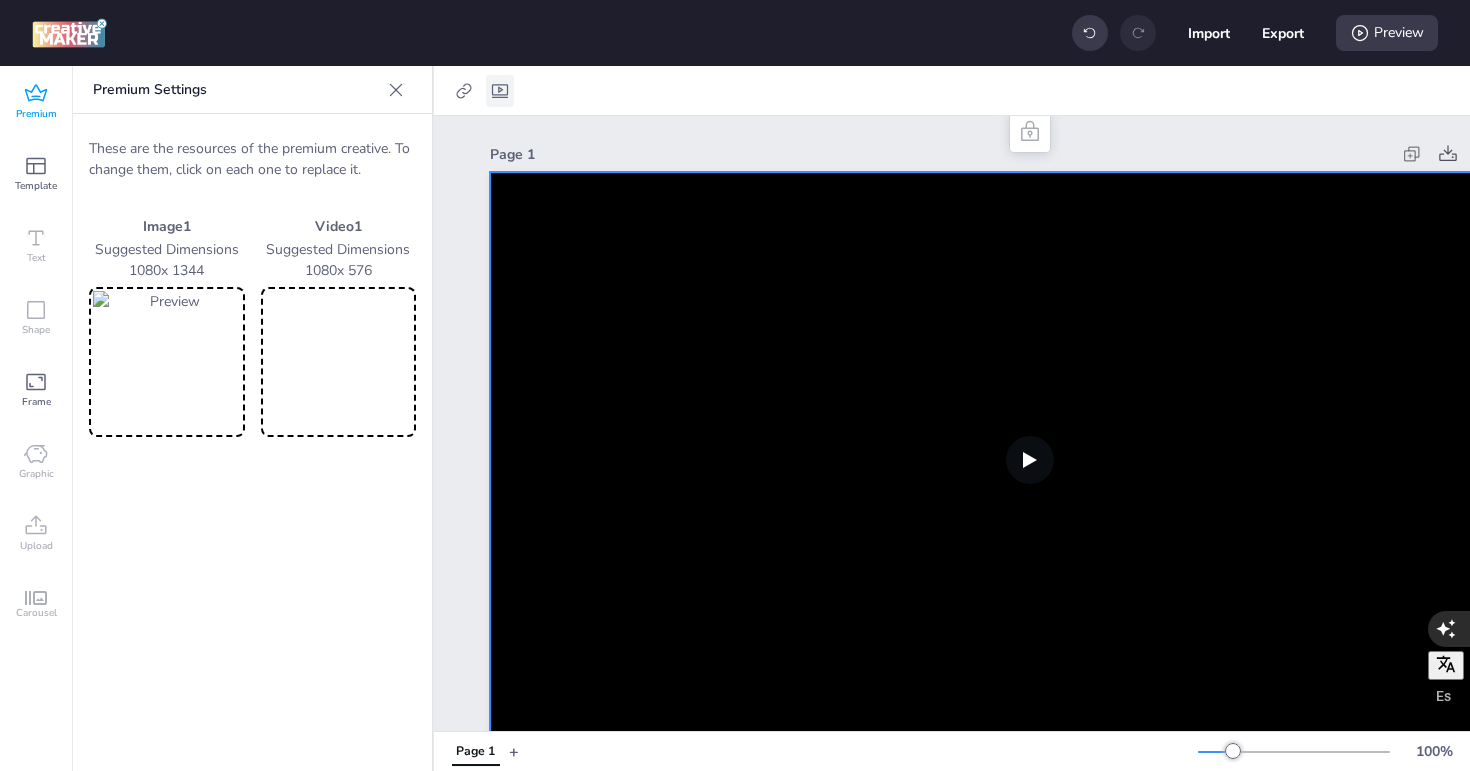click 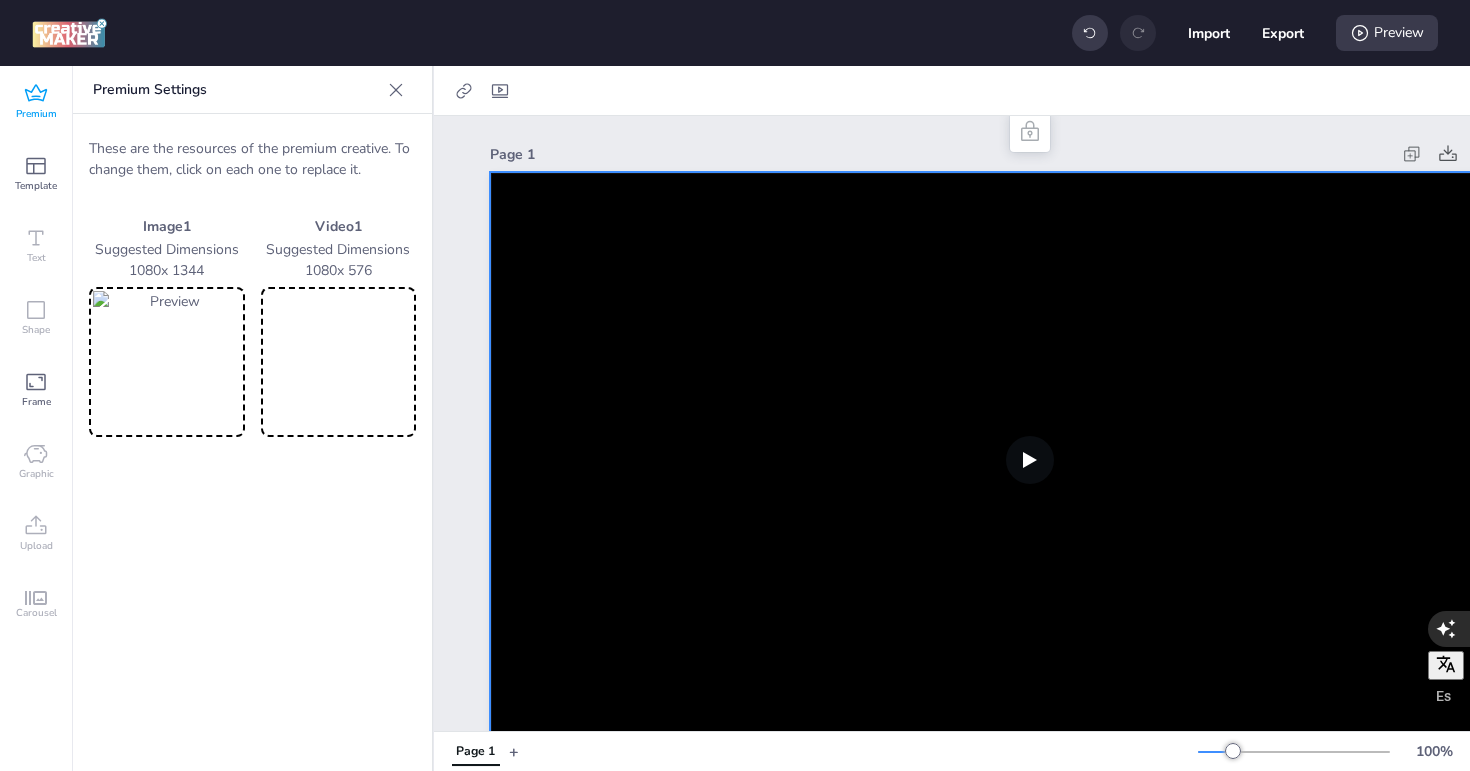 click on "Page 1" at bounding box center [940, 154] 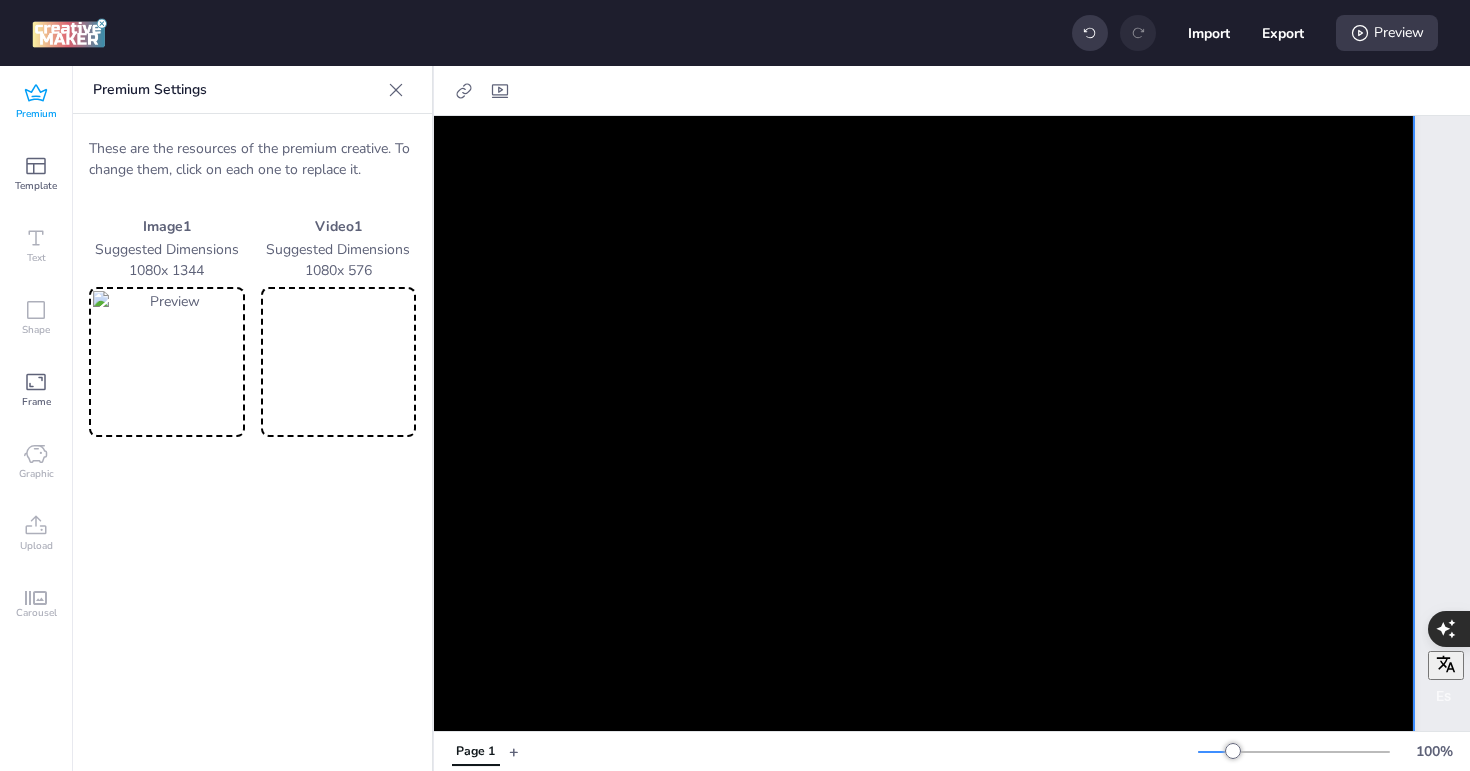 scroll, scrollTop: 0, scrollLeft: 156, axis: horizontal 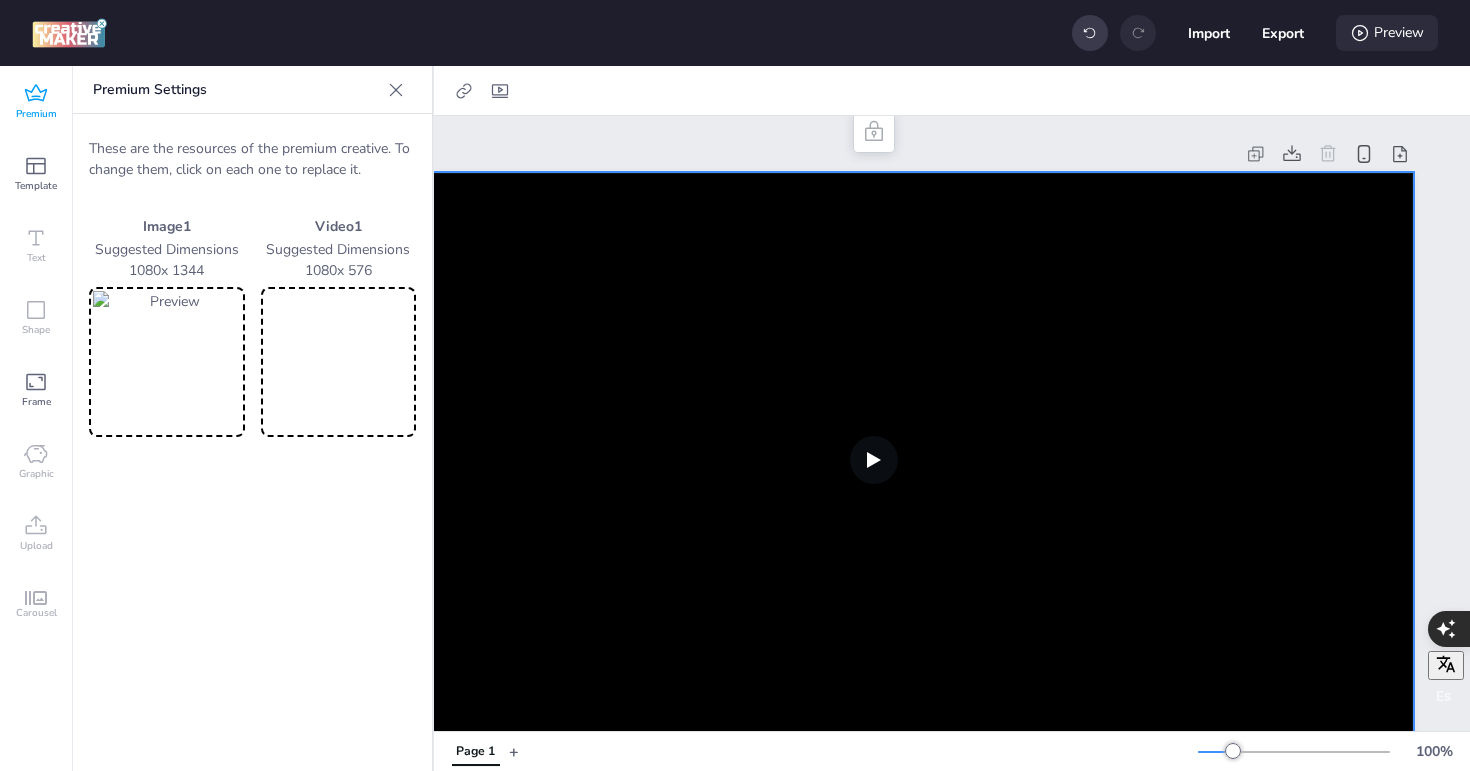 click on "Preview" at bounding box center (1387, 33) 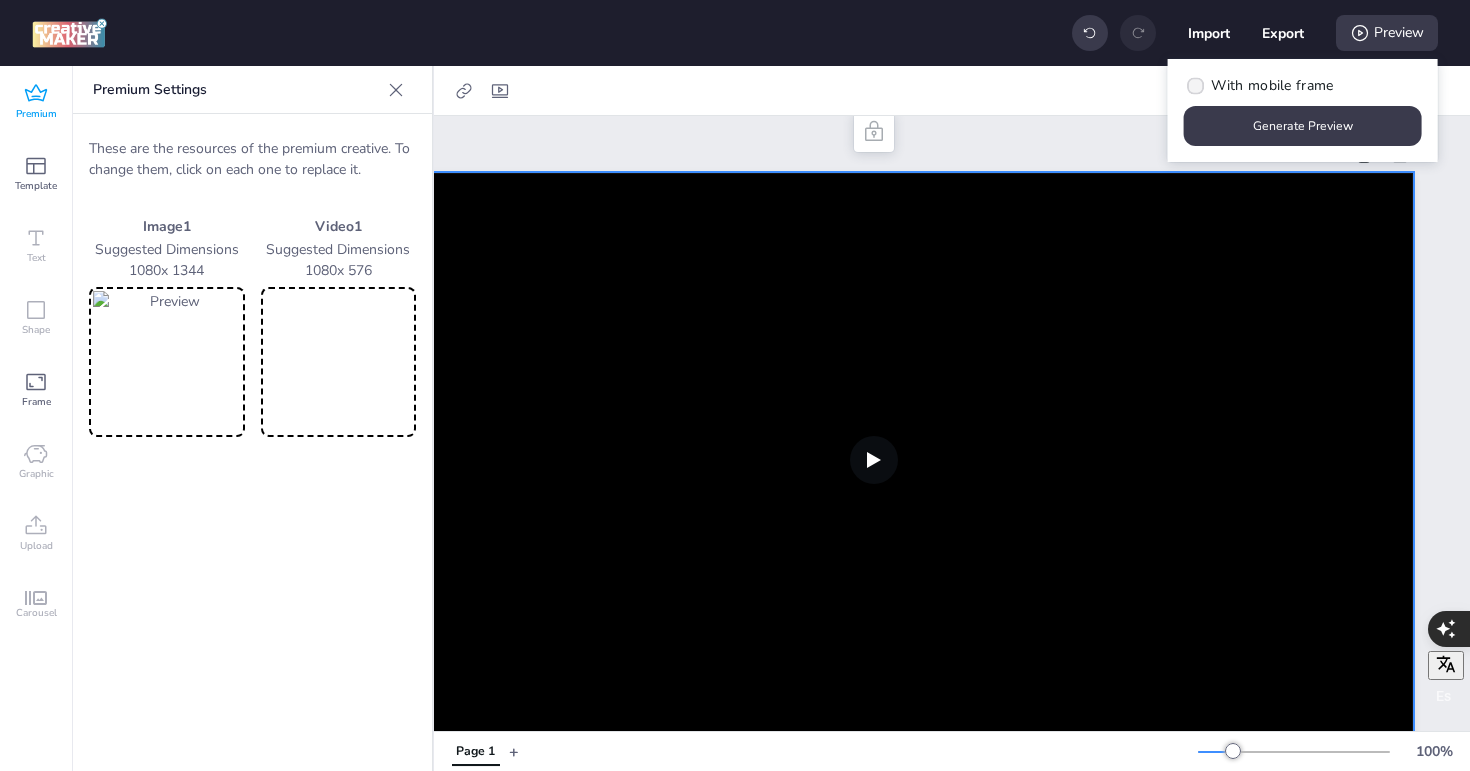 click 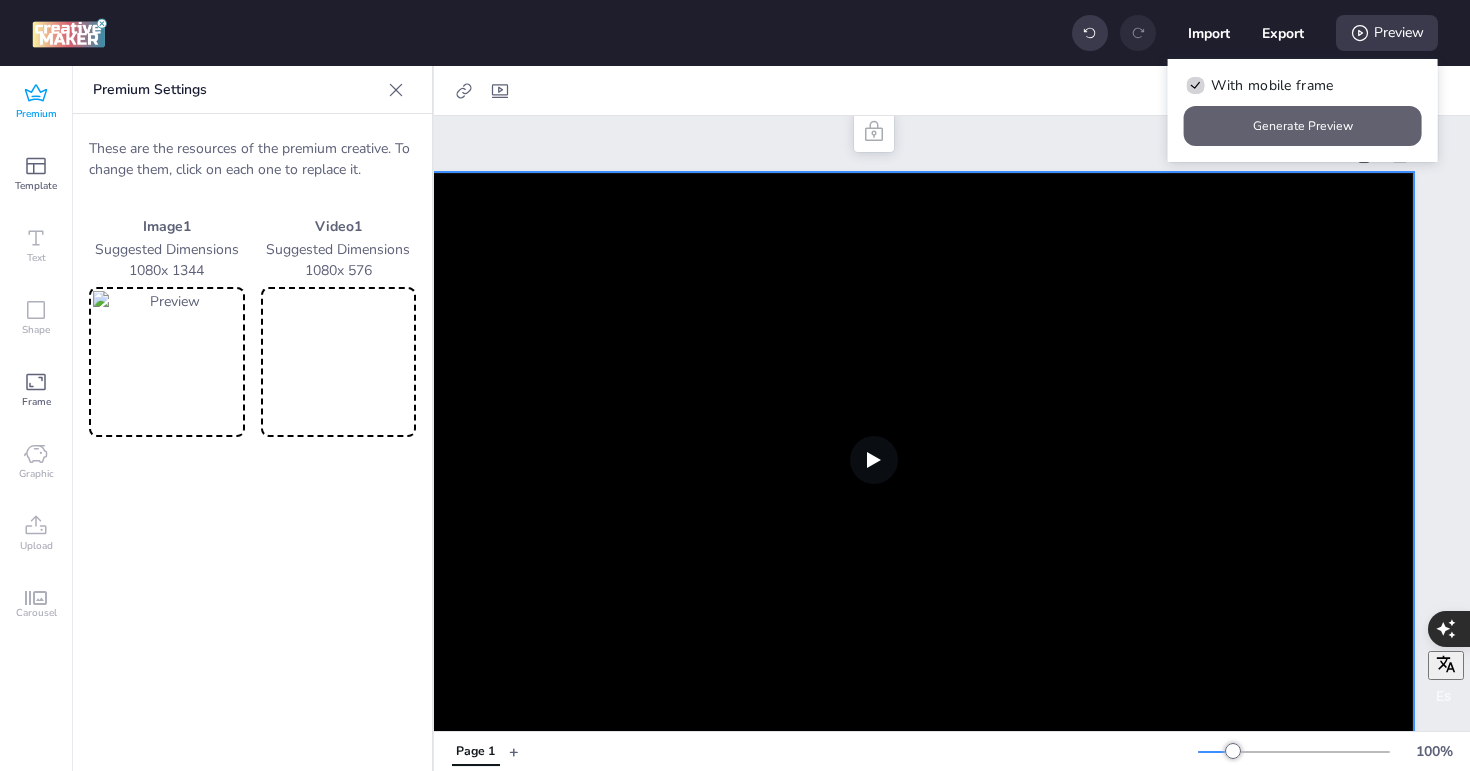 click on "Generate Preview" at bounding box center (1303, 126) 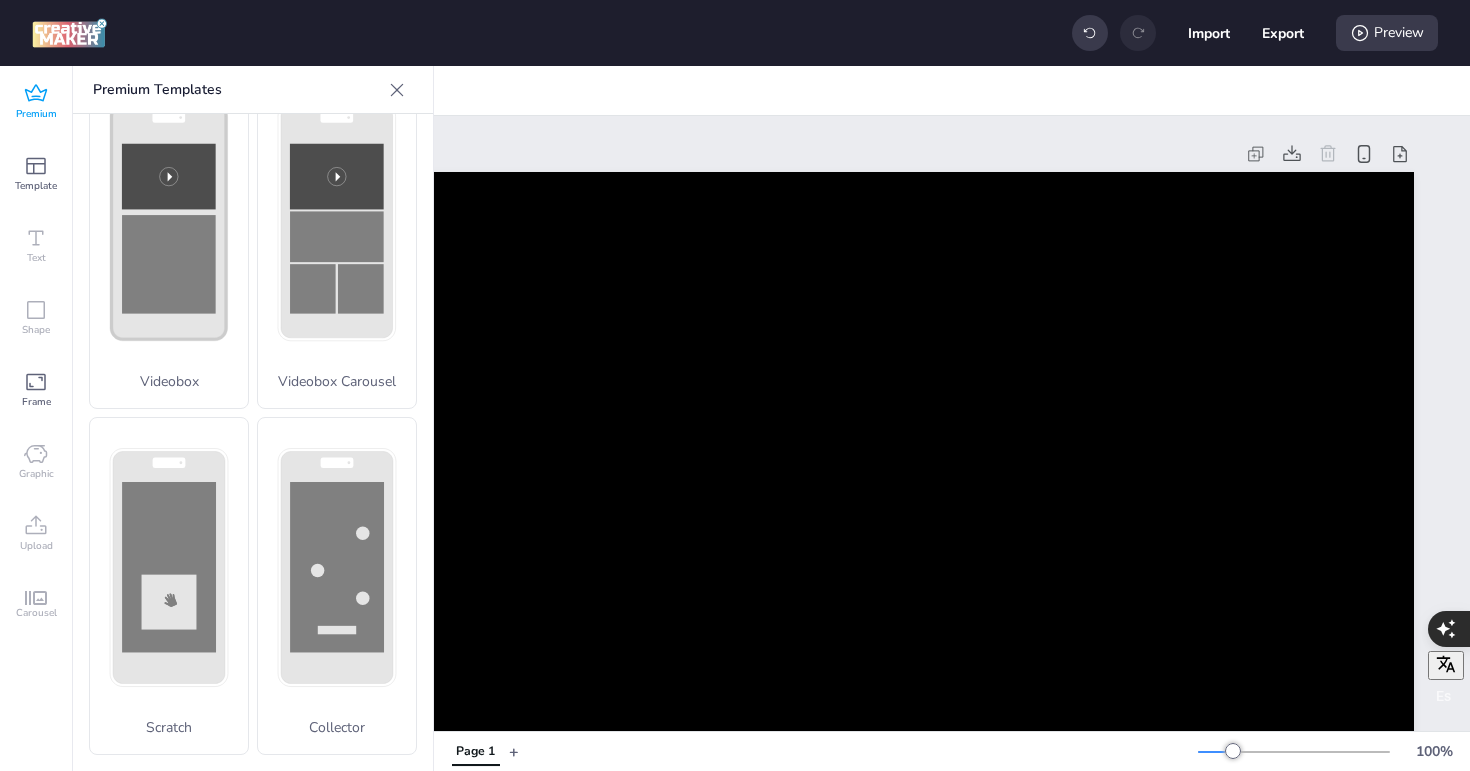 click on "Page 1" at bounding box center (784, 154) 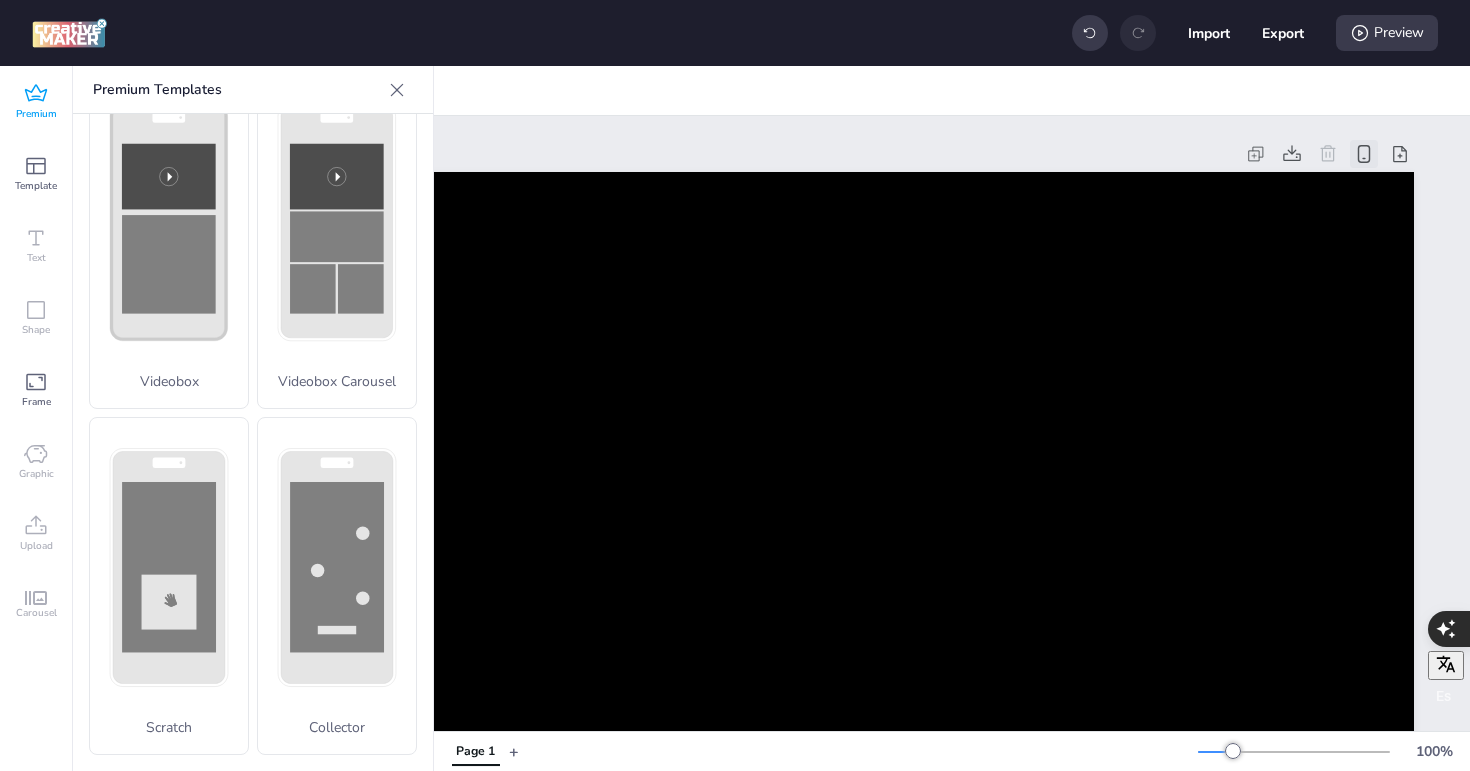 click 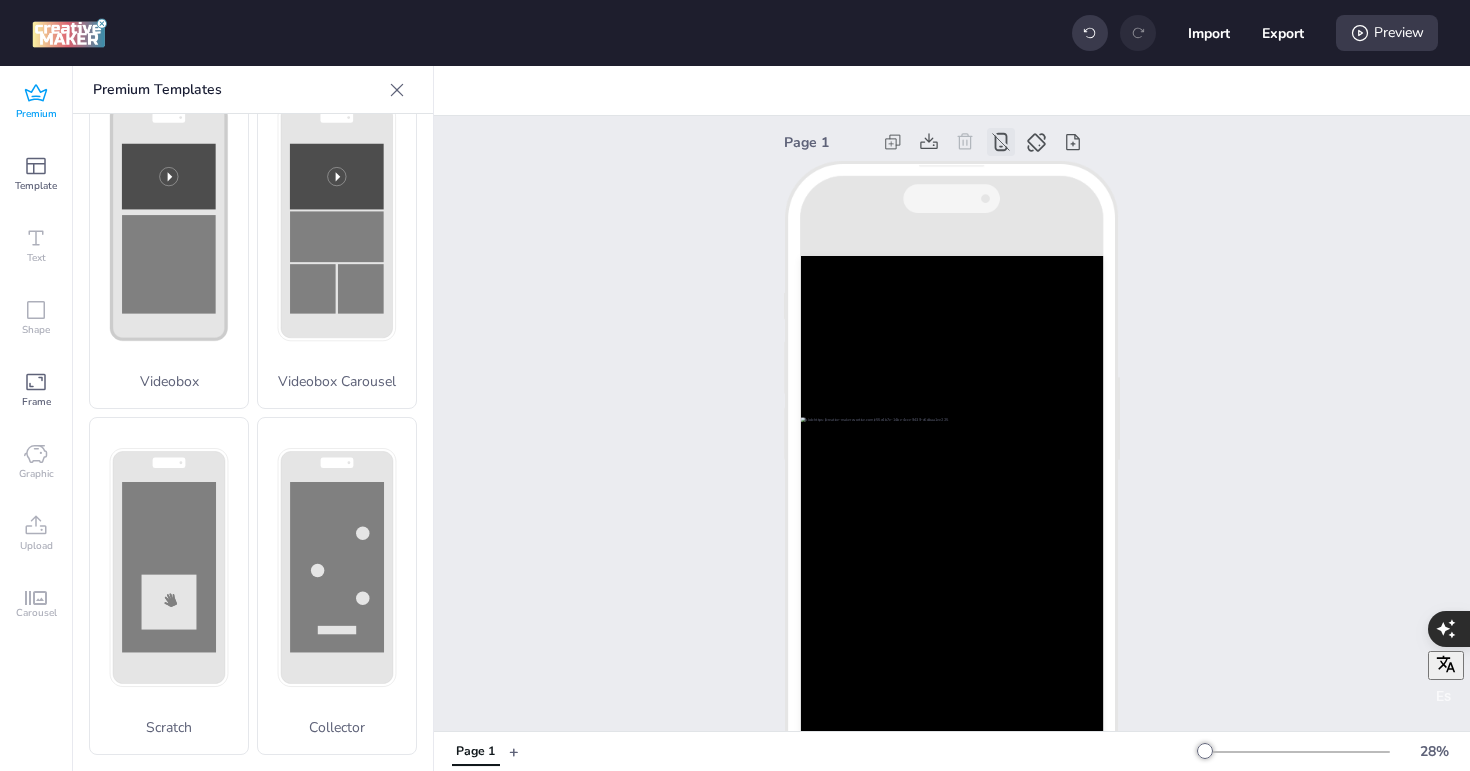 scroll, scrollTop: 0, scrollLeft: 0, axis: both 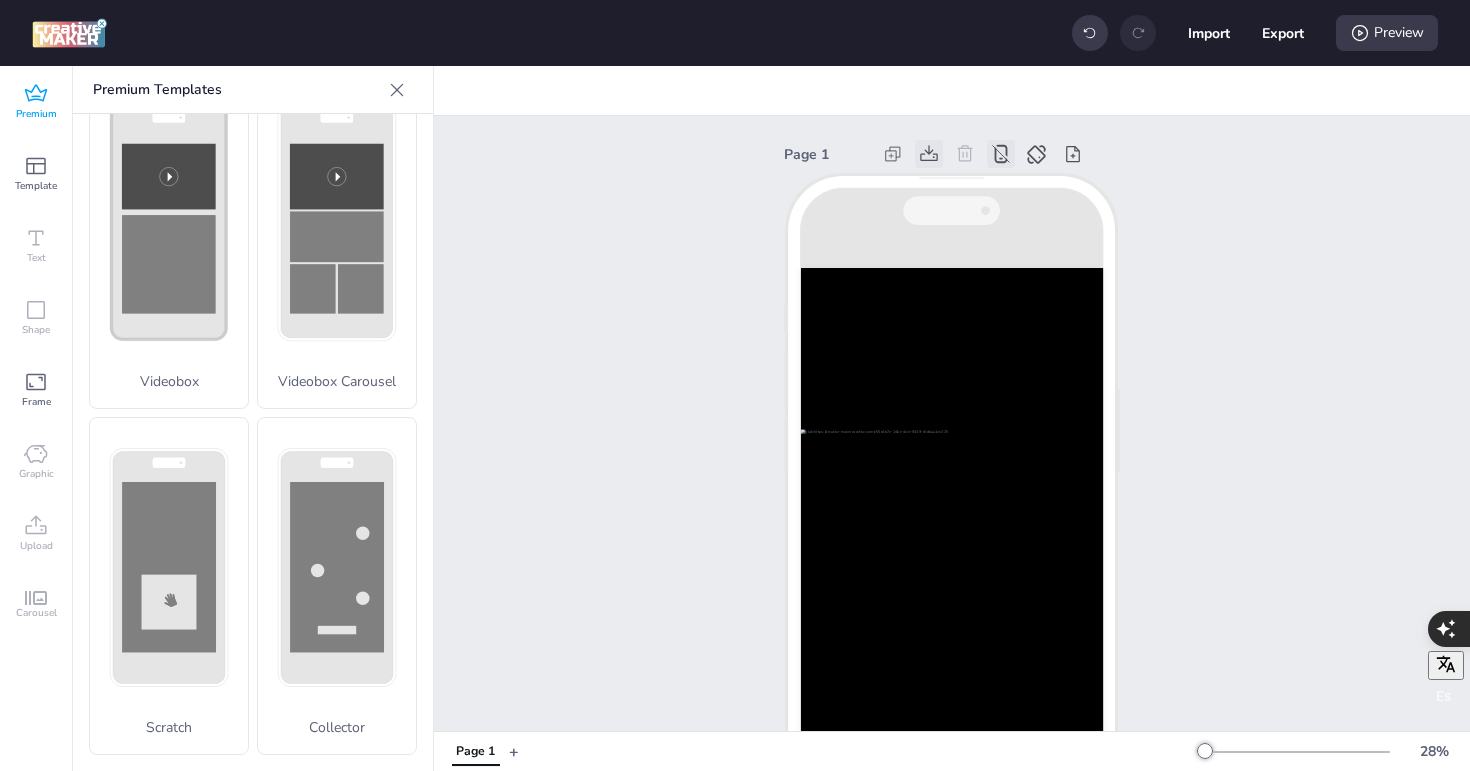 click 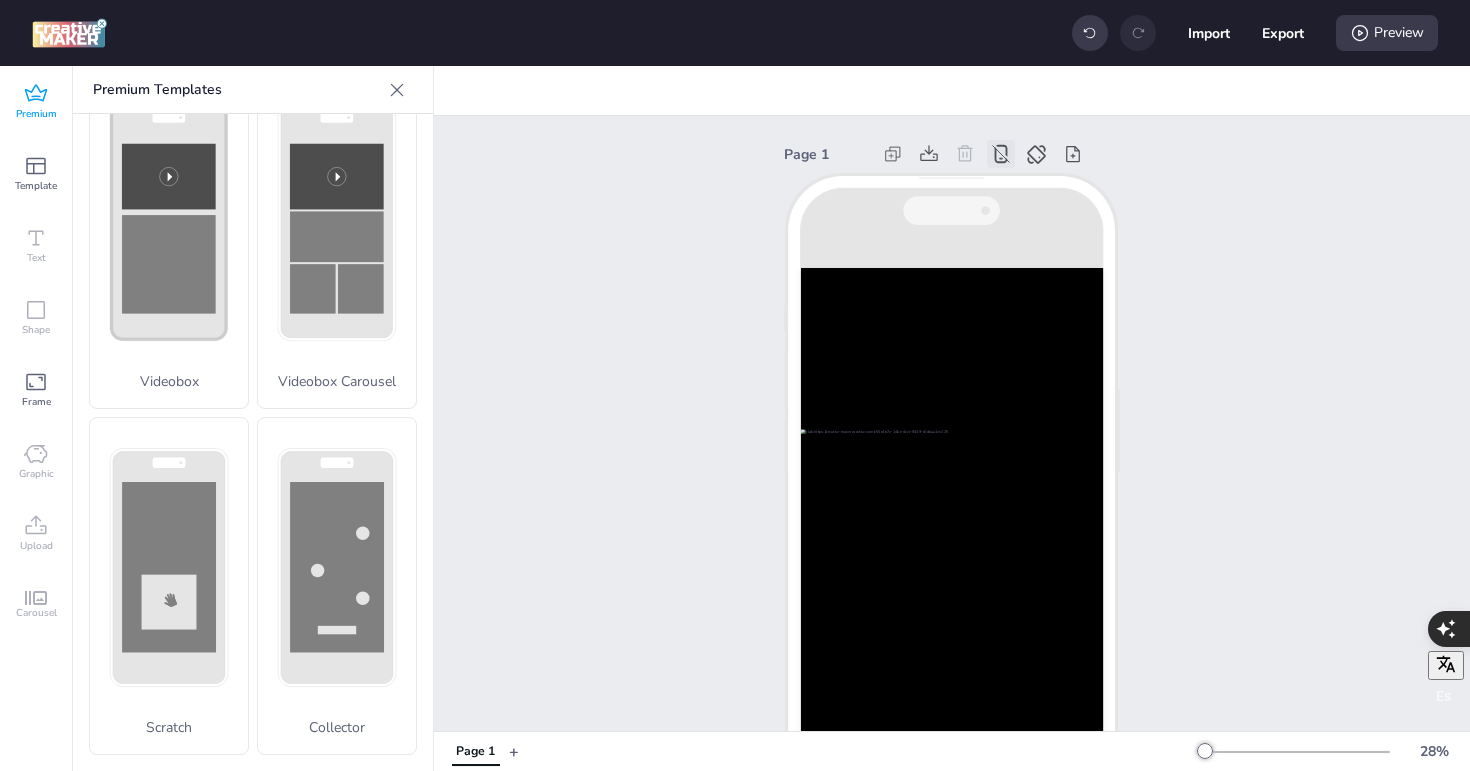 click 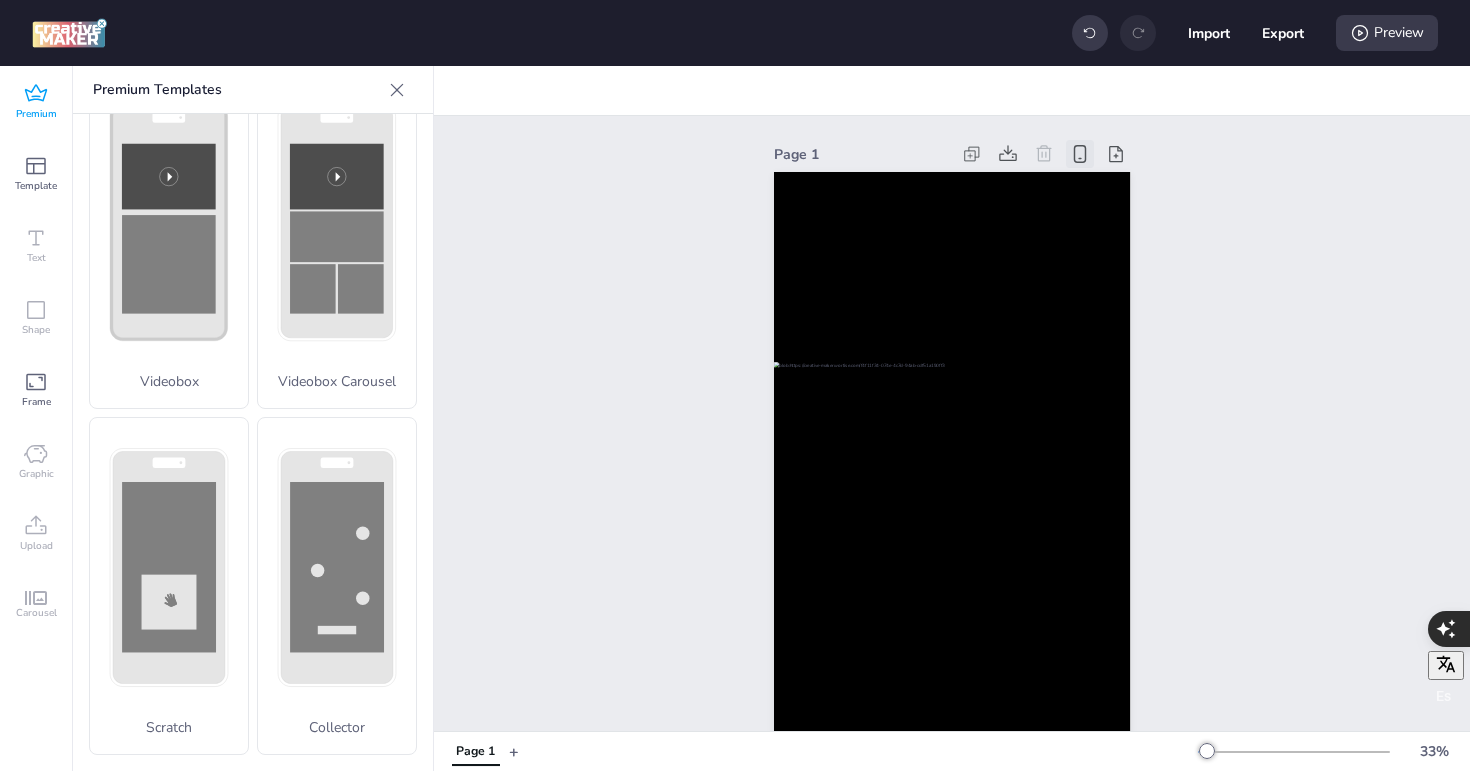 click 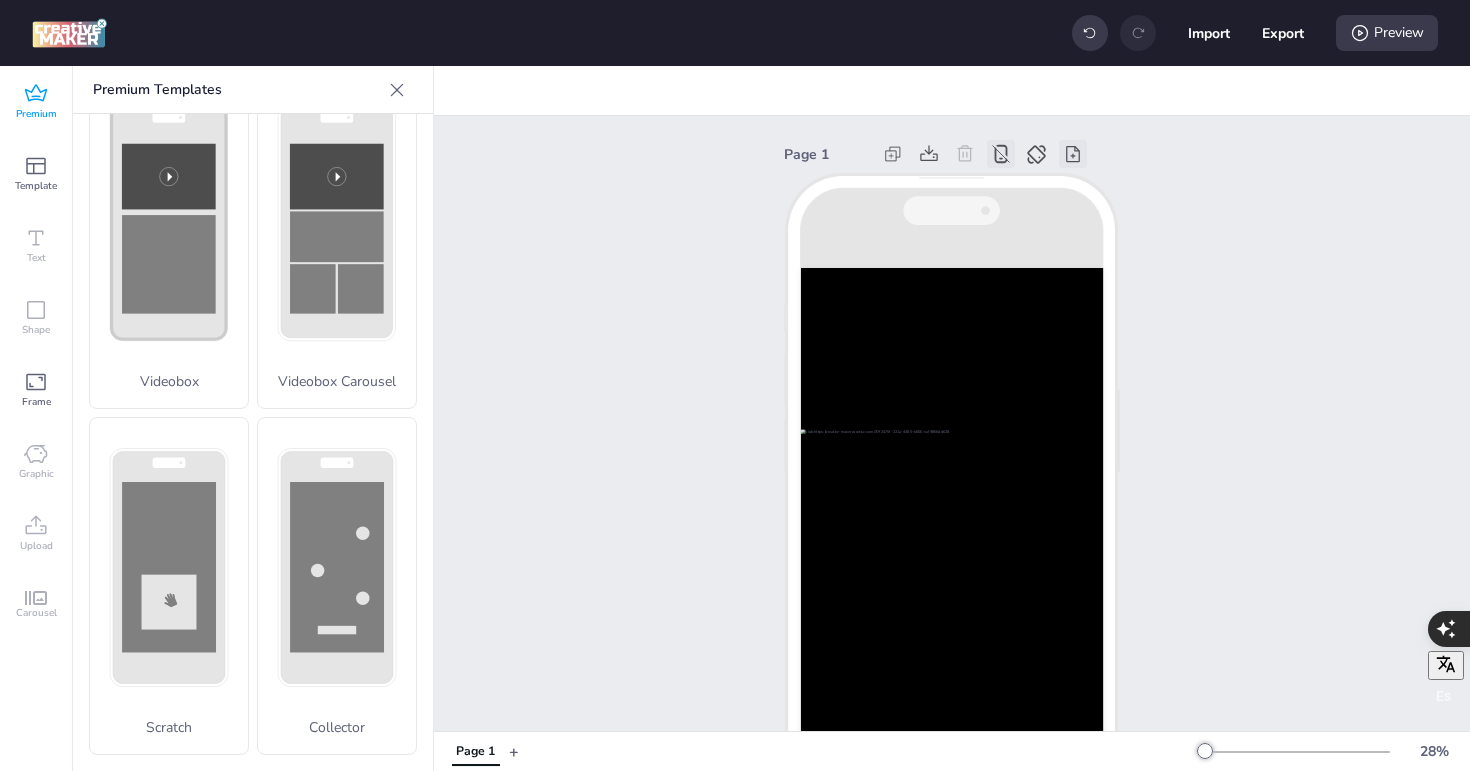 click 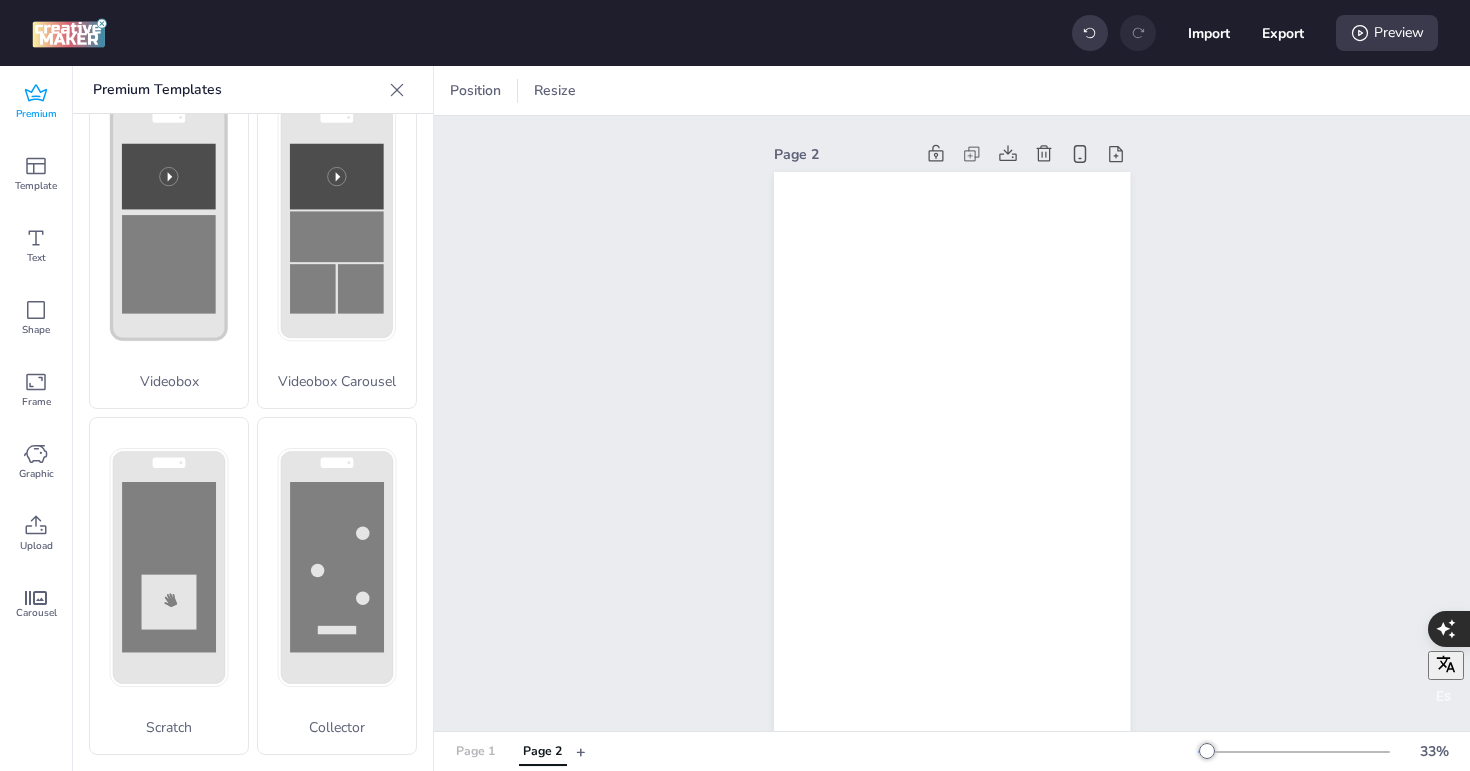 click on "Page 1" at bounding box center [475, 752] 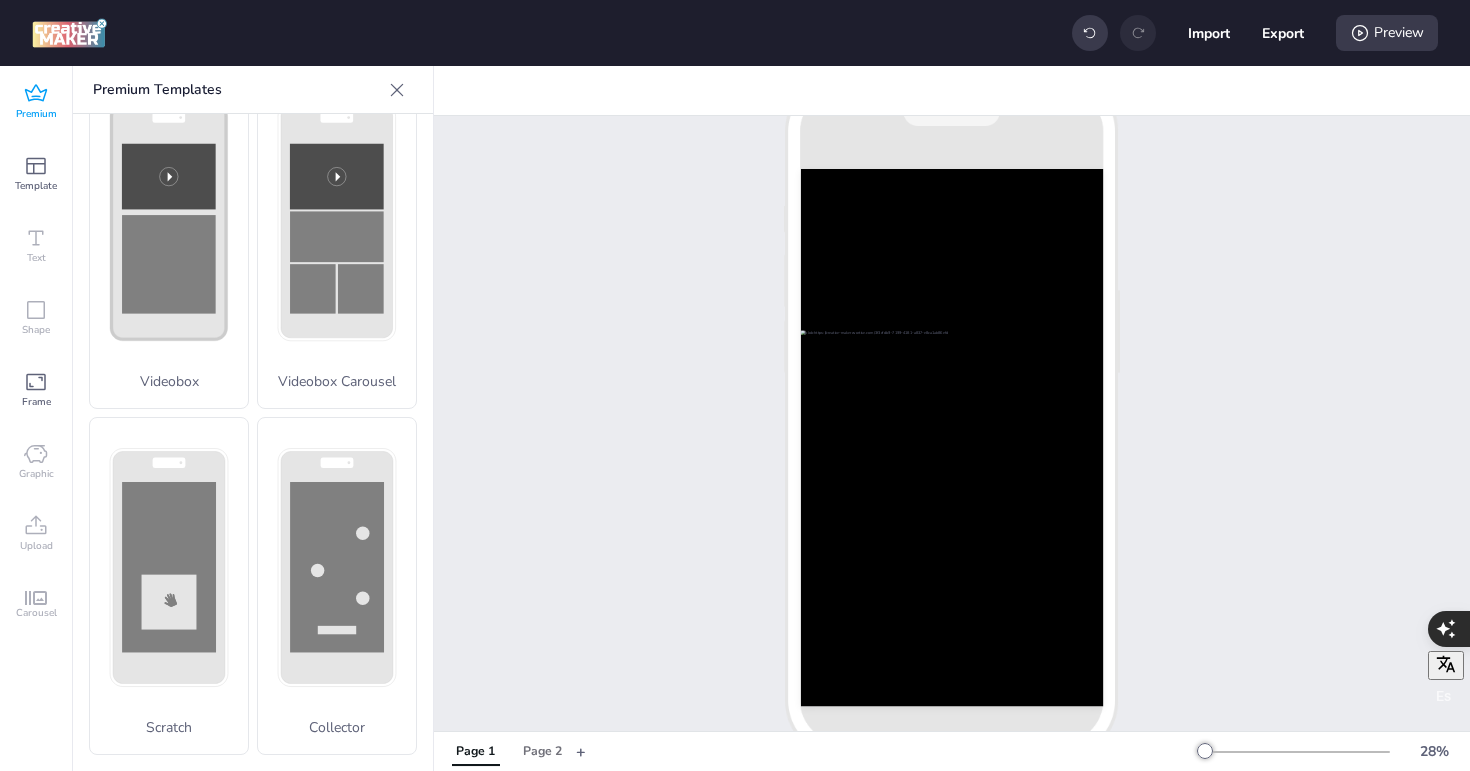 scroll, scrollTop: 78, scrollLeft: 0, axis: vertical 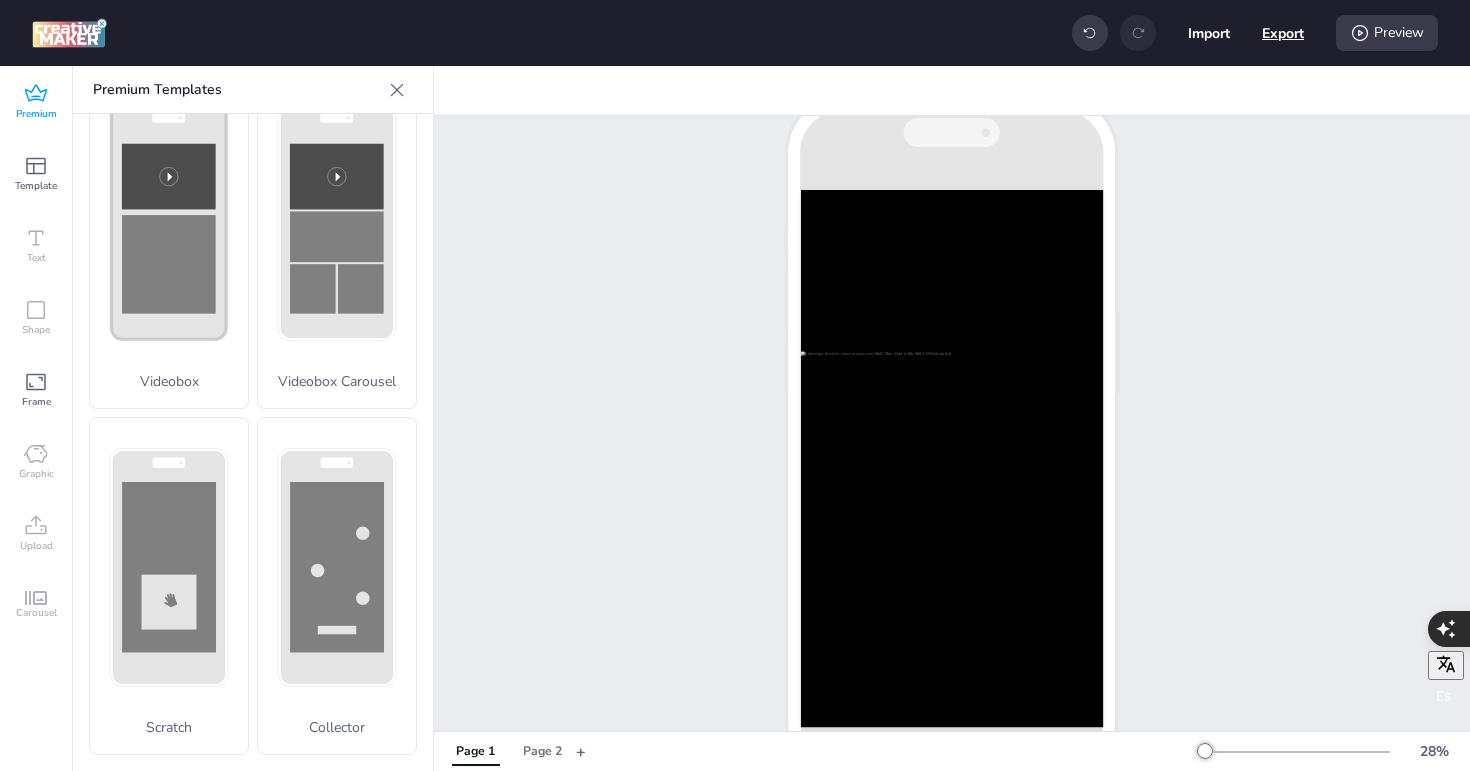 click on "Export" at bounding box center (1283, 33) 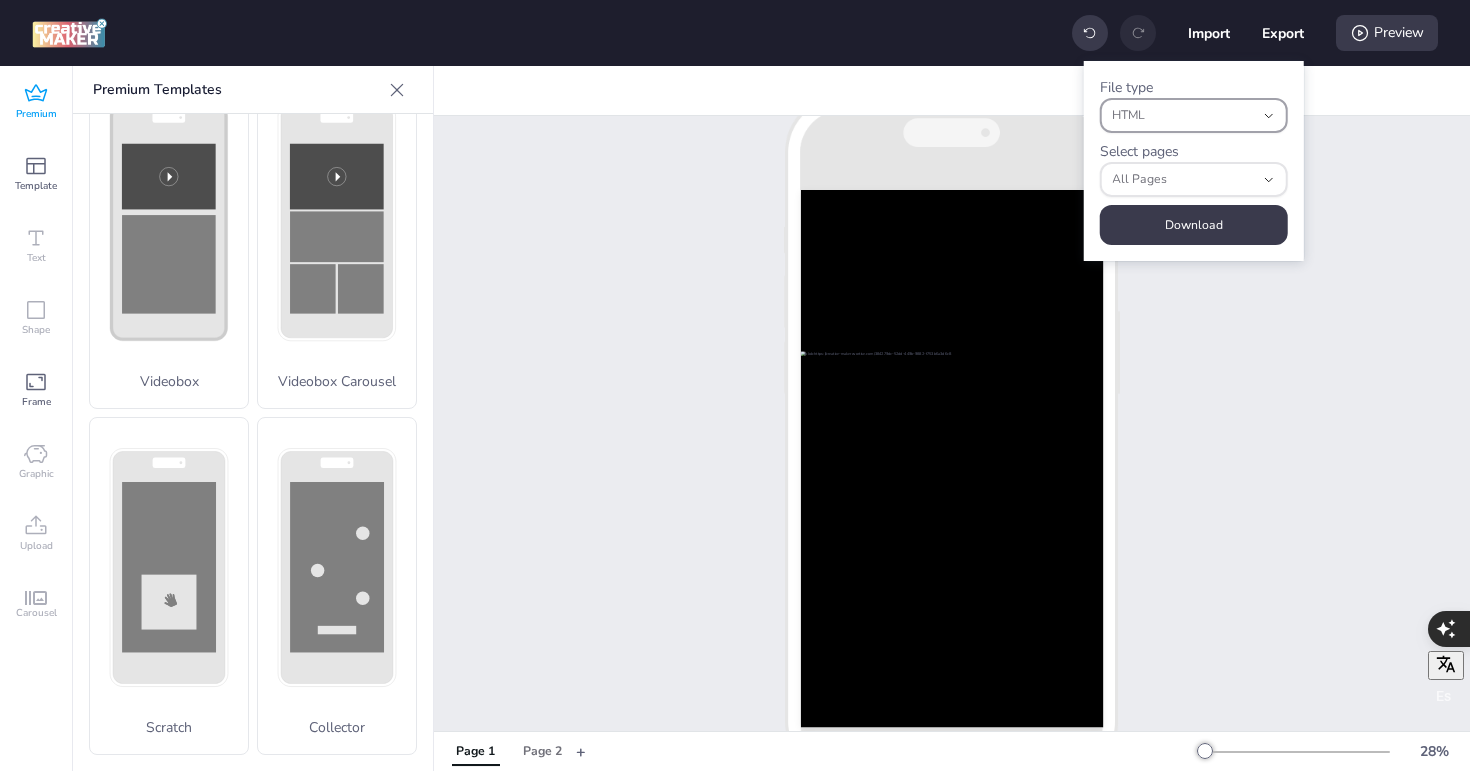 click 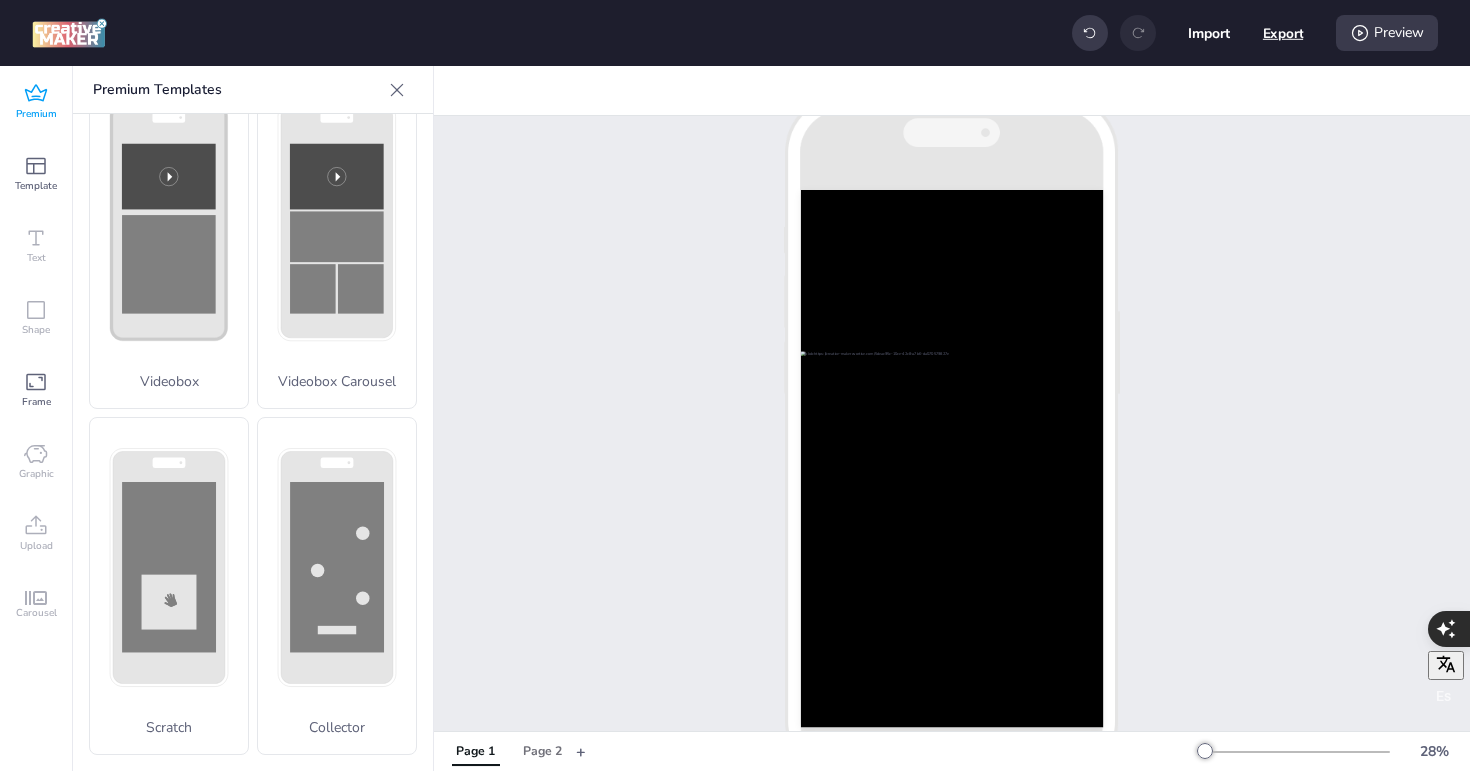 click on "Export" at bounding box center [1283, 33] 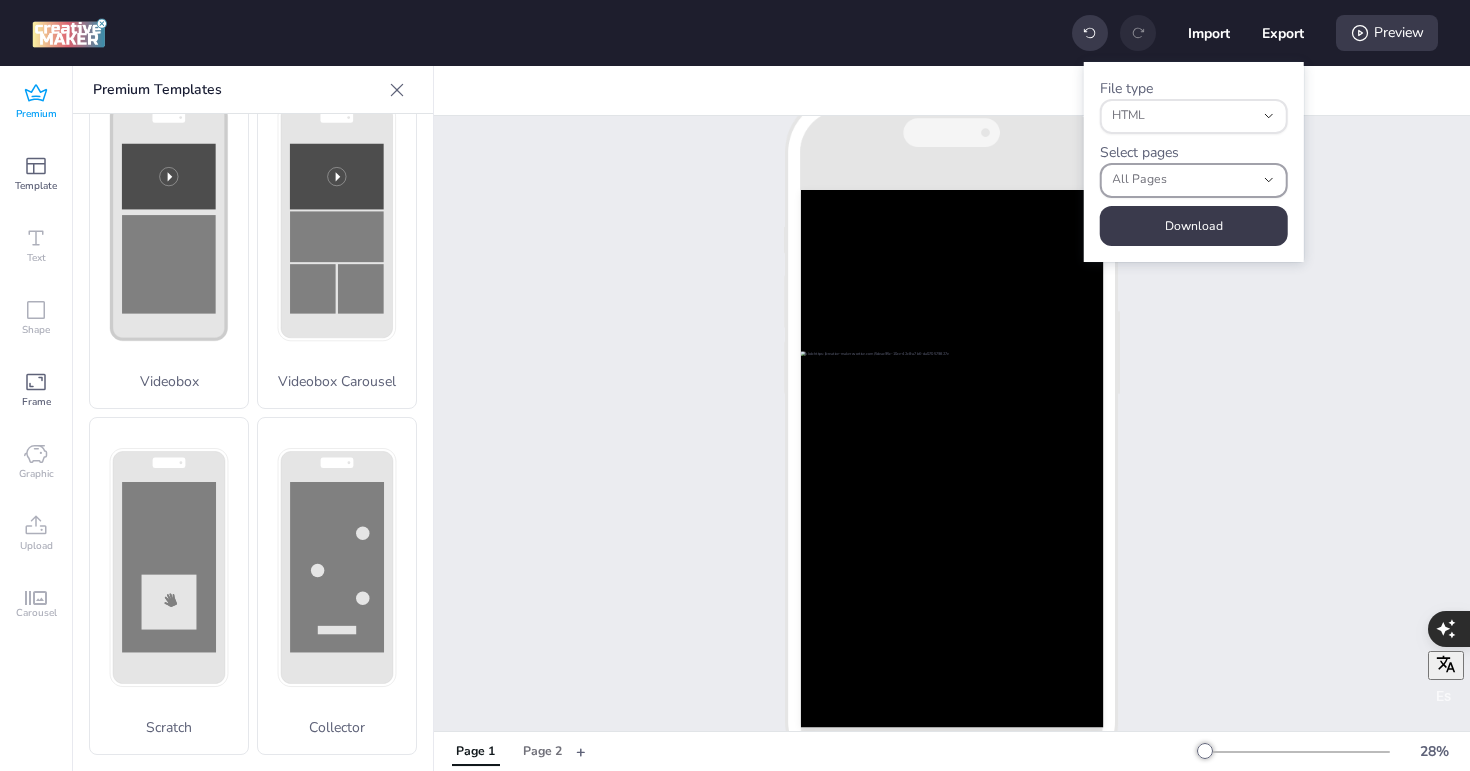 click on "All Pages" at bounding box center [1194, 180] 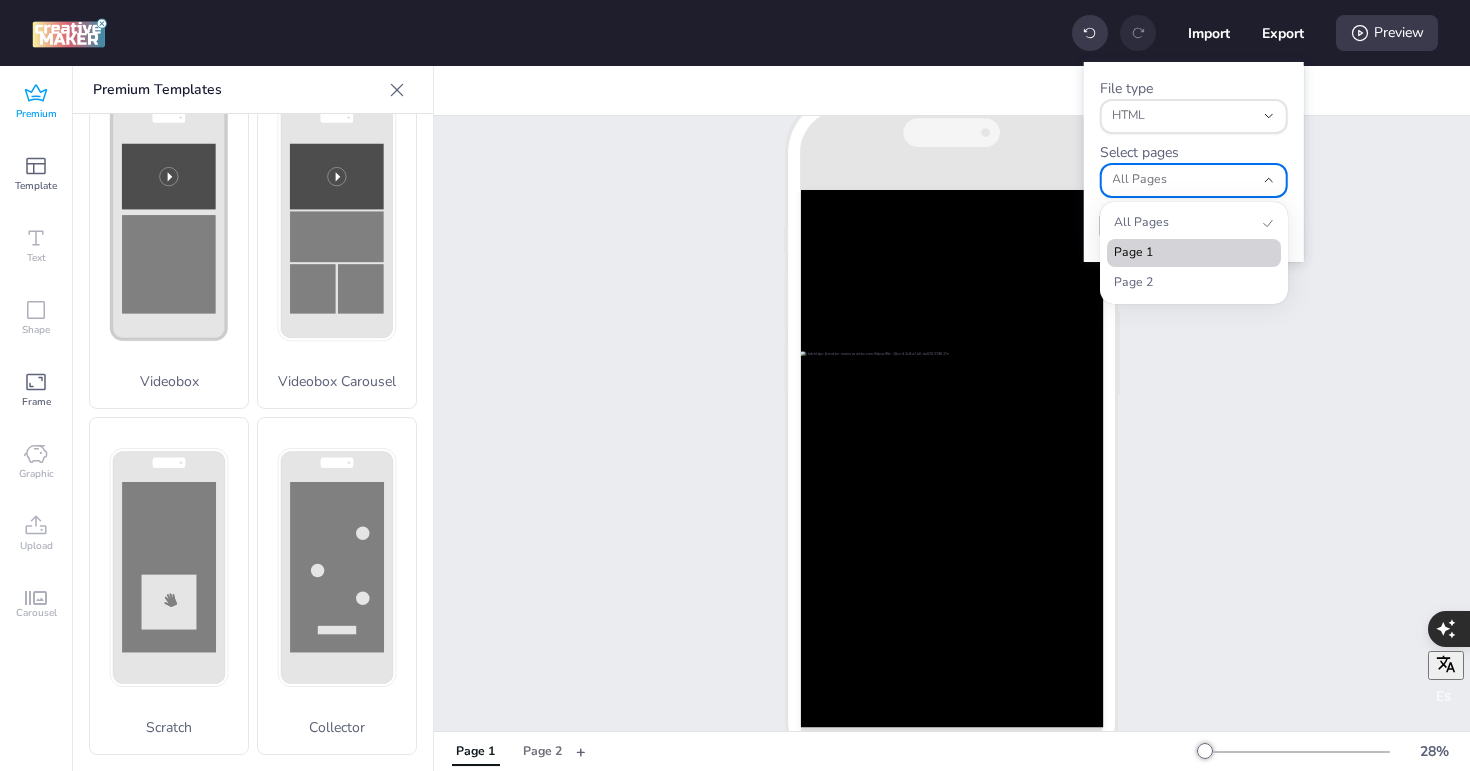 click on "Page 1" at bounding box center [1185, 253] 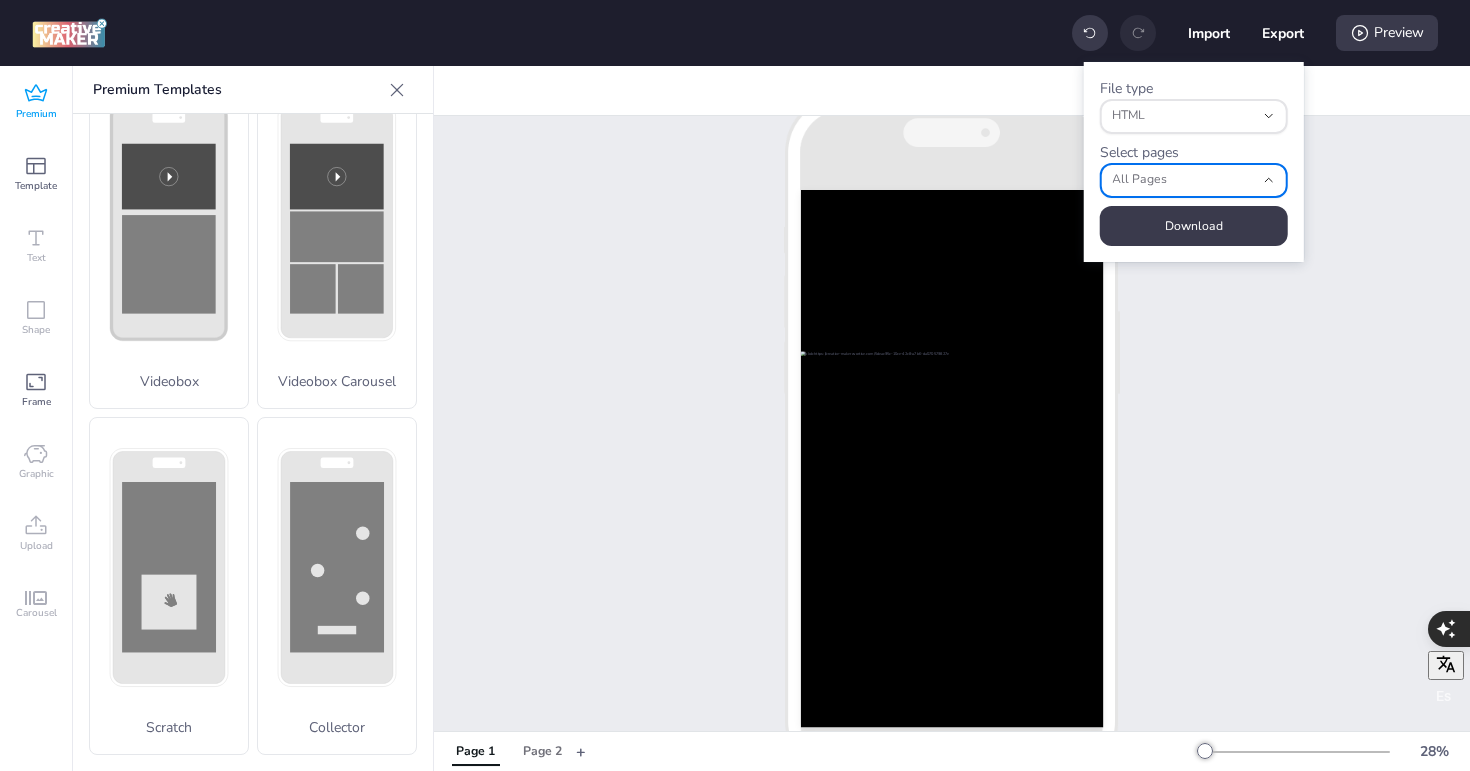 type on "0" 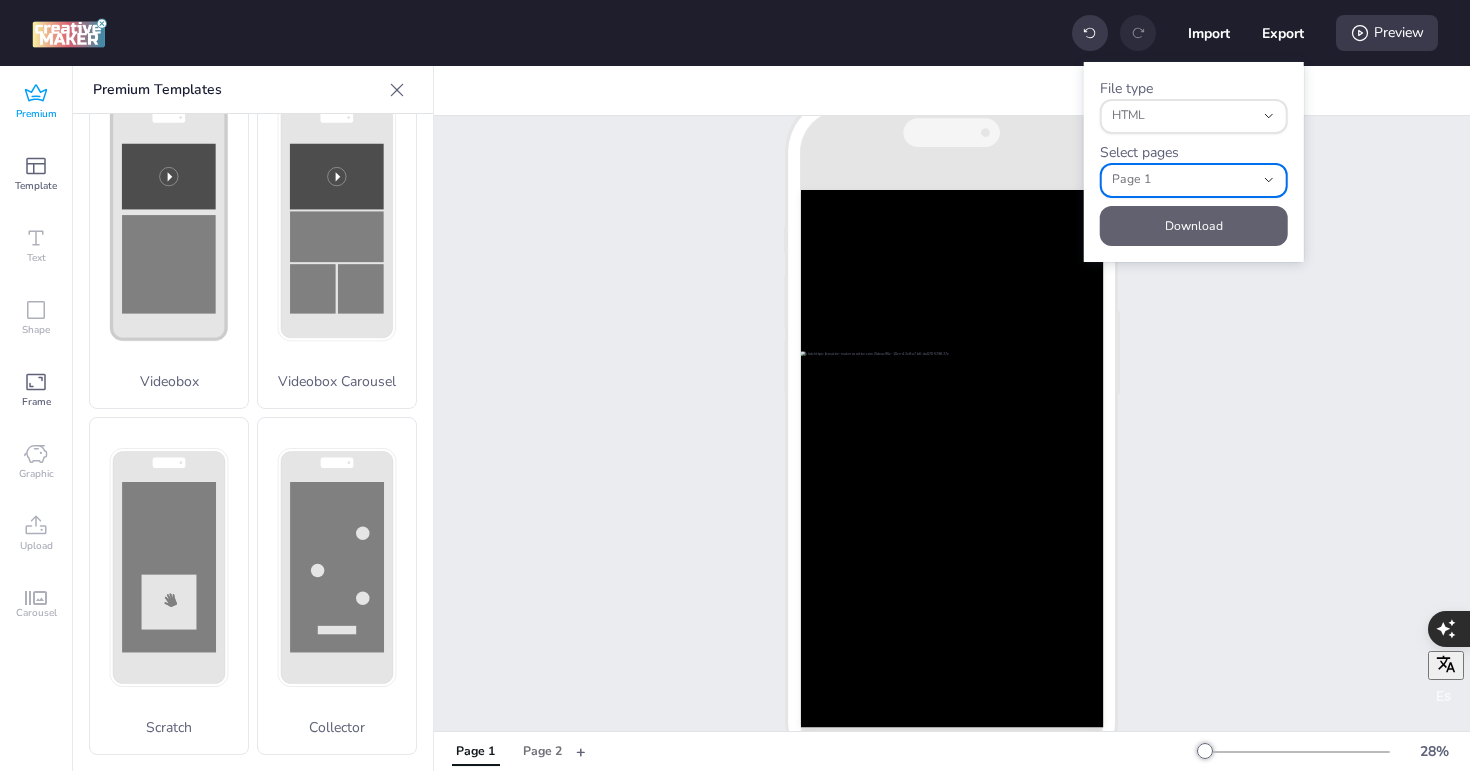 click on "Download" at bounding box center (1194, 226) 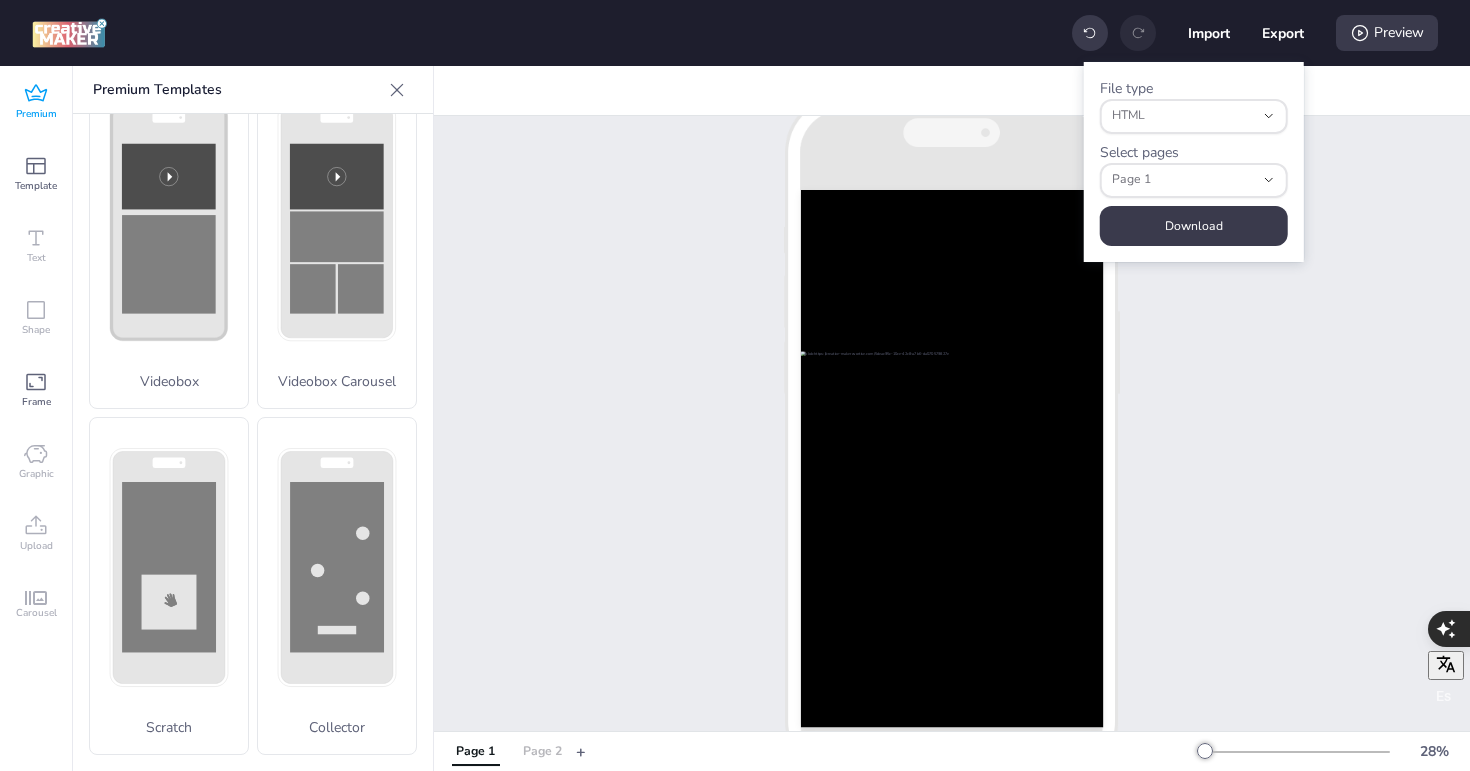 click on "Page 2" at bounding box center [542, 752] 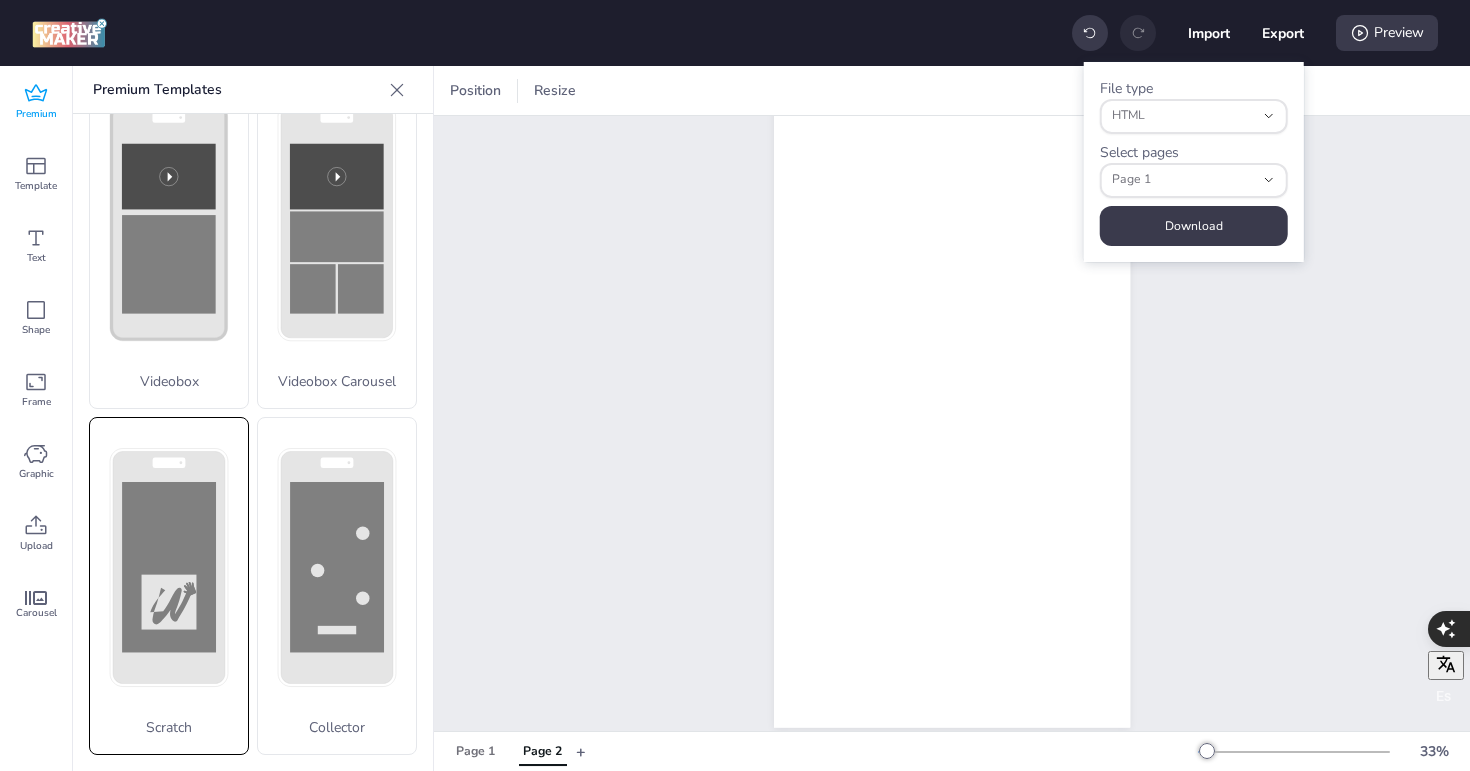 click 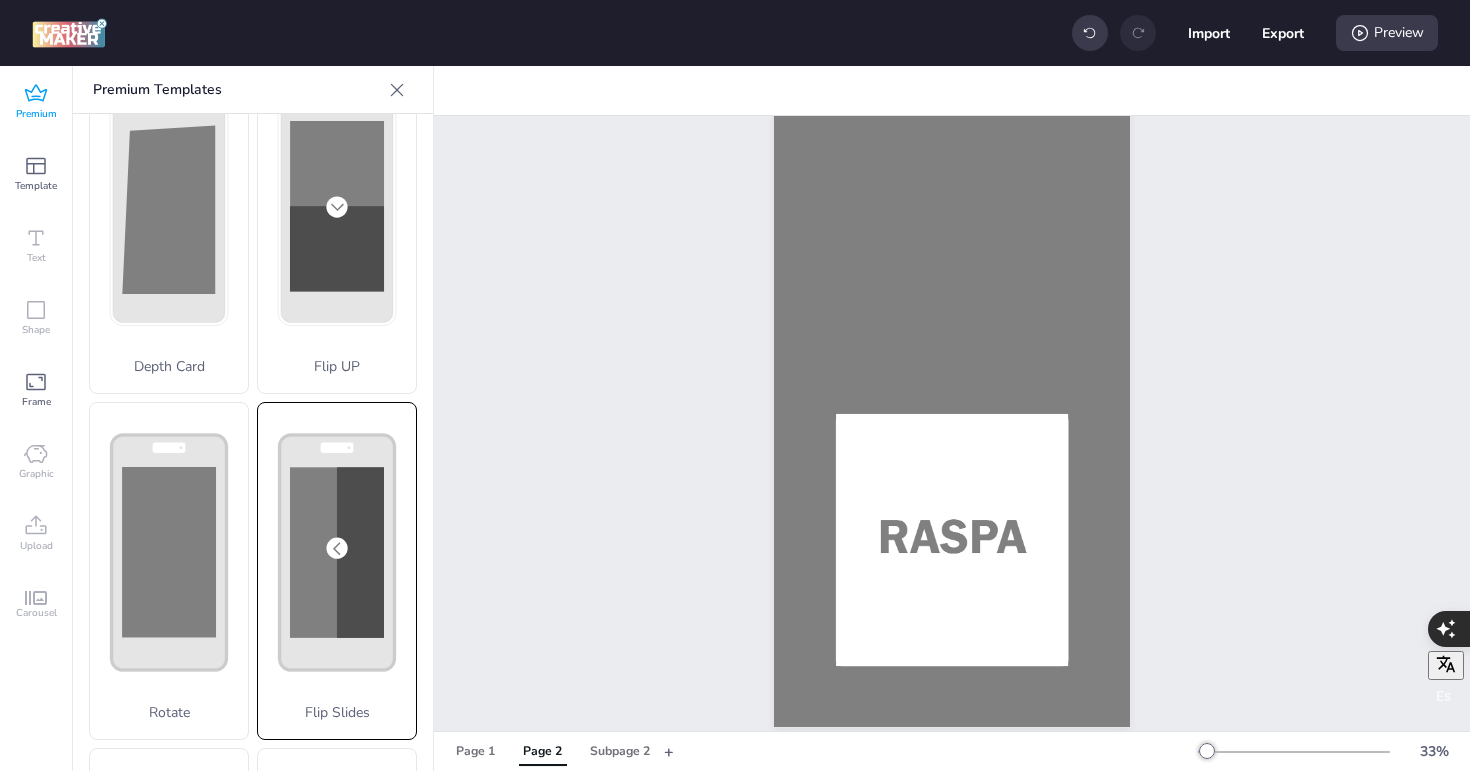 scroll, scrollTop: 66, scrollLeft: 0, axis: vertical 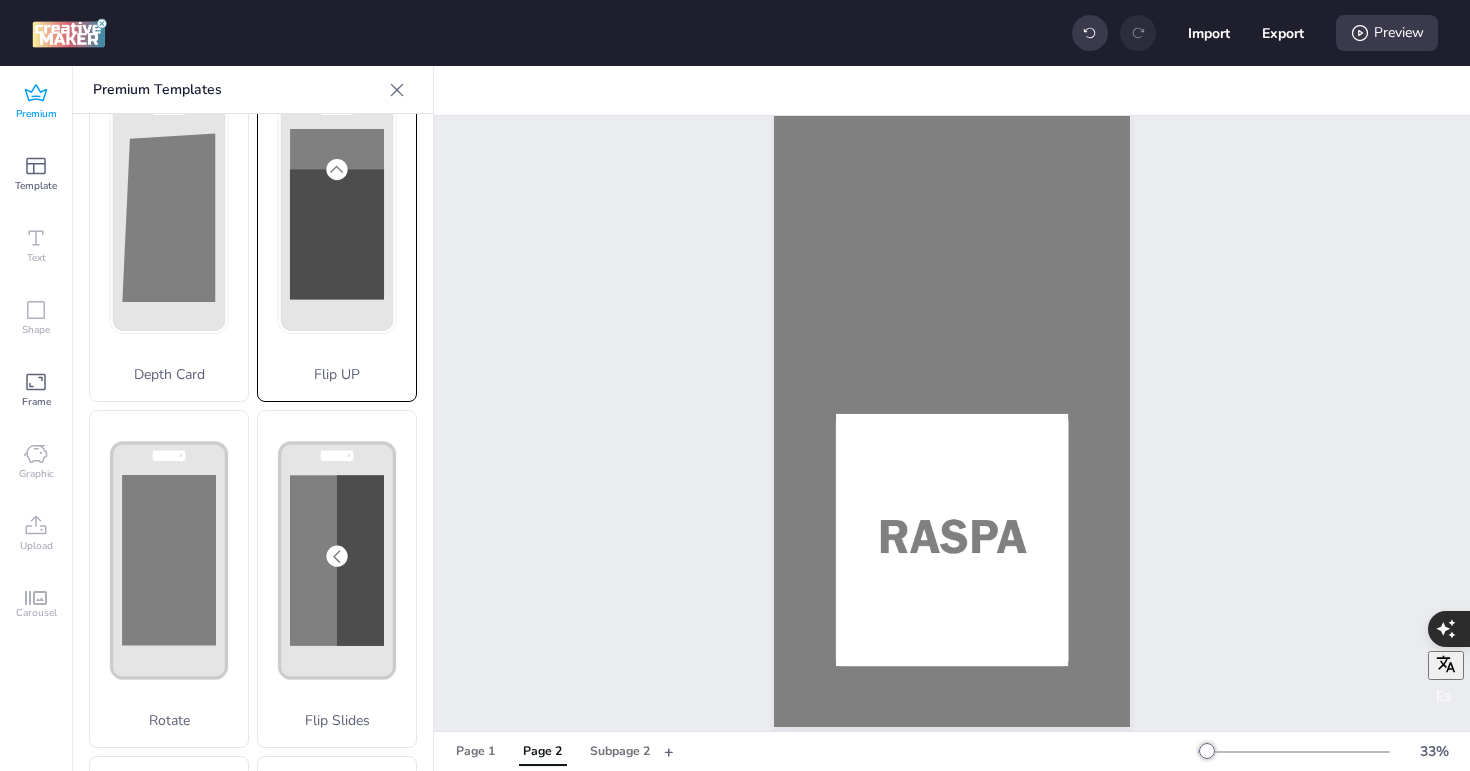 click 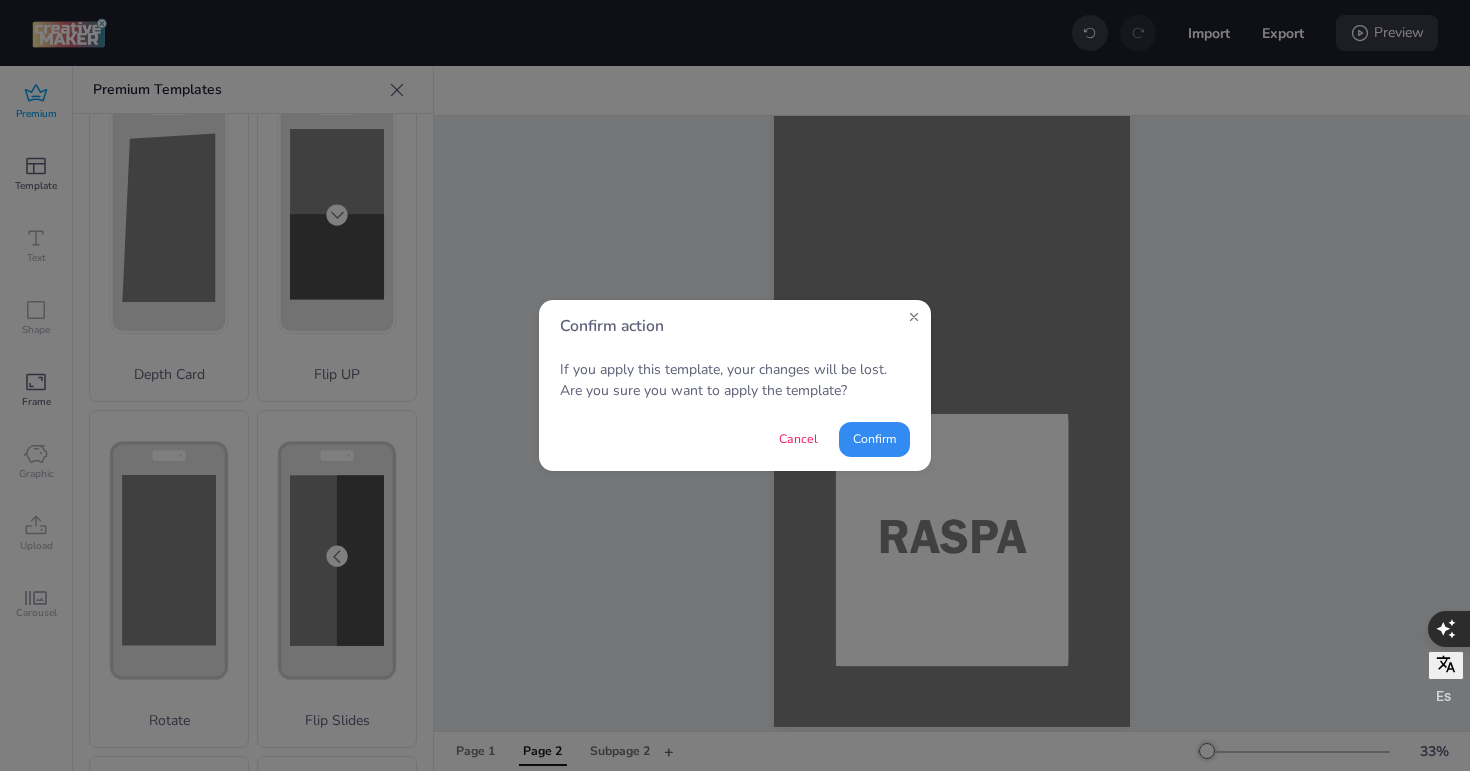 click on "Confirm" at bounding box center [874, 439] 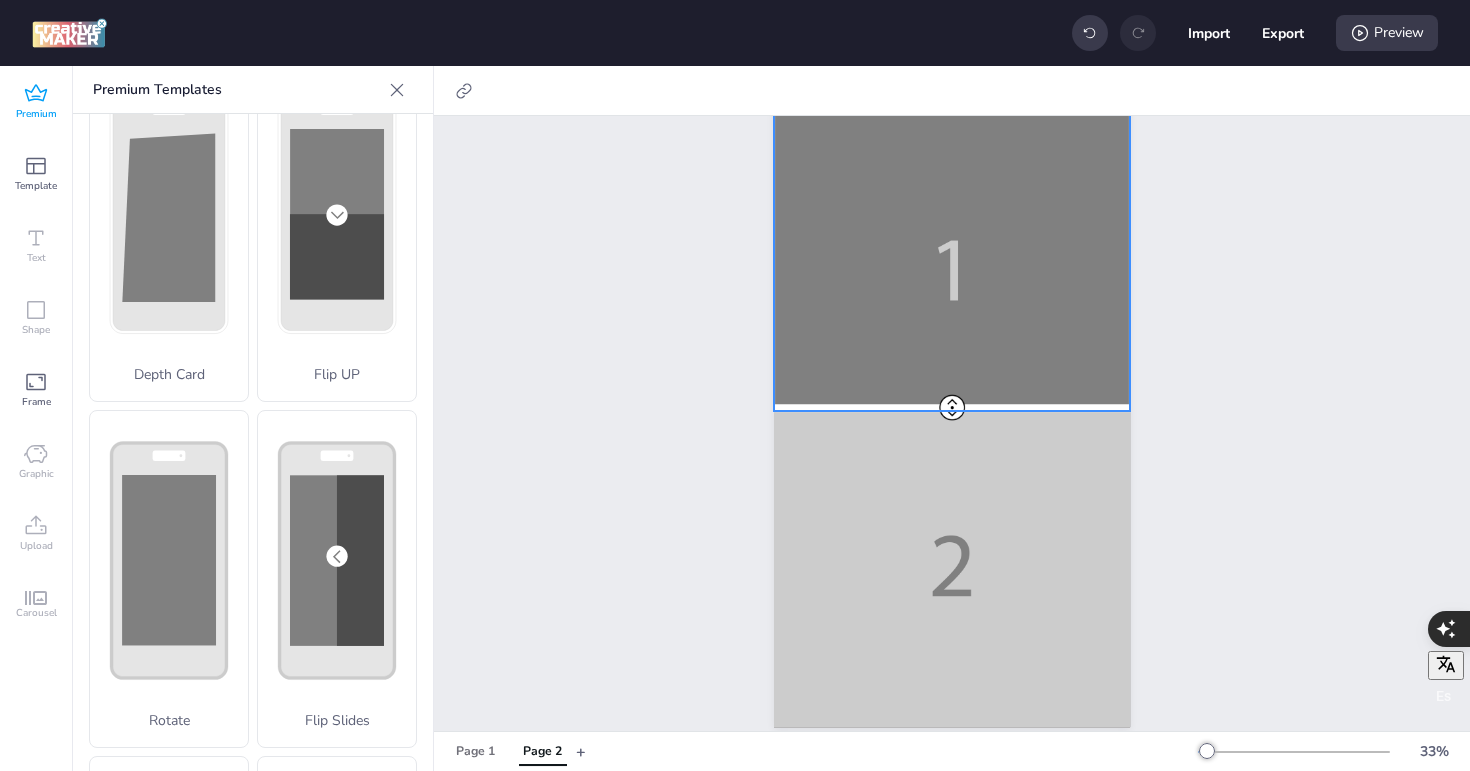click at bounding box center [952, 411] 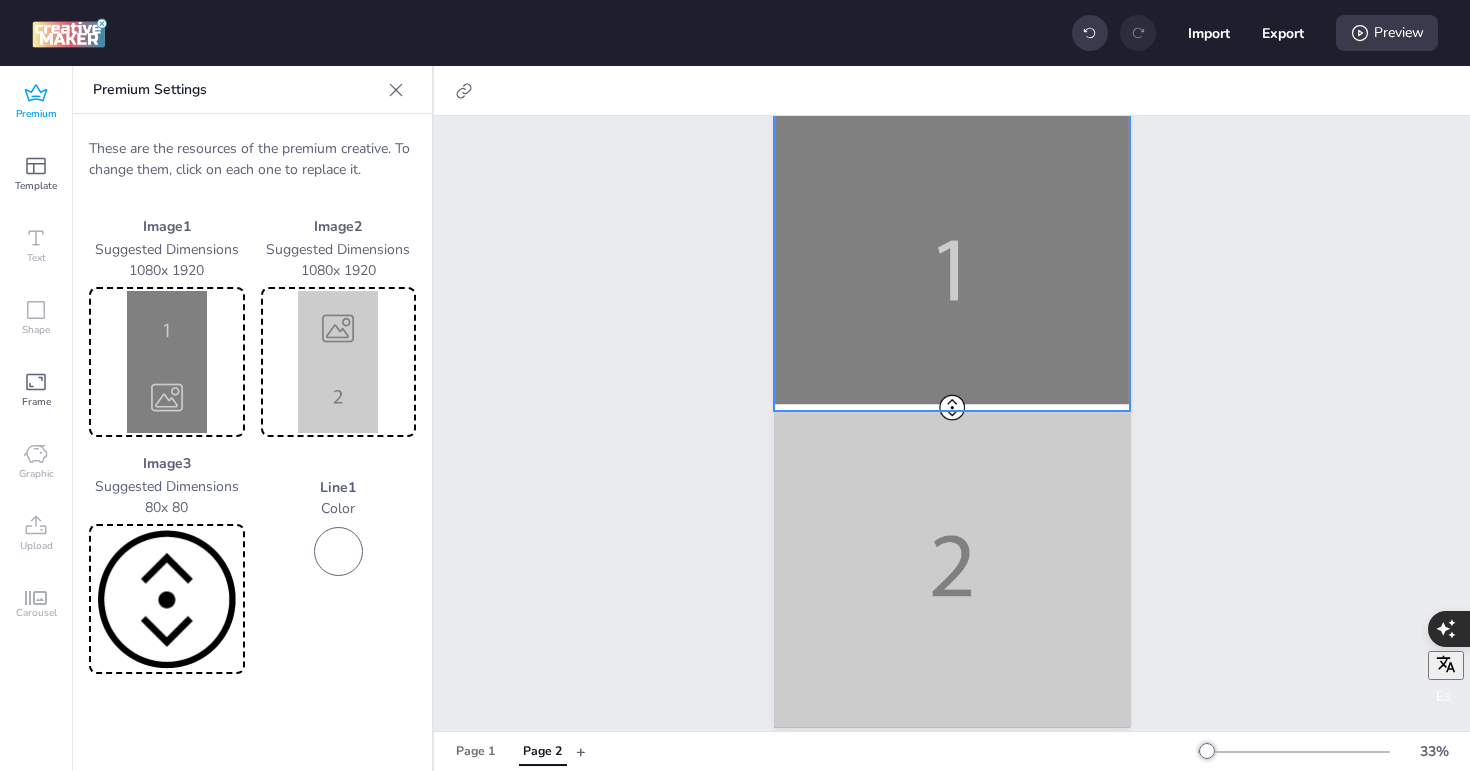 click at bounding box center (167, 362) 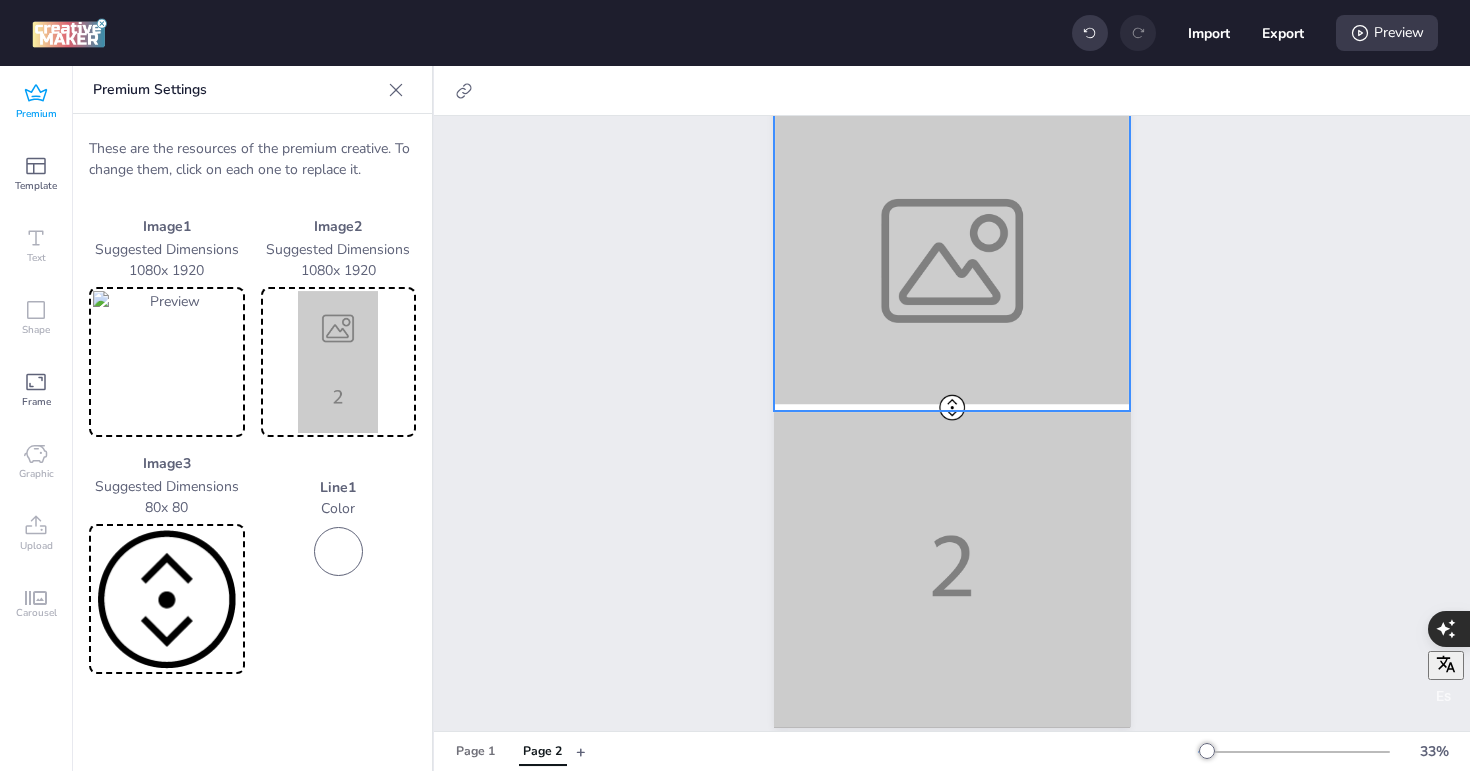 click at bounding box center [339, 362] 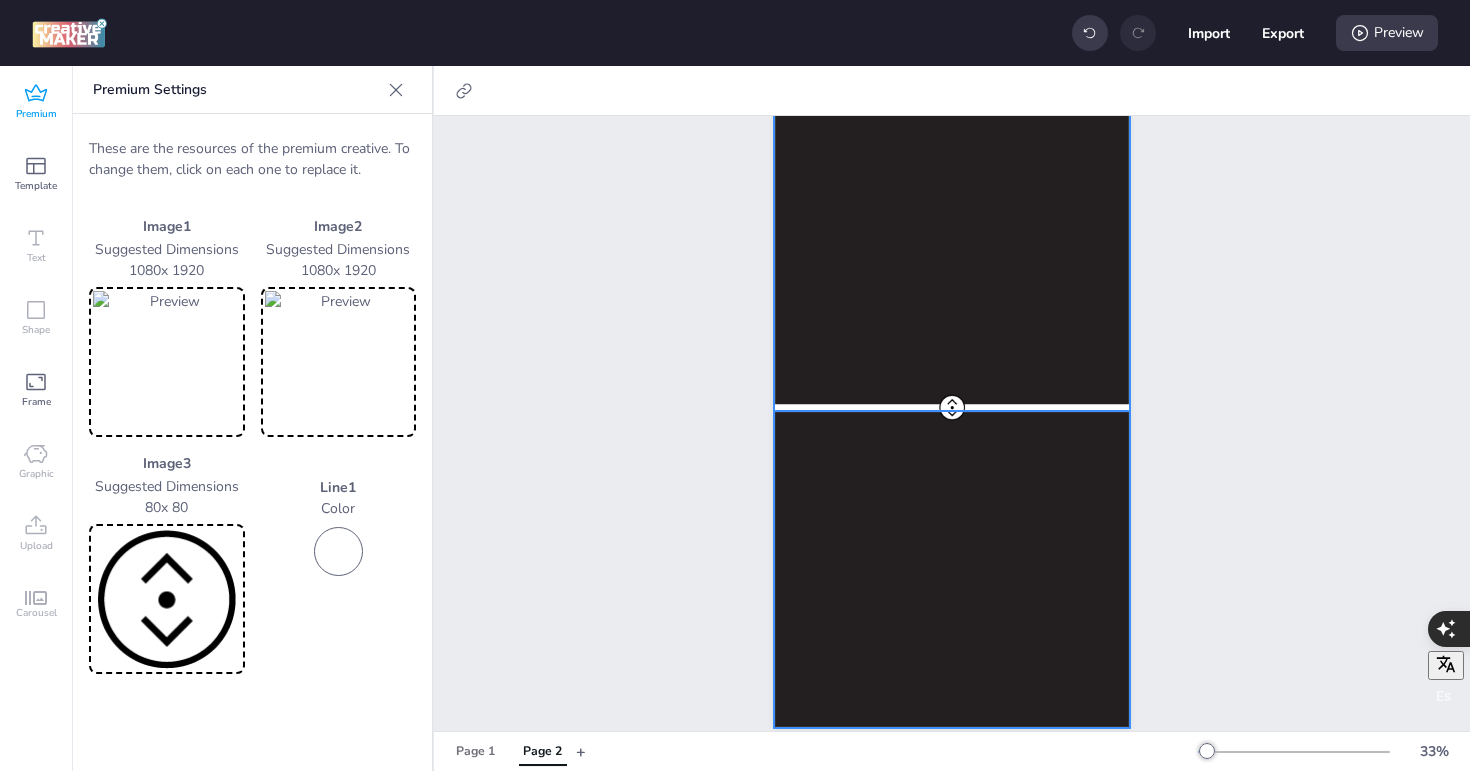 drag, startPoint x: 951, startPoint y: 404, endPoint x: 952, endPoint y: 497, distance: 93.00538 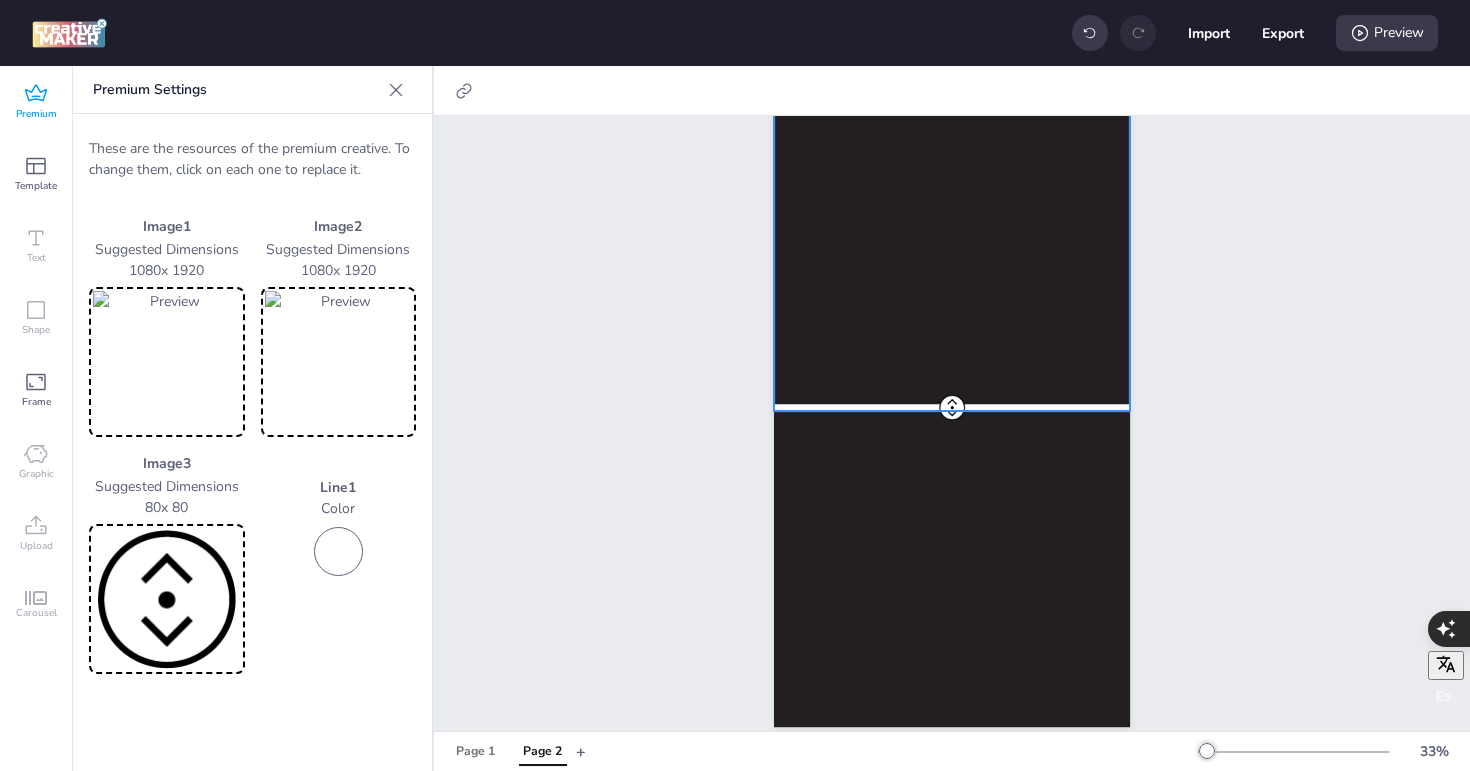 click at bounding box center [338, 551] 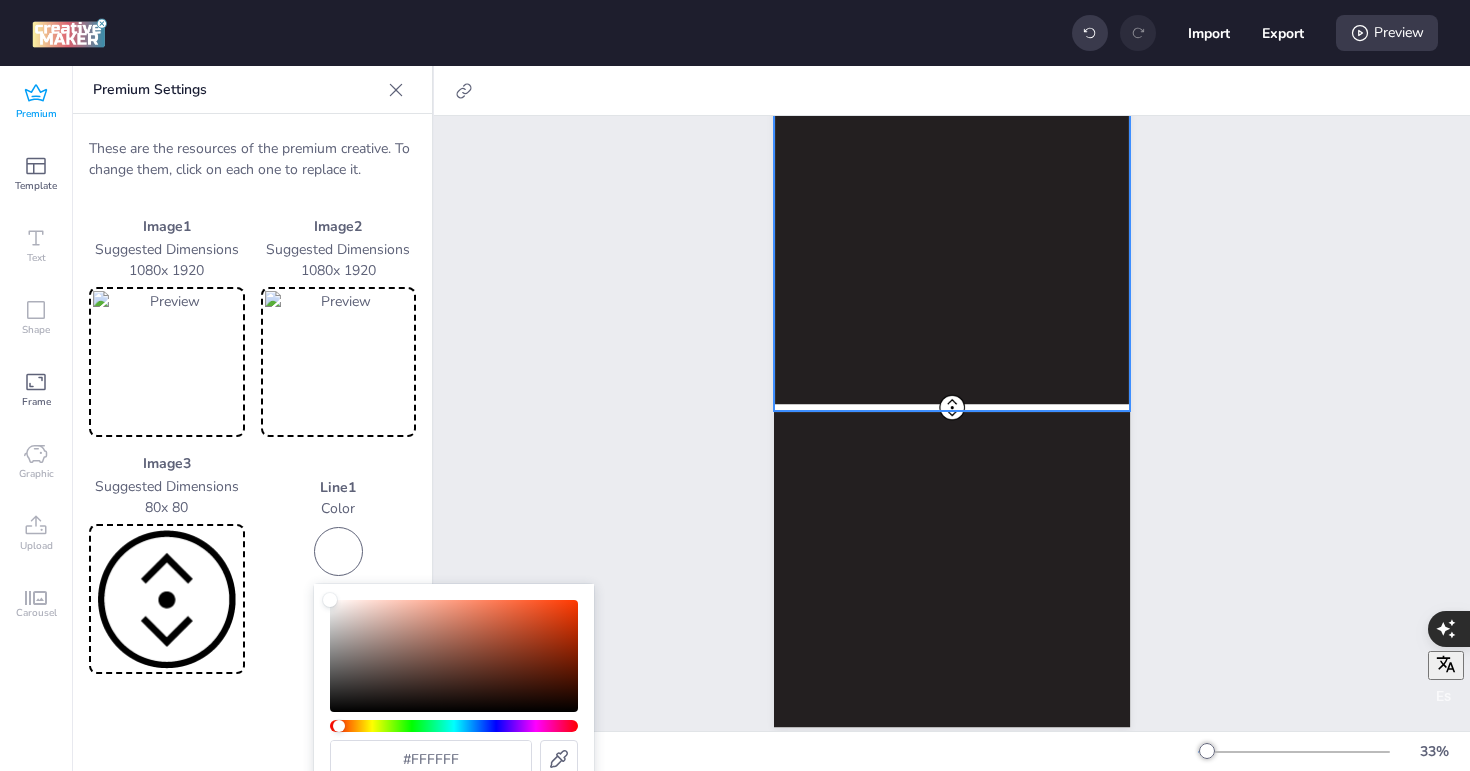 click at bounding box center [454, 726] 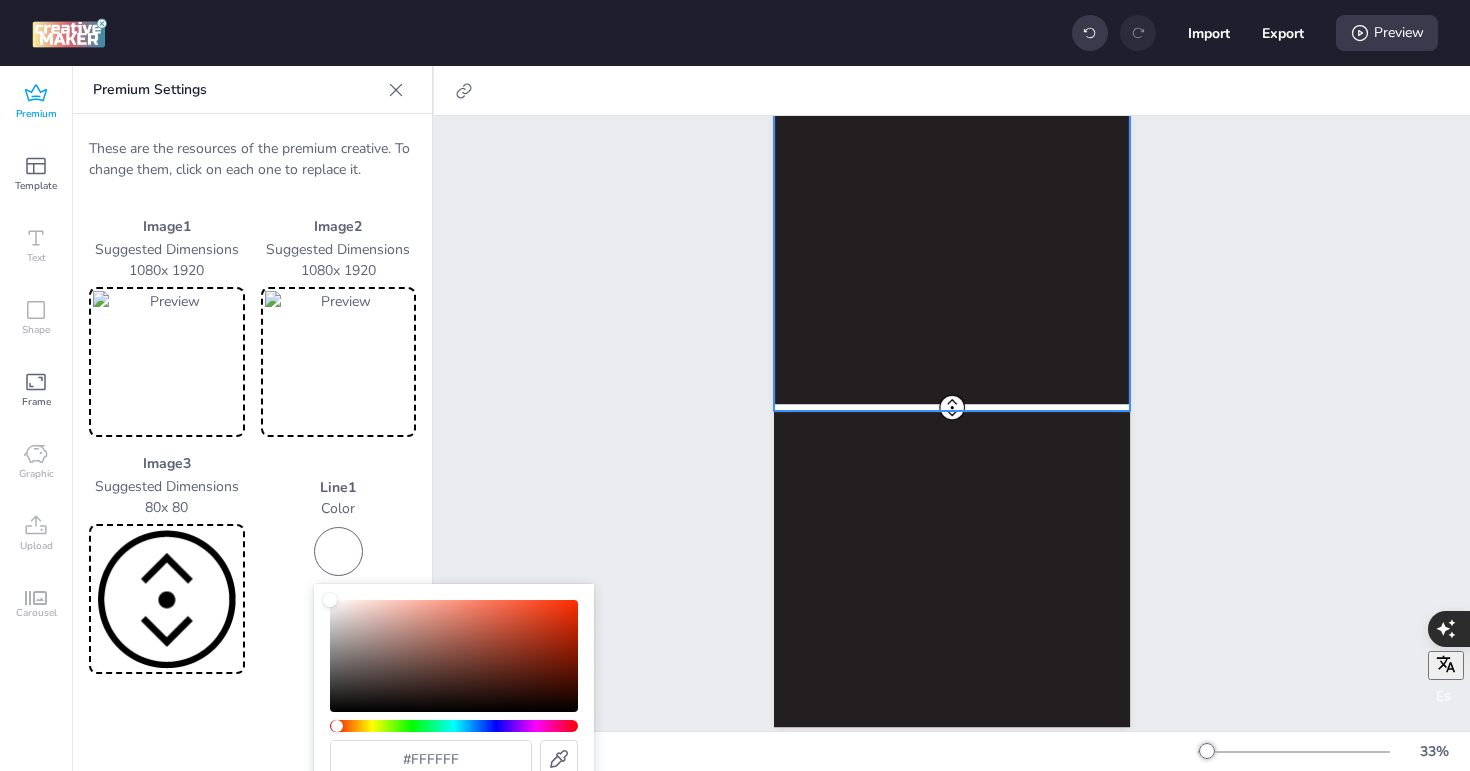 click at bounding box center (337, 726) 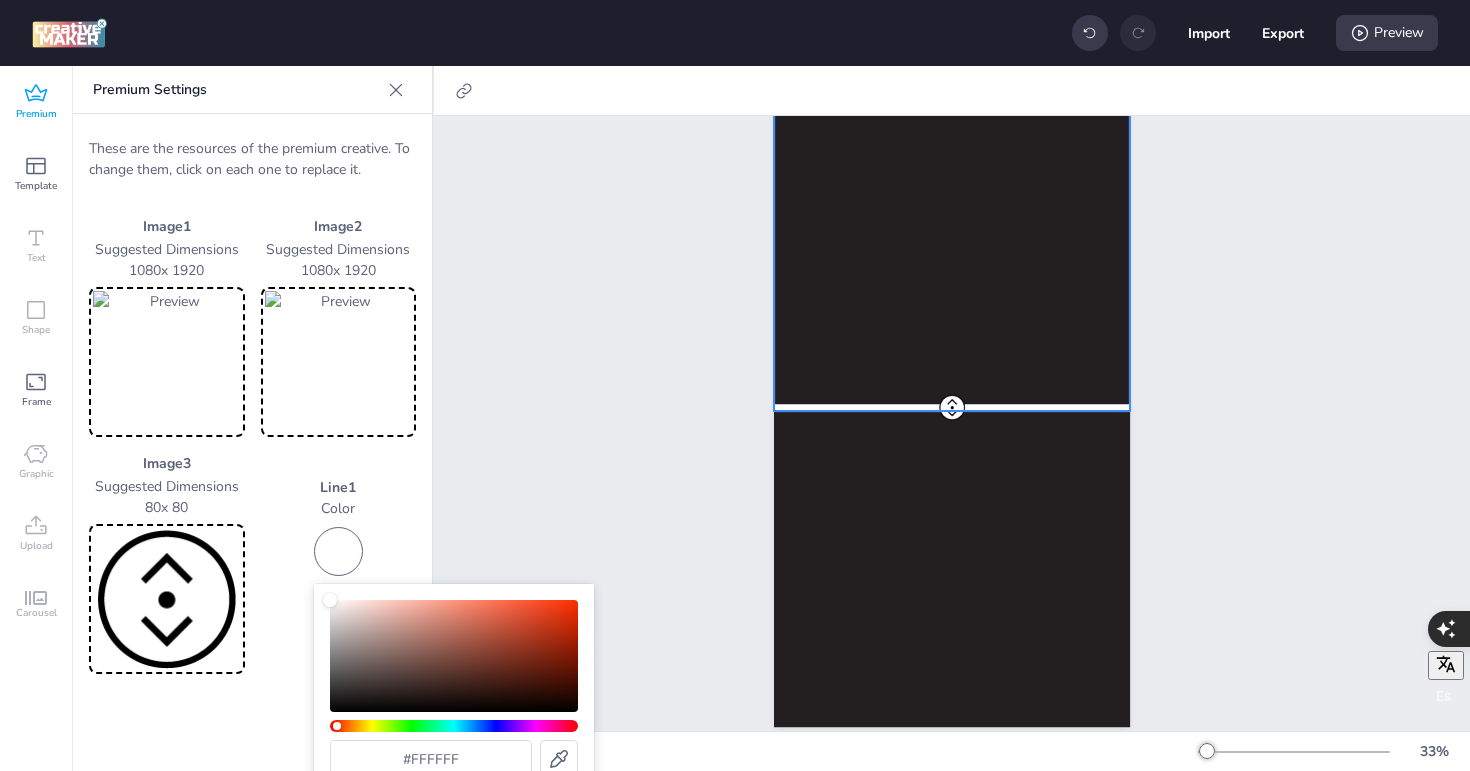 click at bounding box center [167, 599] 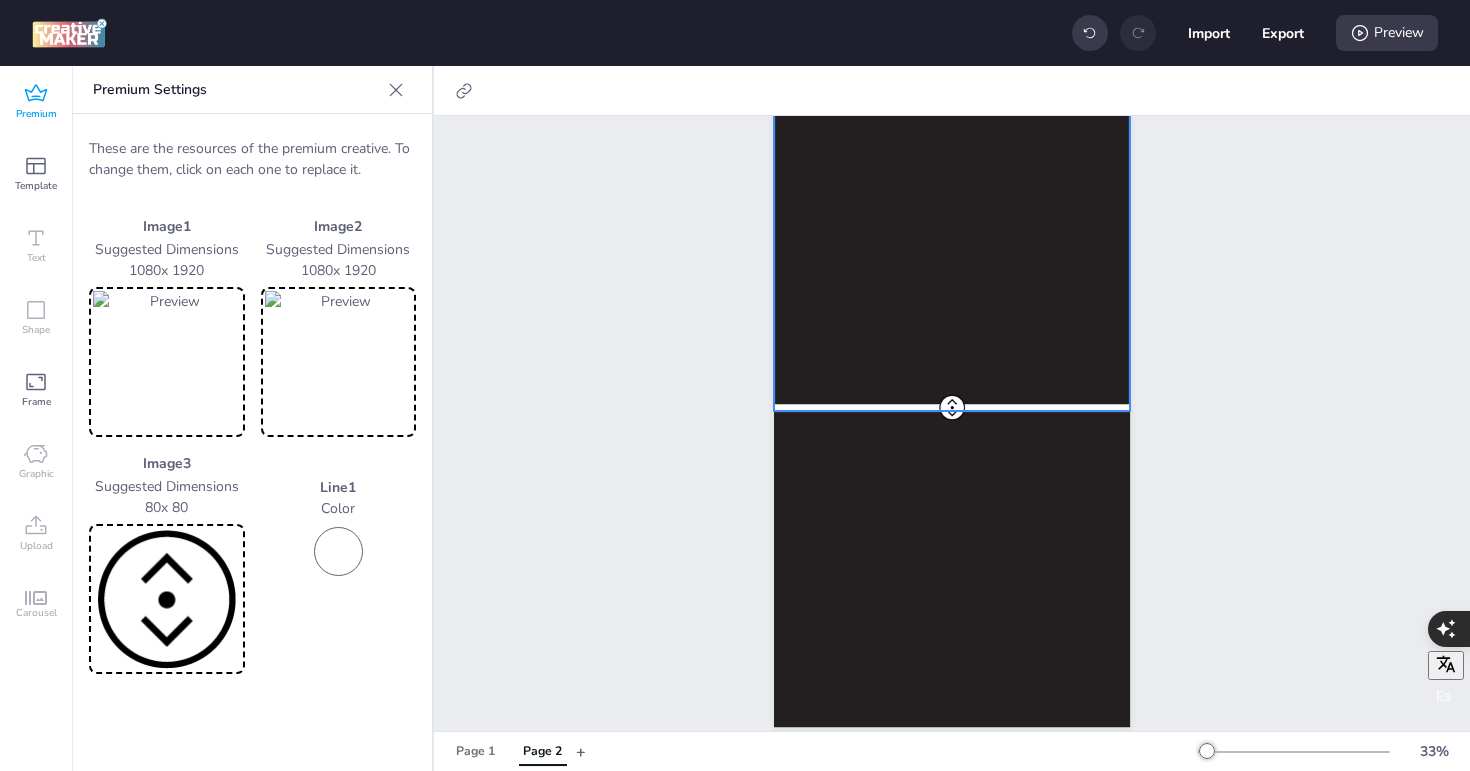 scroll, scrollTop: 0, scrollLeft: 0, axis: both 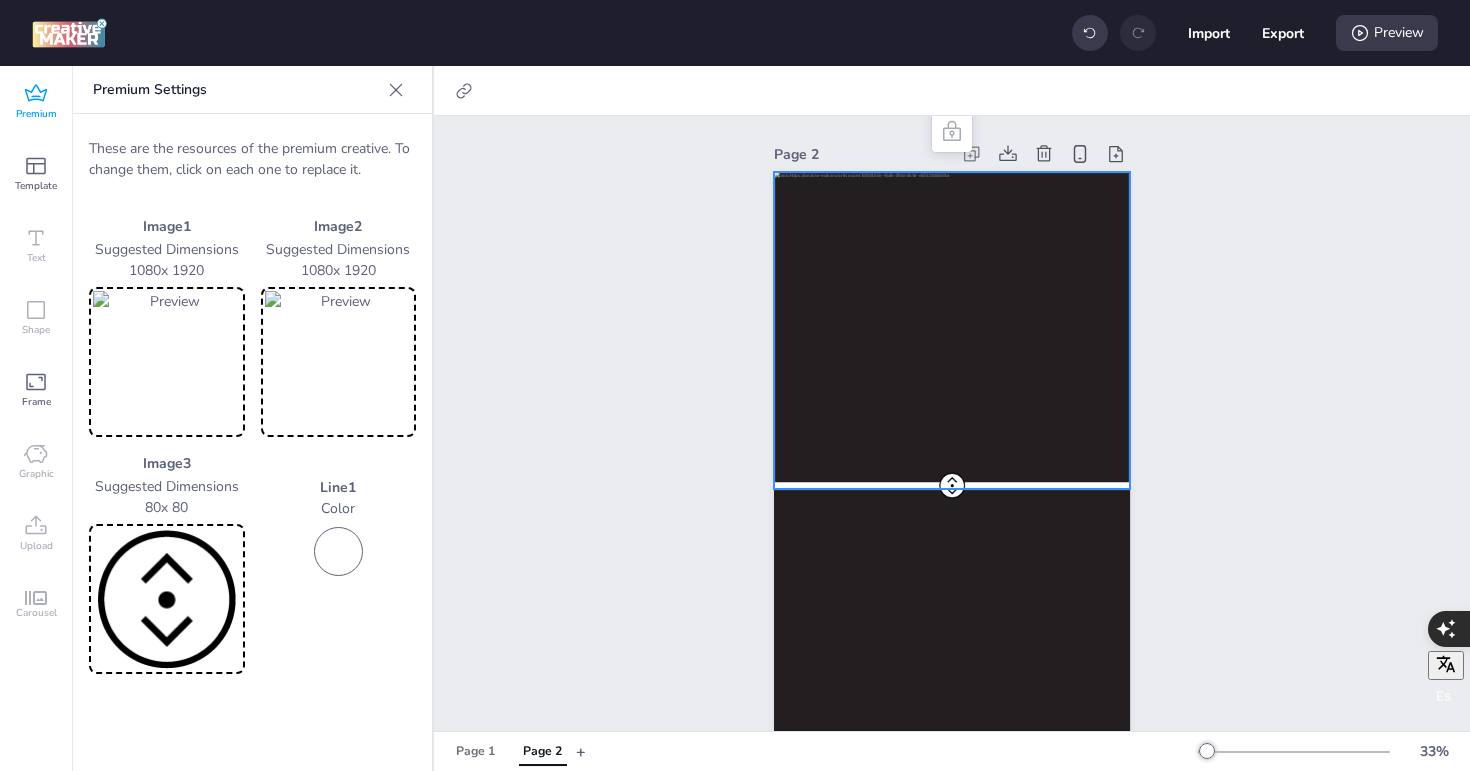 drag, startPoint x: 953, startPoint y: 479, endPoint x: 953, endPoint y: 427, distance: 52 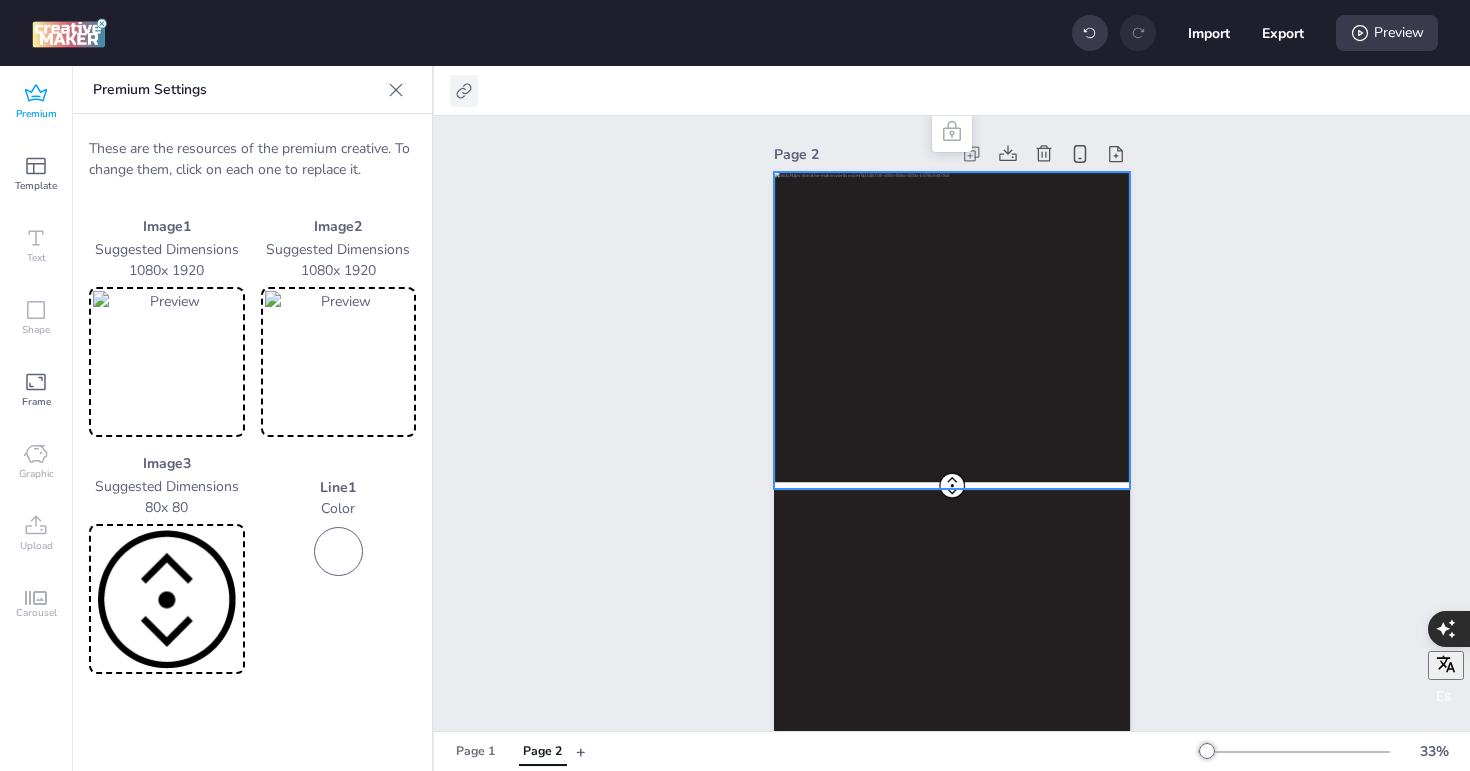 click 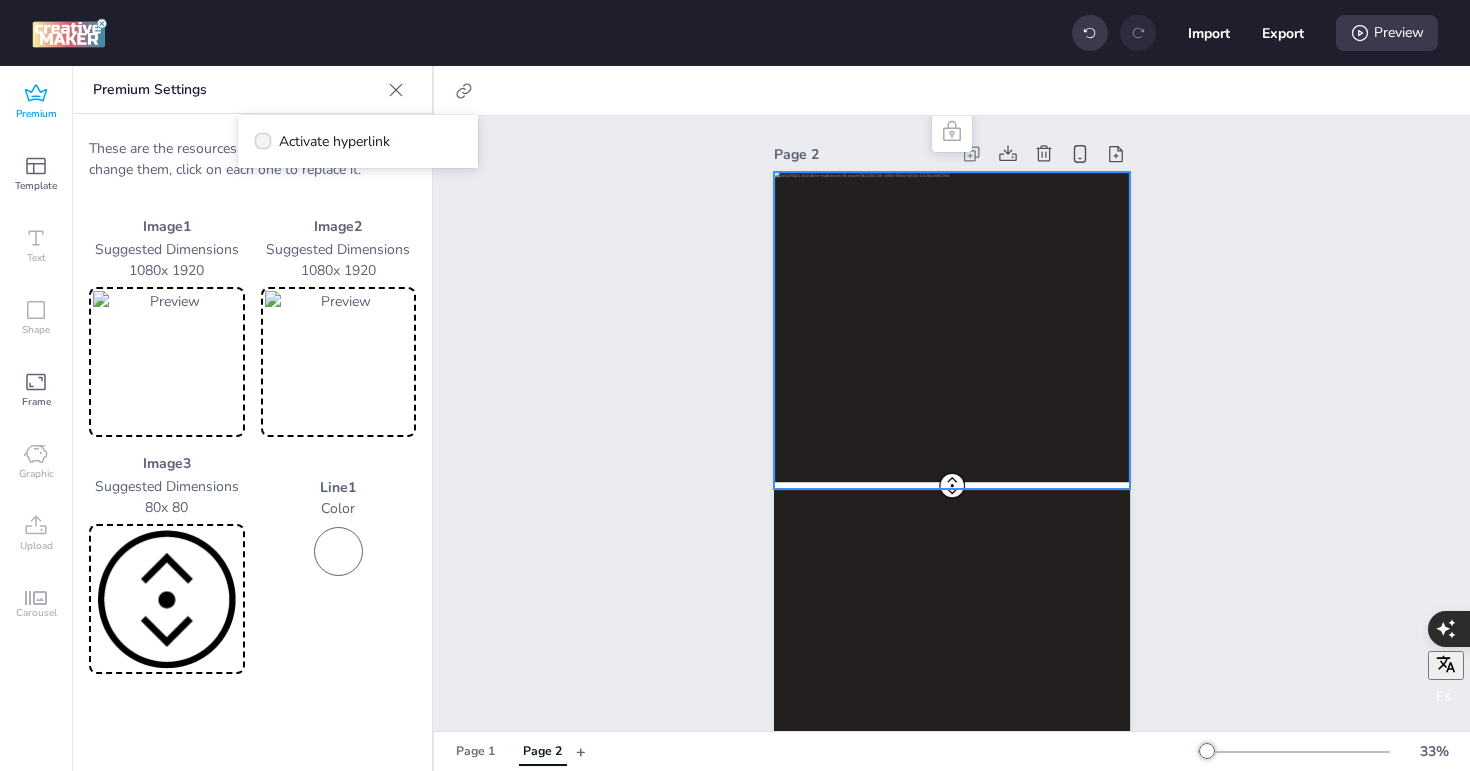 click 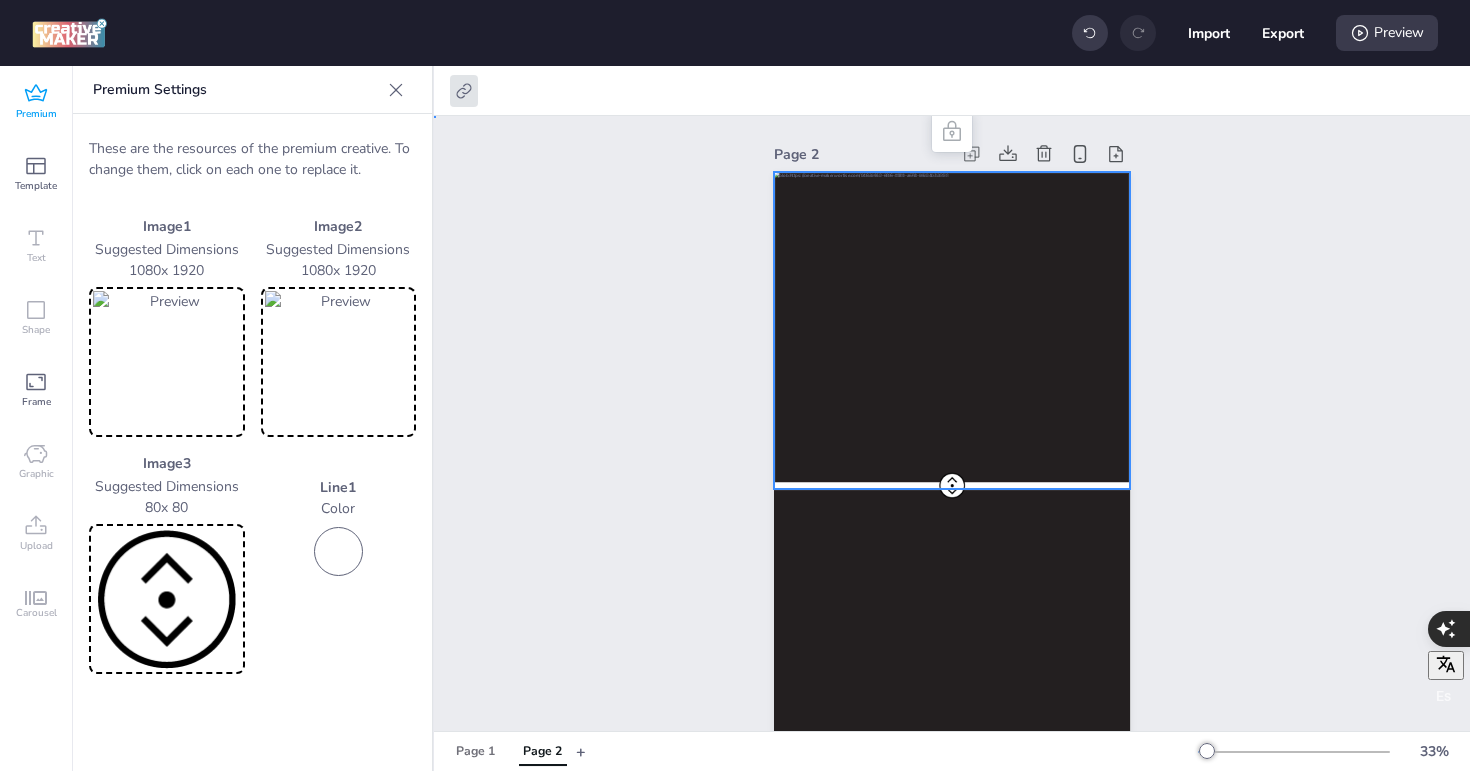 click on "Page 2" at bounding box center [952, 473] 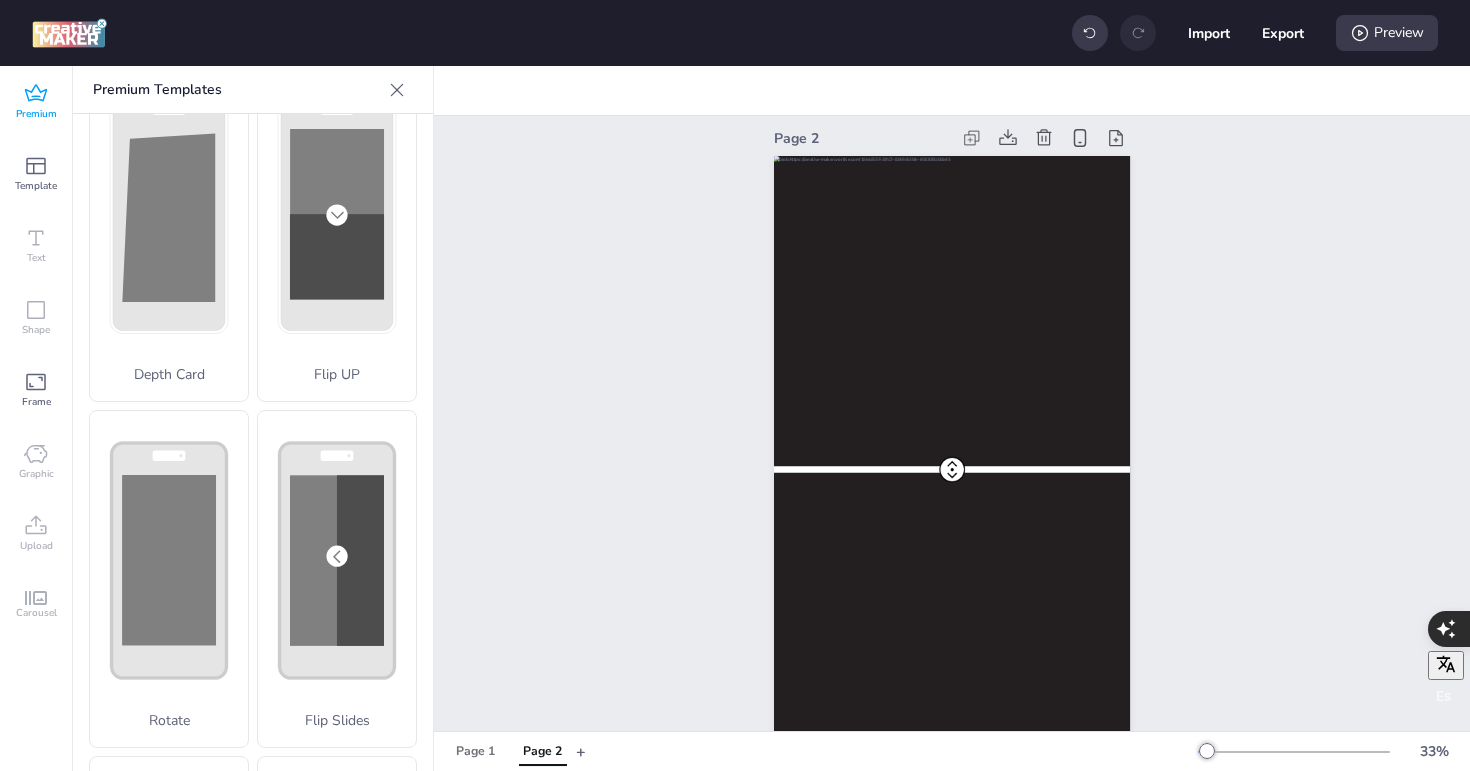 scroll, scrollTop: 0, scrollLeft: 0, axis: both 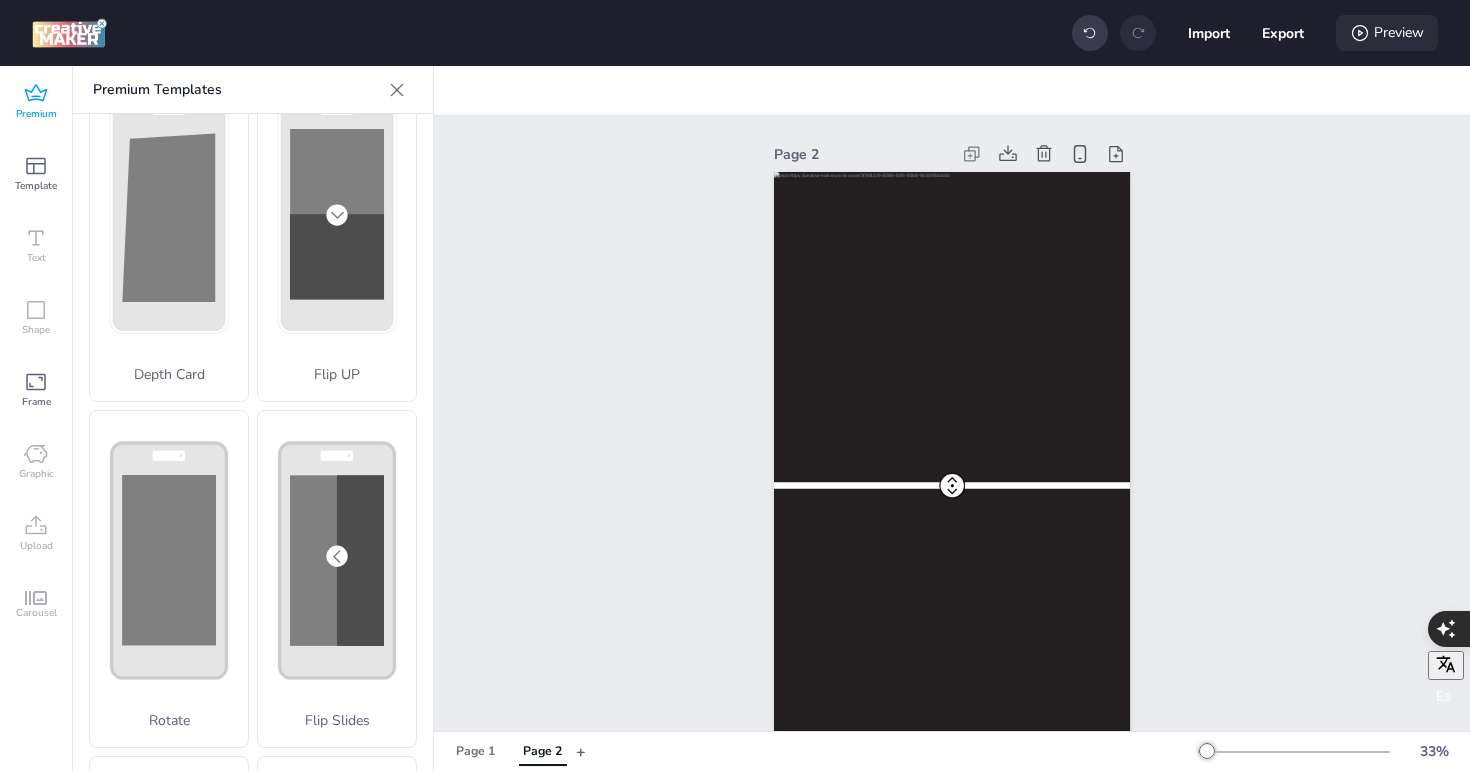 click on "Preview" at bounding box center [1387, 33] 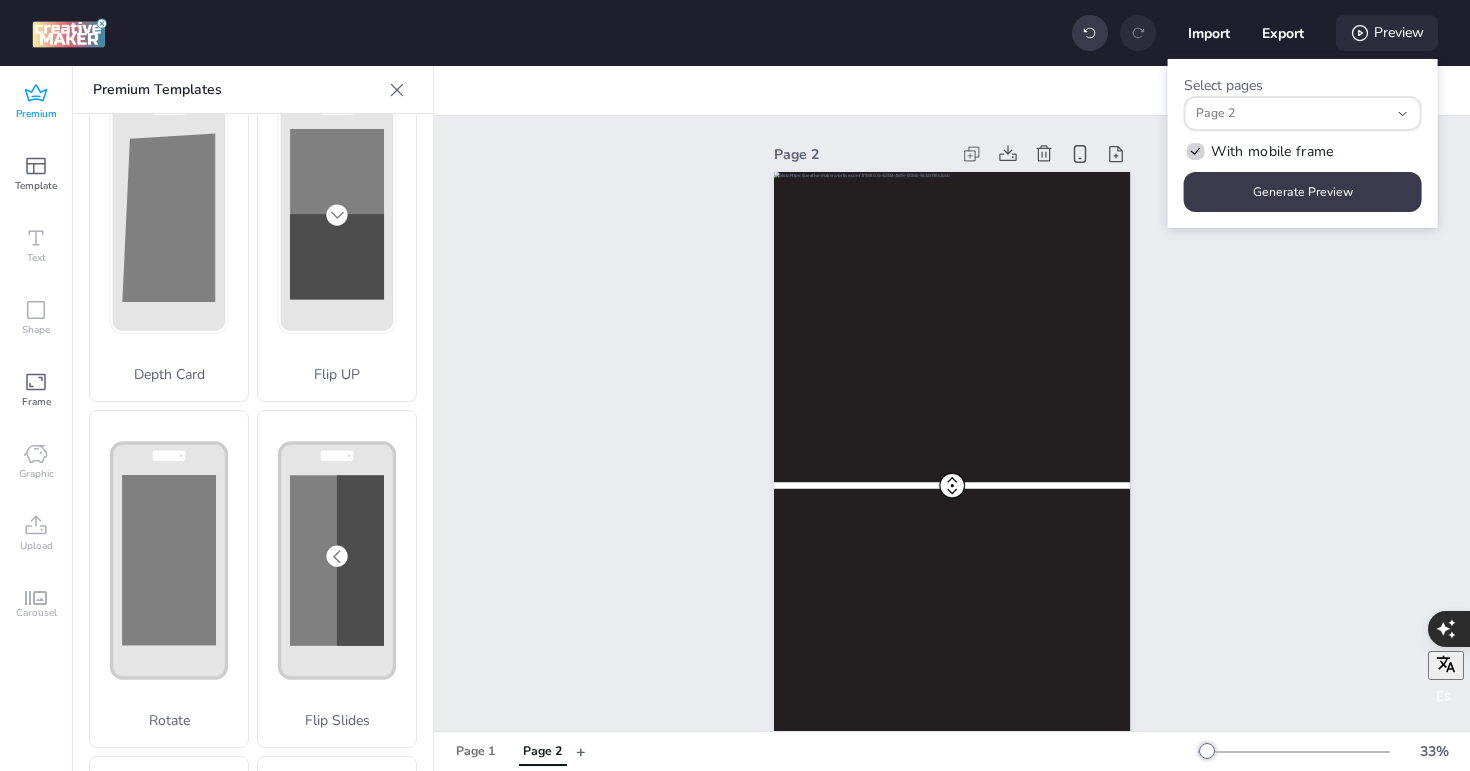 scroll, scrollTop: 17, scrollLeft: 0, axis: vertical 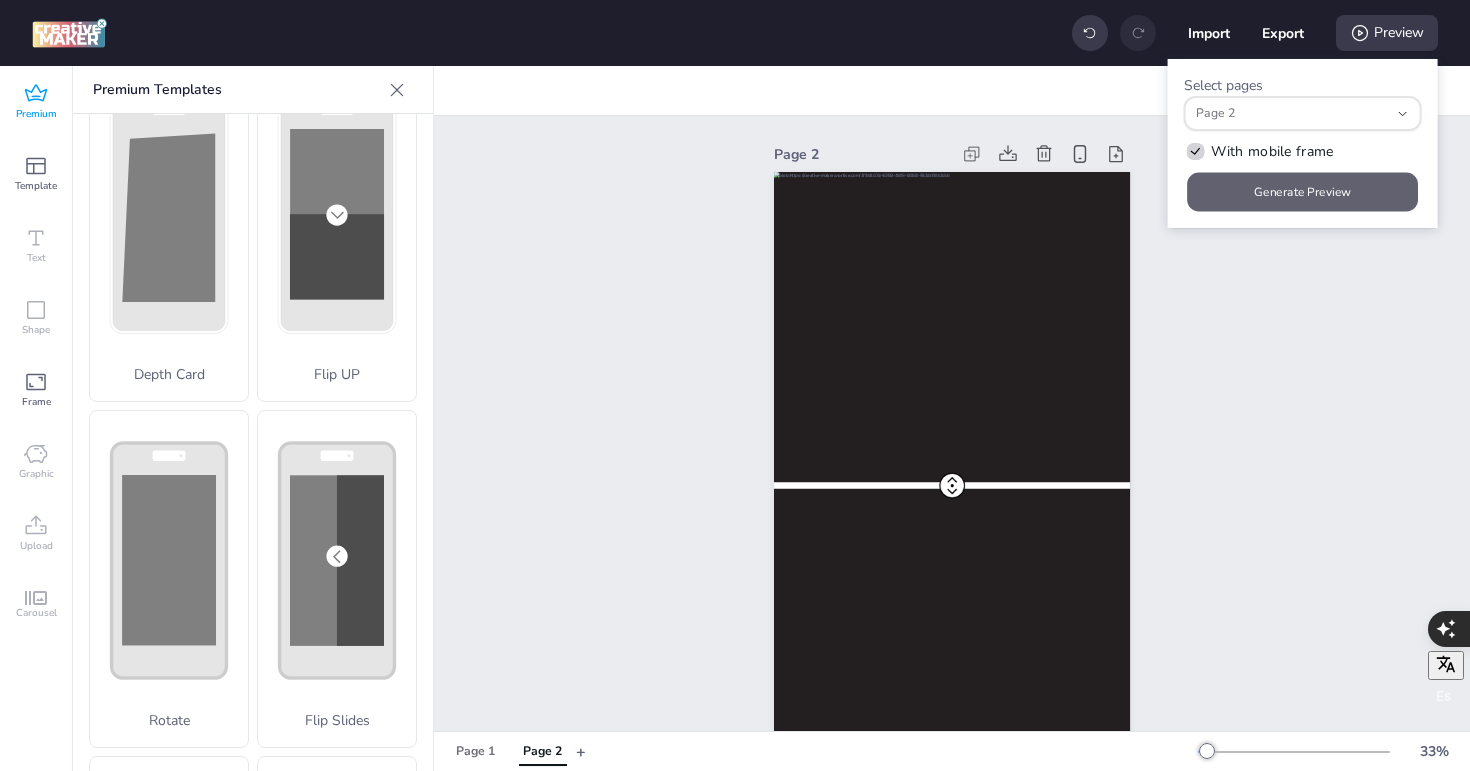 click on "Generate Preview" at bounding box center [1303, 192] 